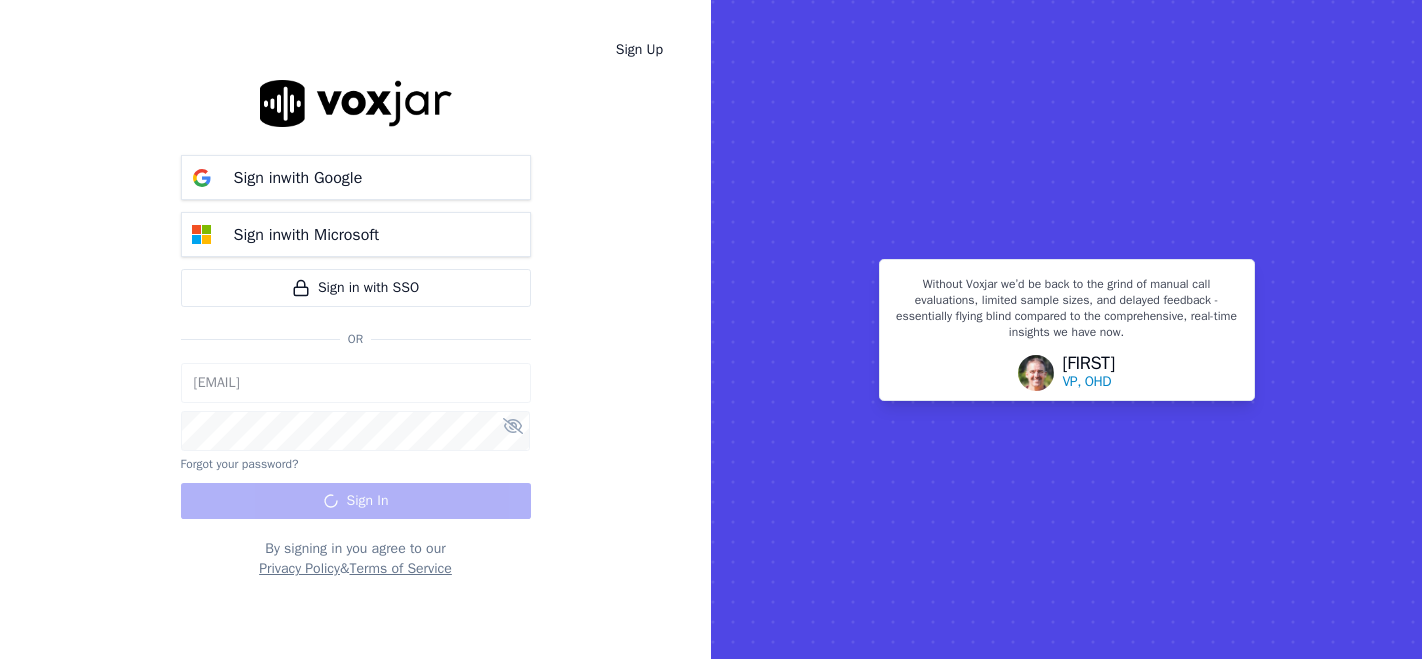 scroll, scrollTop: 0, scrollLeft: 0, axis: both 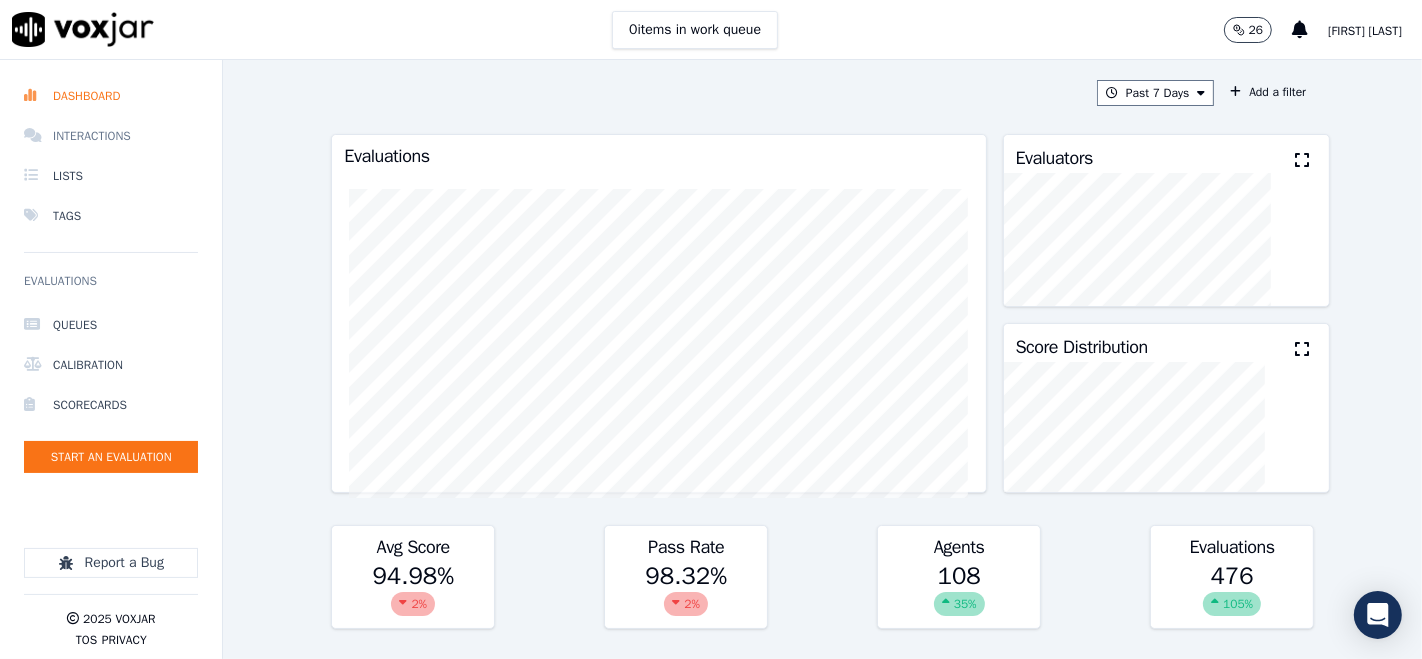 click on "Interactions" at bounding box center [111, 136] 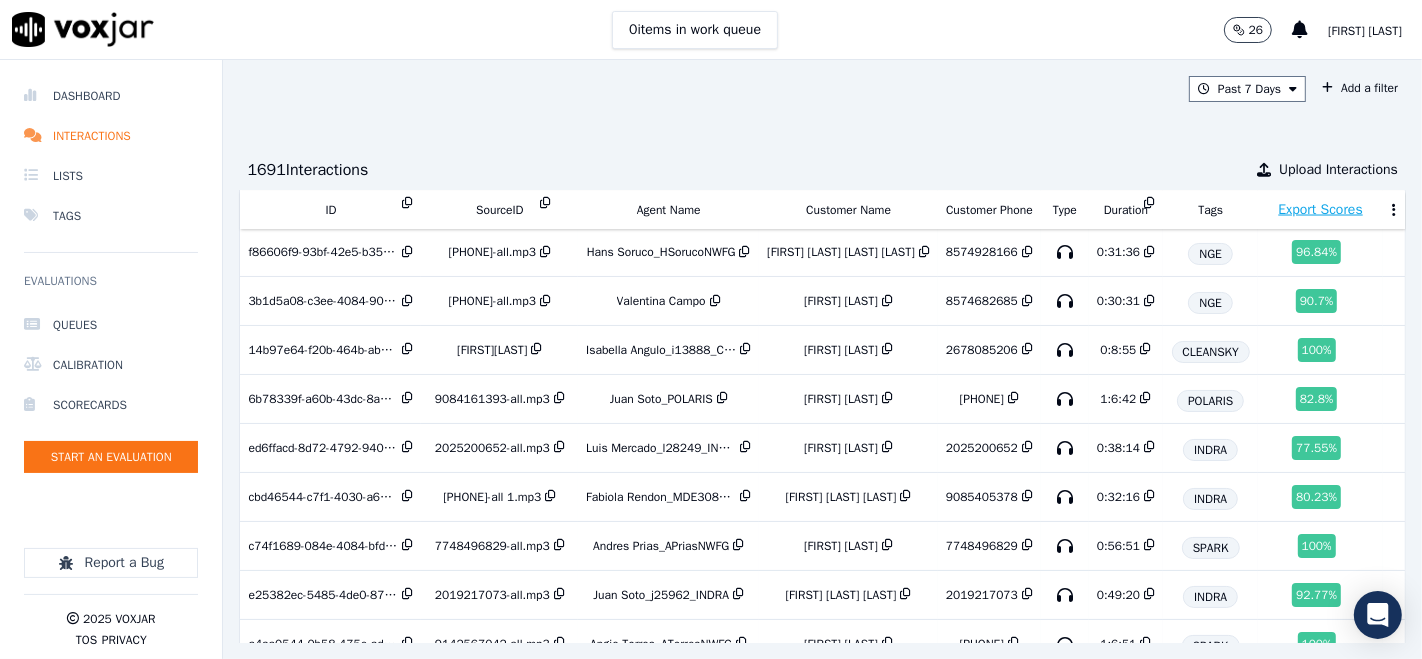 scroll, scrollTop: 3006, scrollLeft: 0, axis: vertical 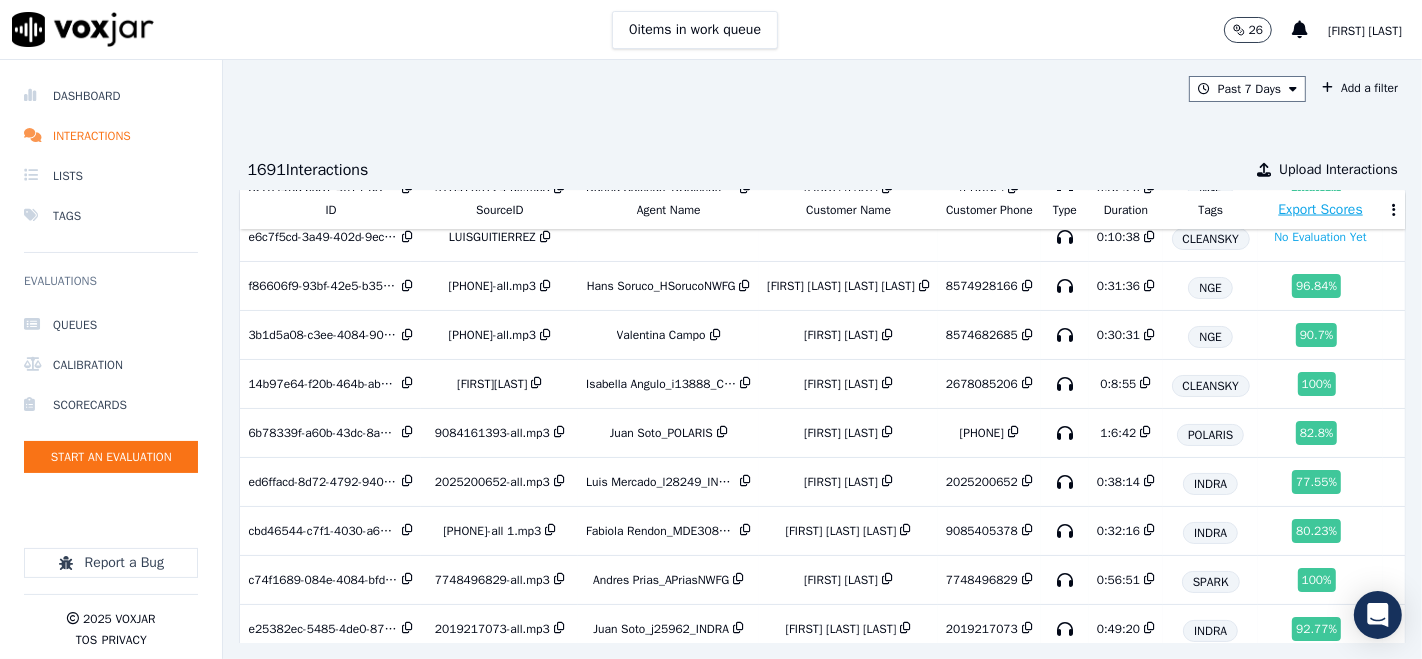 click on "7f5125a7-1a7b-43e2-90a2-f1a77daa2fe5" at bounding box center [323, -8] 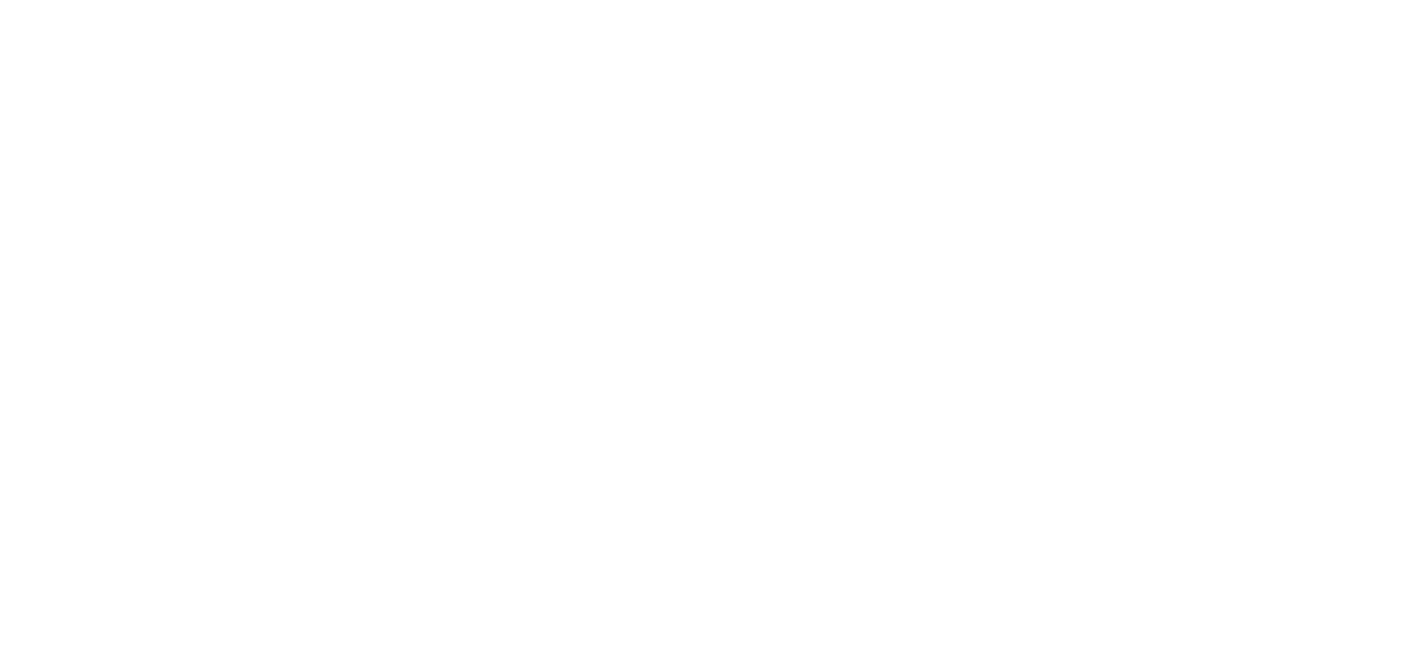 scroll, scrollTop: 0, scrollLeft: 0, axis: both 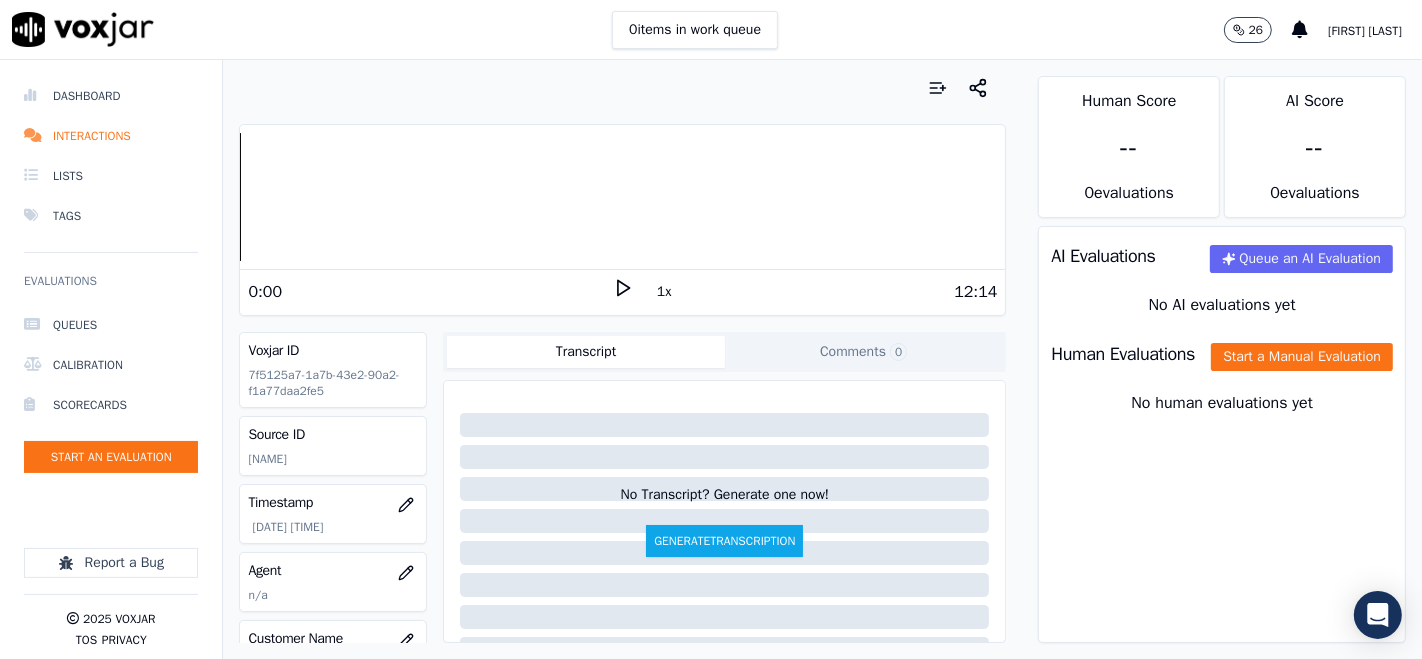 click 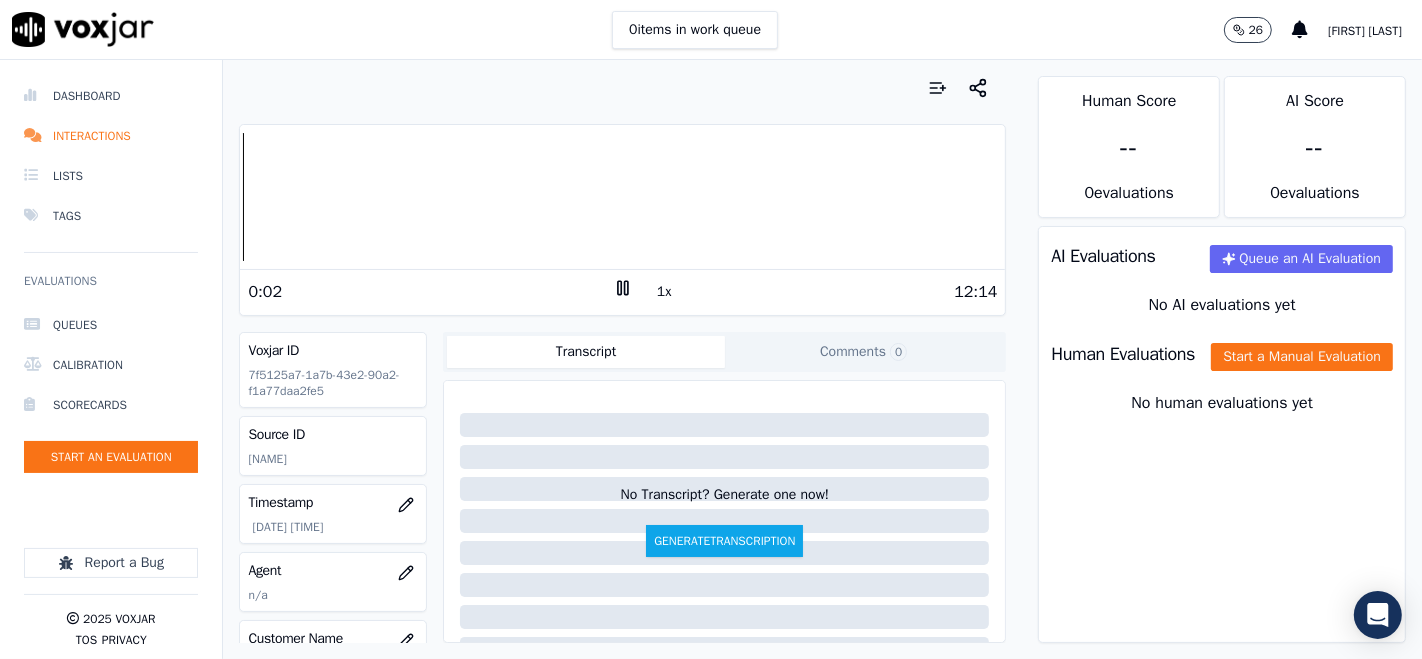 click 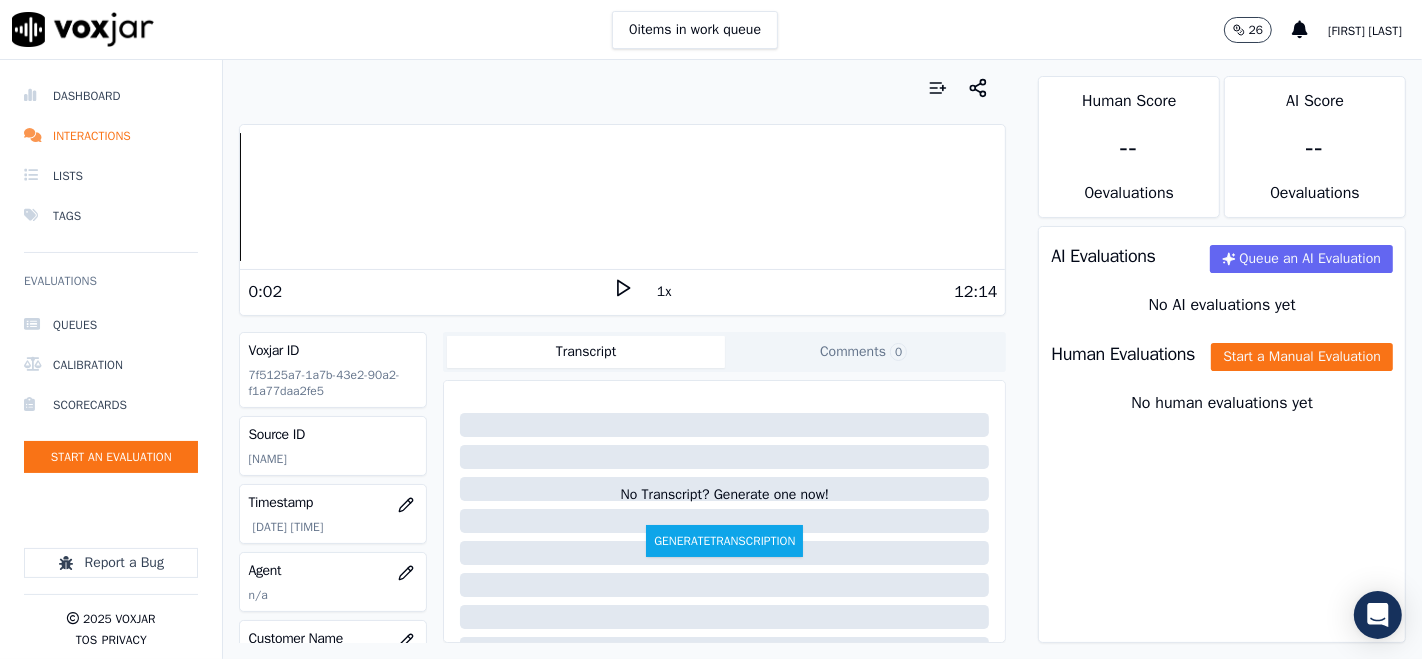 click on "Dashboard   Interactions   Lists   Tags       Evaluations     Queues   Calibration   Scorecards   Start an Evaluation
Report a Bug       2025   Voxjar   TOS   Privacy             Your browser does not support the audio element.   0:02     1x   12:14   Voxjar ID   7f5125a7-1a7b-43e2-90a2-f1a77daa2fe5   Source ID   SAMUELVELEZ   Timestamp
07/11/2025 01:55 pm     Agent
n/a     Customer Name     n/a     Customer Phone     n/a     Tags
CLEANSKY     Source     manualUpload   Type     AUDIO       Transcript   Comments  0   No Transcript? Generate one now!   Generate  Transcription         Add Comment   Scores   Transcript   Metadata   Comments         Human Score   --   0  evaluation s   AI Score   --   0  evaluation s     AI Evaluations
Queue an AI Evaluation   No AI evaluations yet   Human Evaluations   Start a Manual Evaluation   No human evaluations yet" at bounding box center (711, 359) 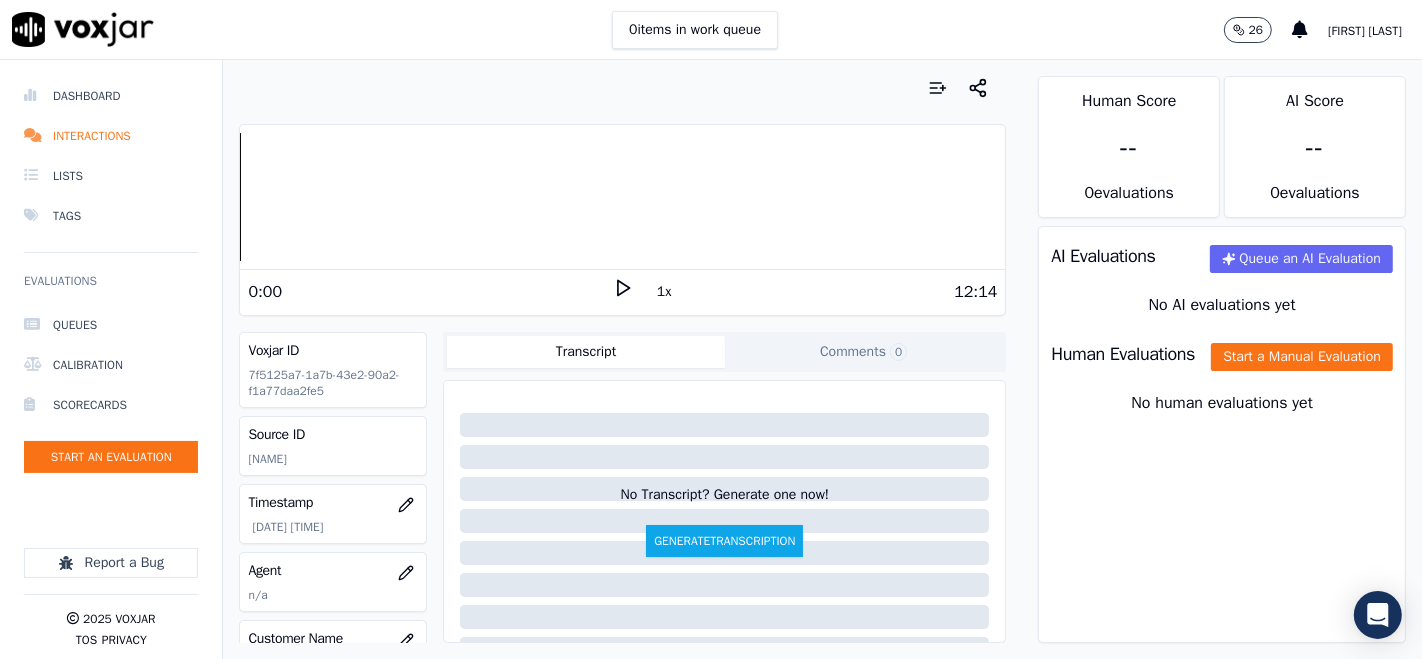 click 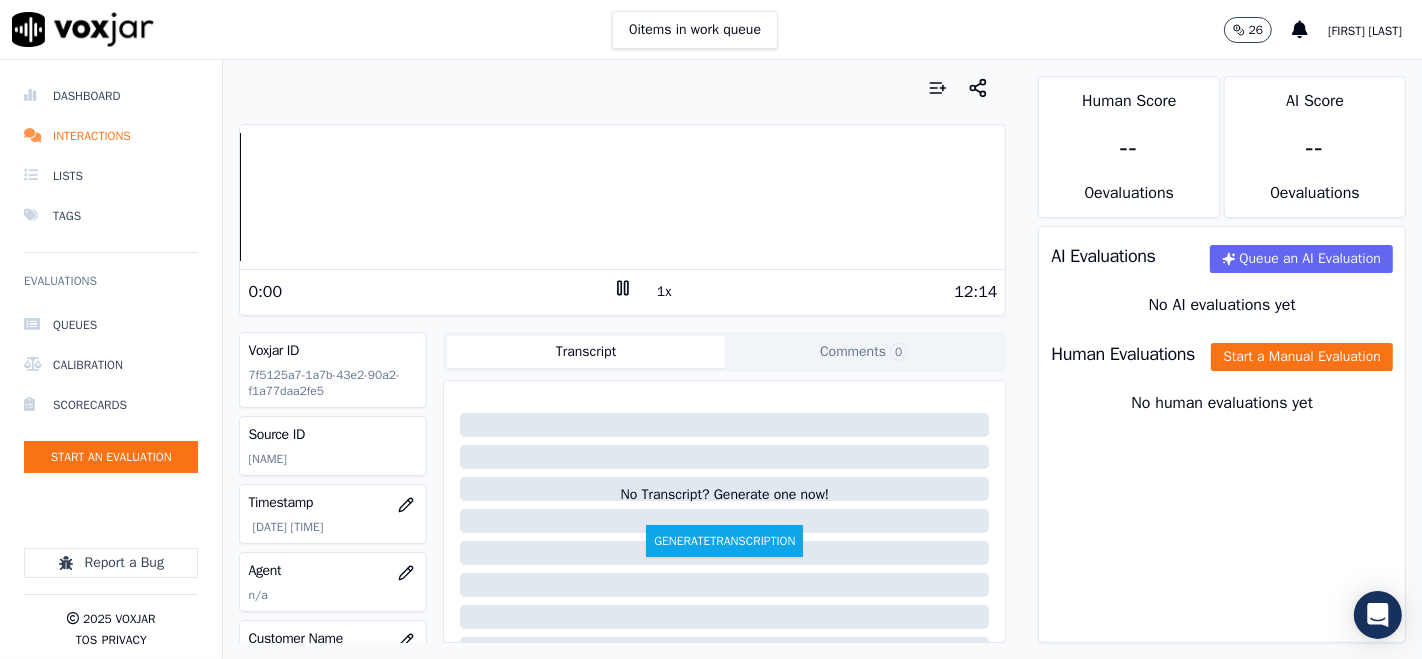 click on "Dashboard   Interactions   Lists   Tags       Evaluations     Queues   Calibration   Scorecards   Start an Evaluation
Report a Bug       2025   Voxjar   TOS   Privacy             Your browser does not support the audio element.   0:00     1x   12:14   Voxjar ID   7f5125a7-1a7b-43e2-90a2-f1a77daa2fe5   Source ID   SAMUELVELEZ   Timestamp
07/11/2025 01:55 pm     Agent
n/a     Customer Name     n/a     Customer Phone     n/a     Tags
CLEANSKY     Source     manualUpload   Type     AUDIO       Transcript   Comments  0   No Transcript? Generate one now!   Generate  Transcription         Add Comment   Scores   Transcript   Metadata   Comments         Human Score   --   0  evaluation s   AI Score   --   0  evaluation s     AI Evaluations
Queue an AI Evaluation   No AI evaluations yet   Human Evaluations   Start a Manual Evaluation   No human evaluations yet" at bounding box center [711, 359] 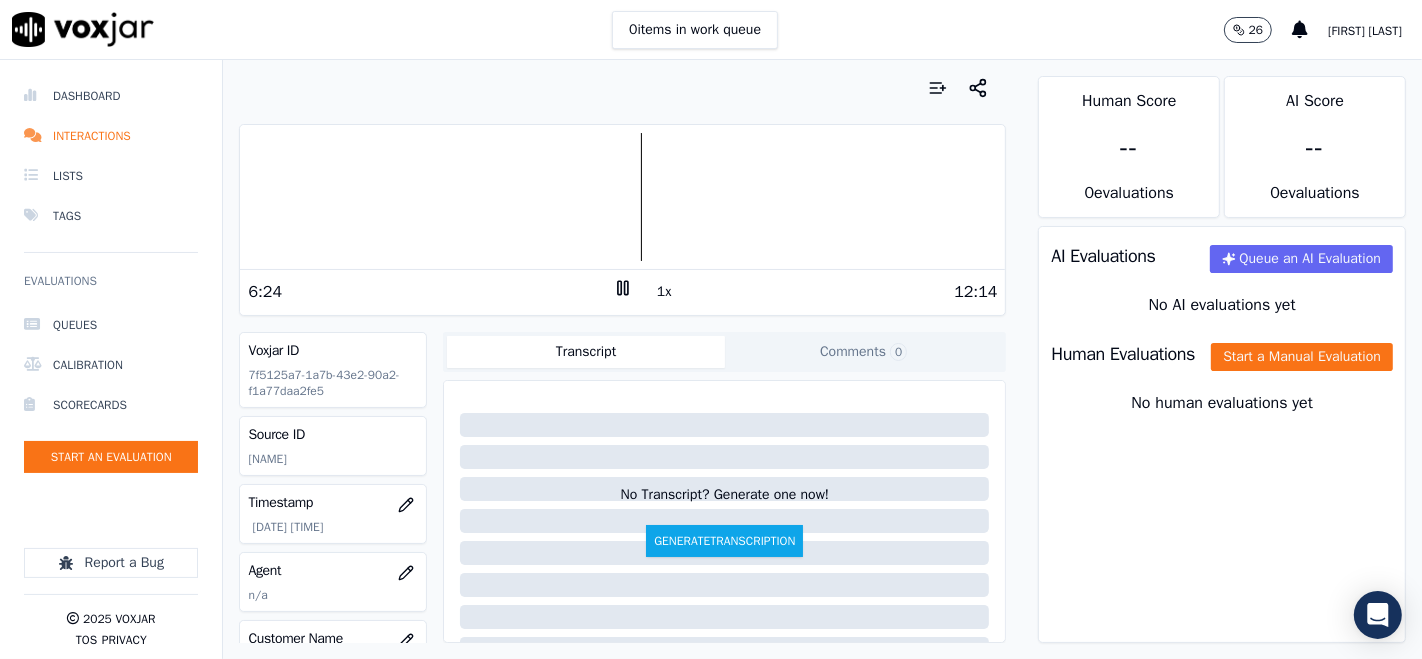 click 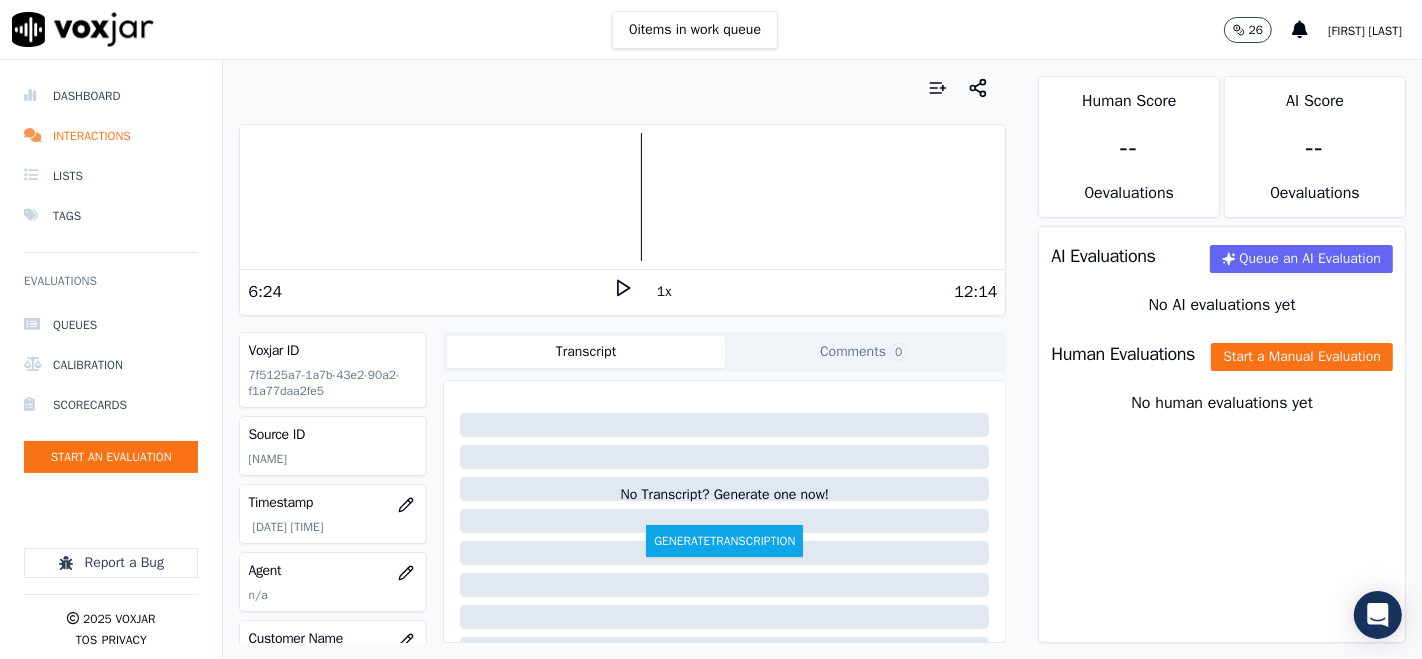 click on "6:24" at bounding box center (430, 292) 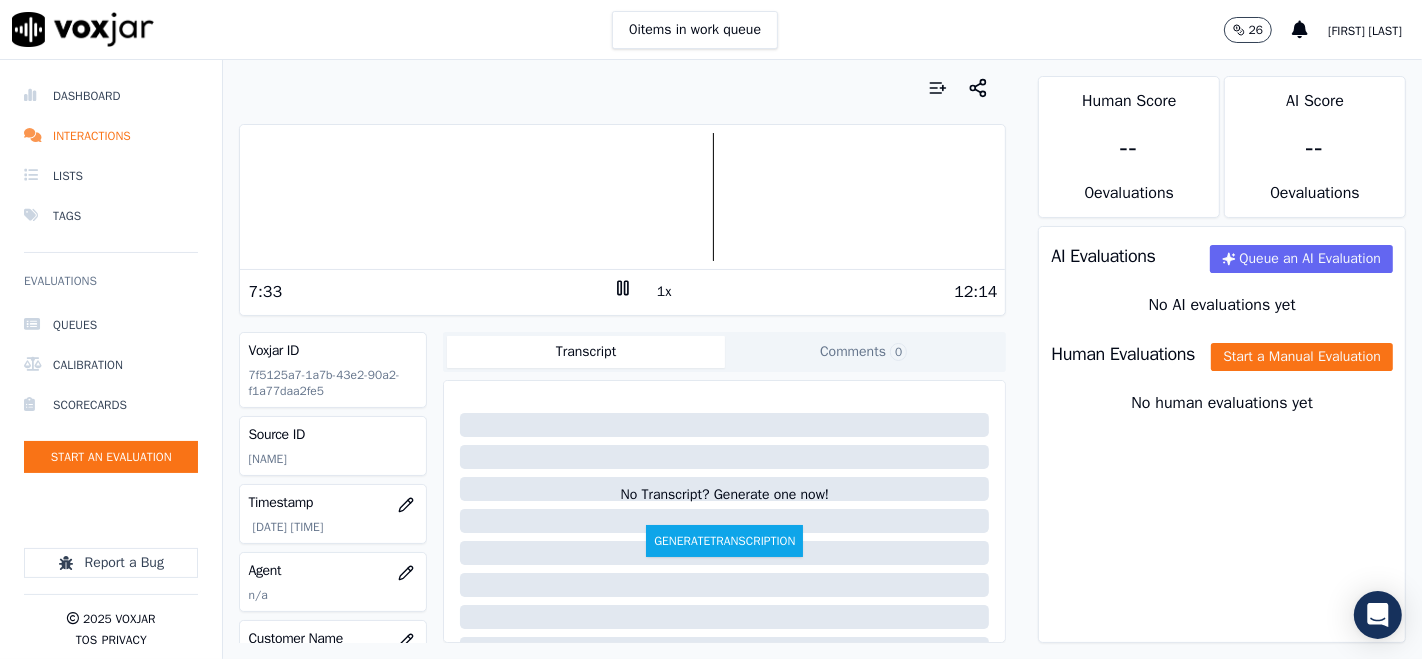 click 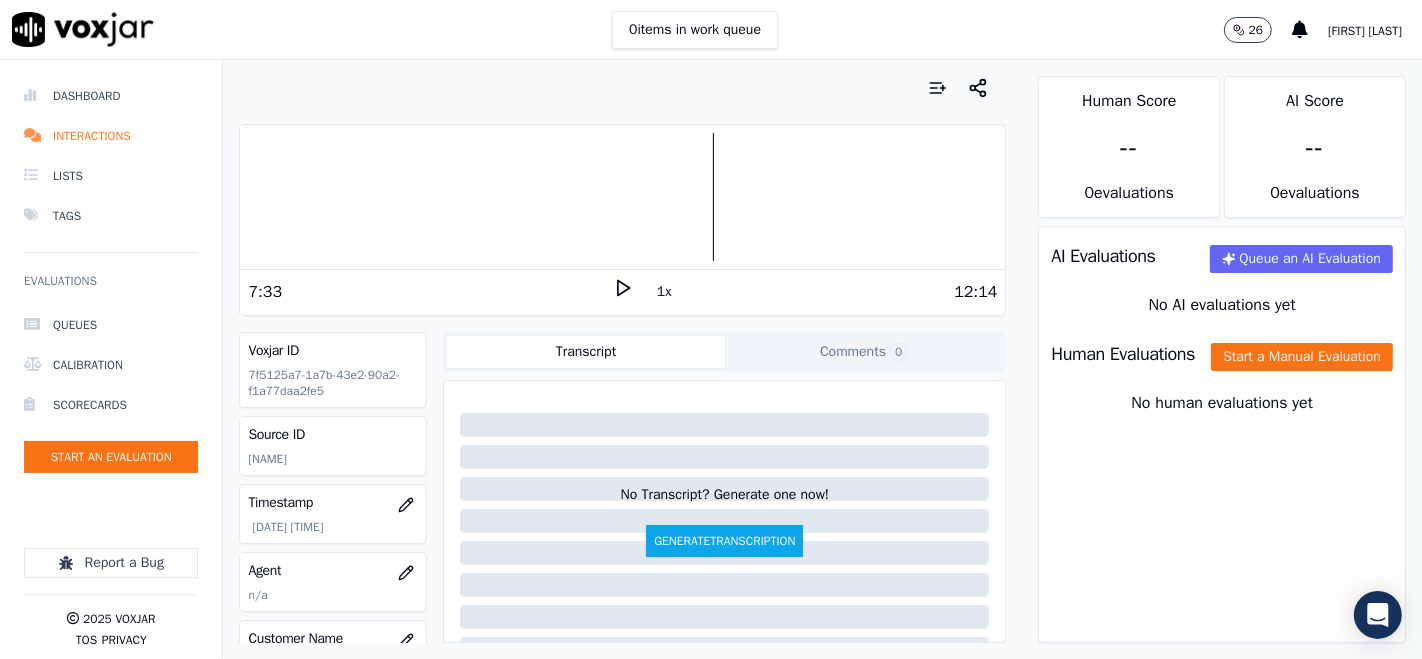click at bounding box center [622, 197] 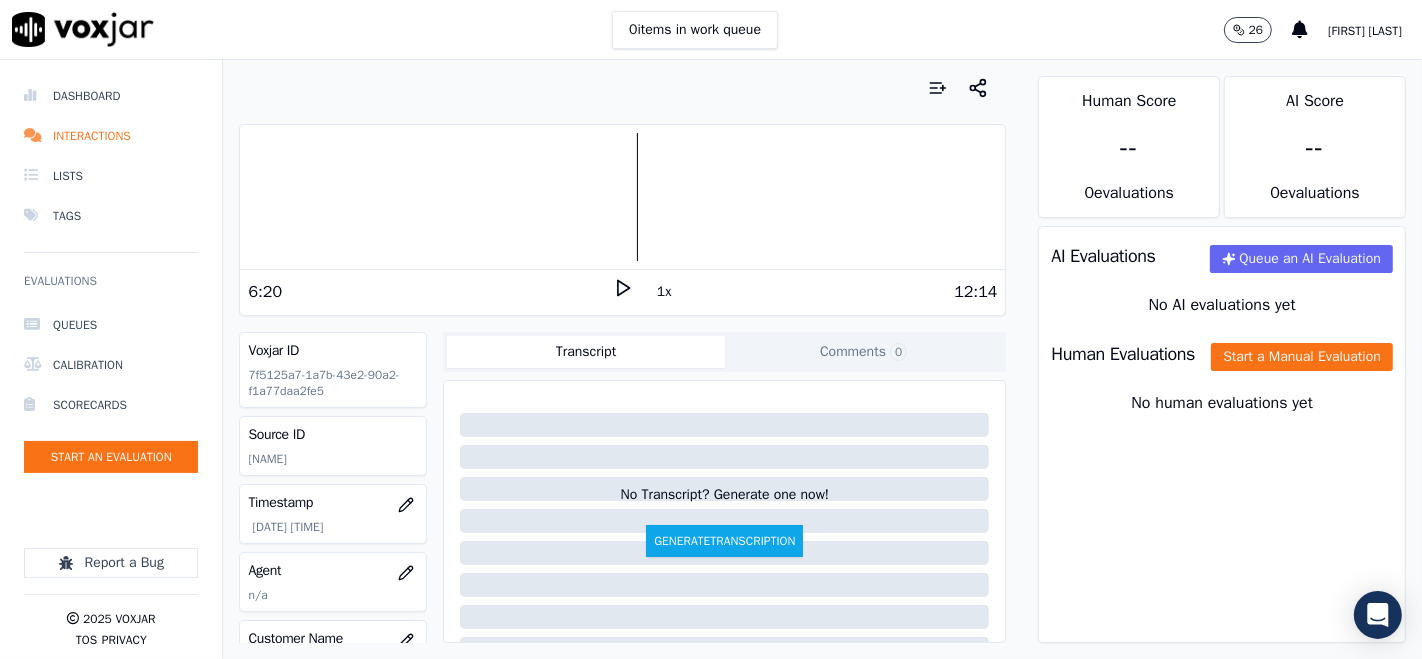 click on "6:20     1x   12:14" at bounding box center (622, 291) 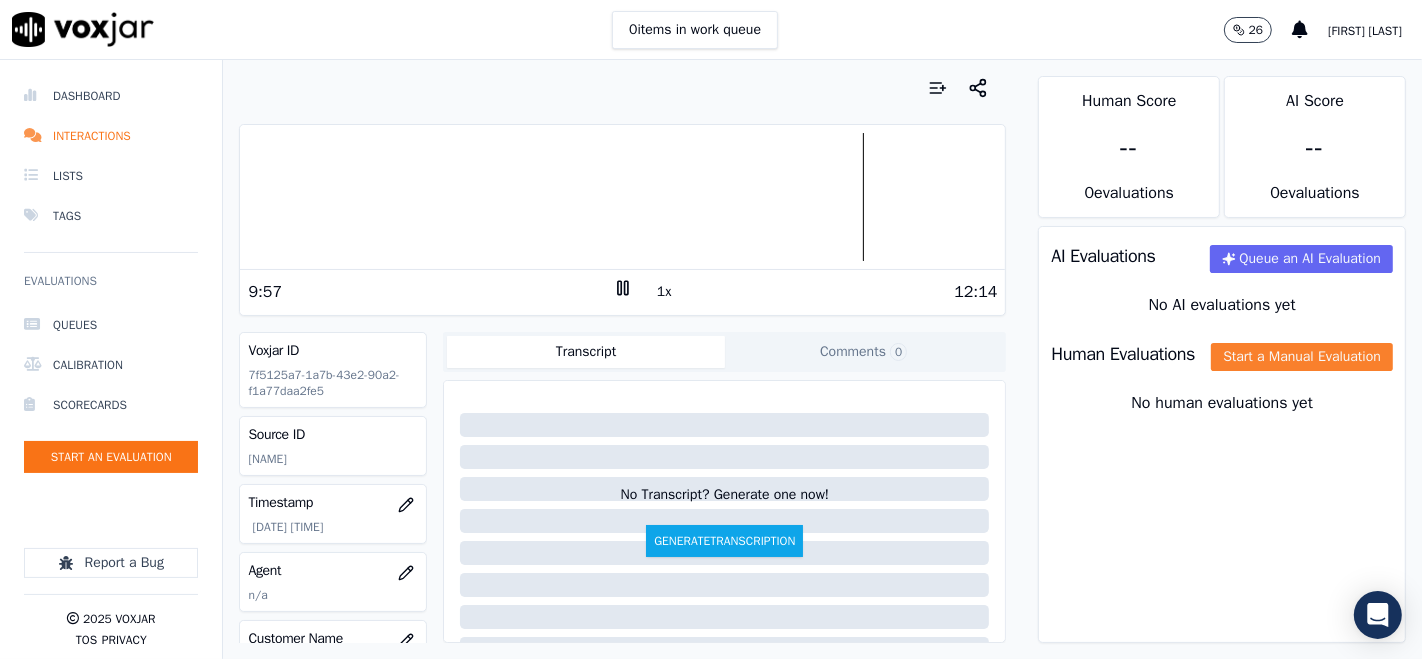 click on "Start a Manual Evaluation" 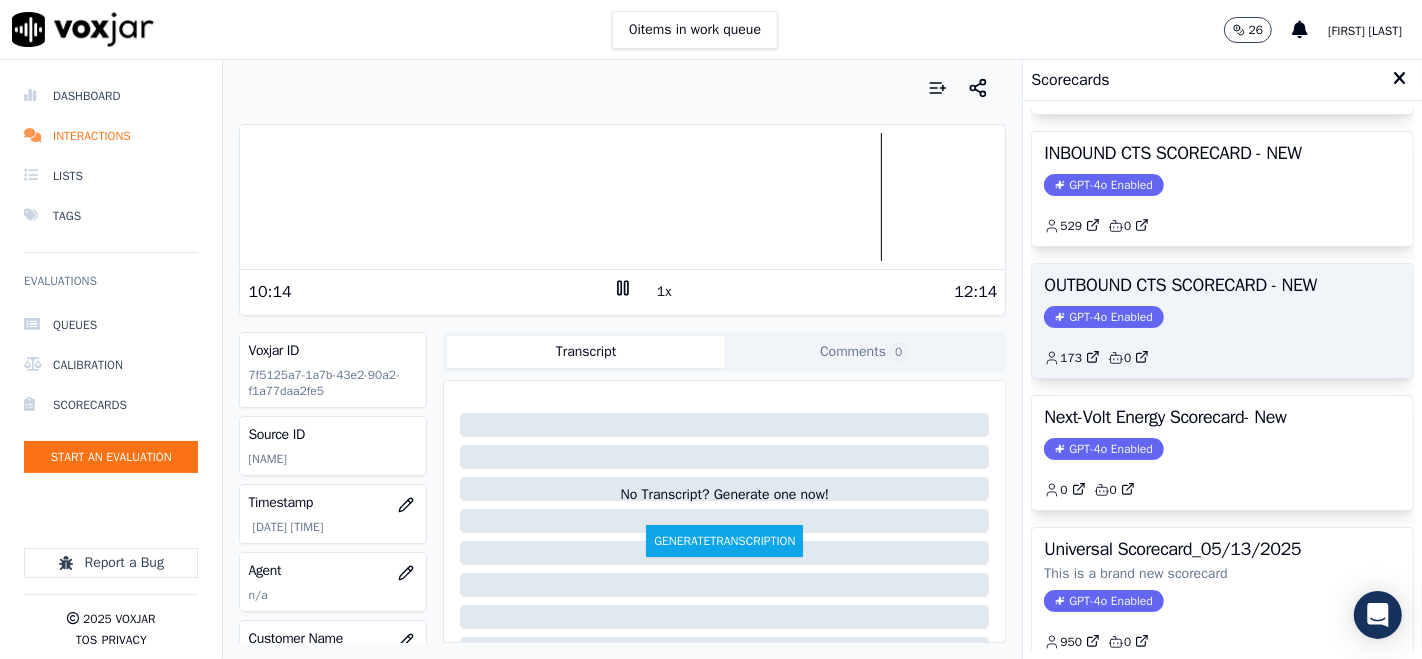 scroll, scrollTop: 333, scrollLeft: 0, axis: vertical 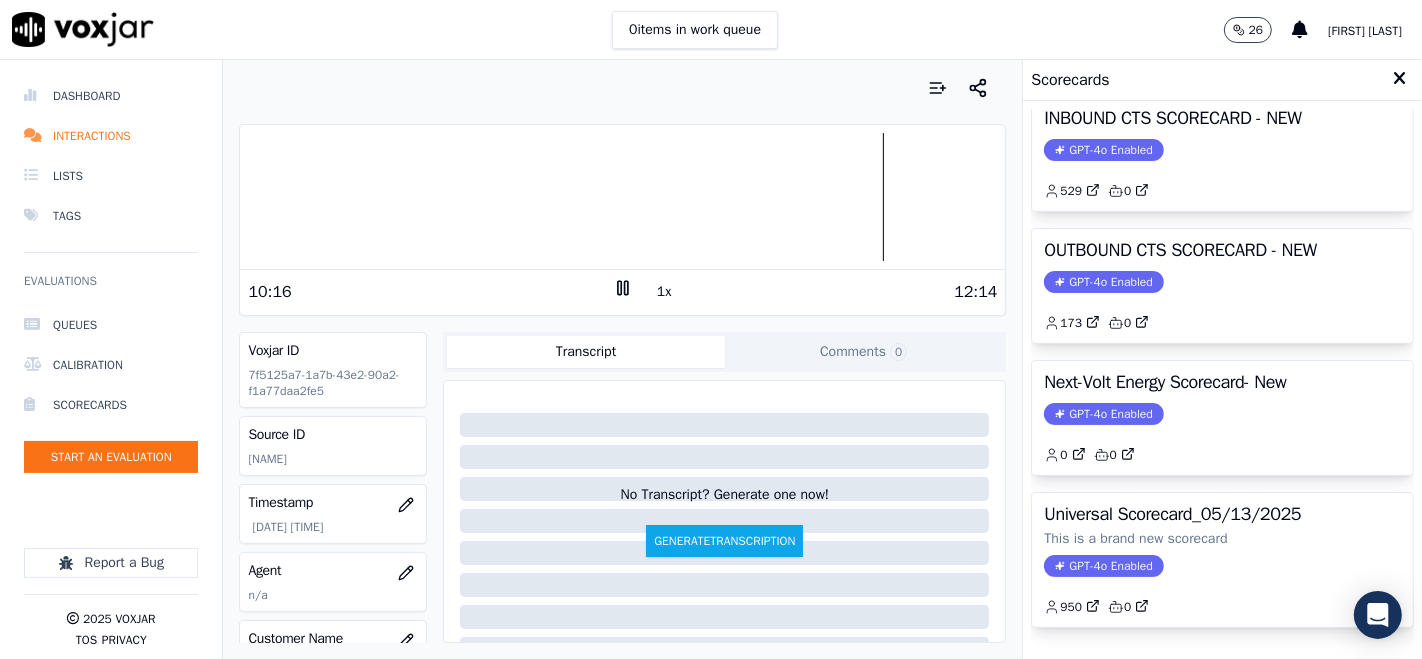 click on "529         0" 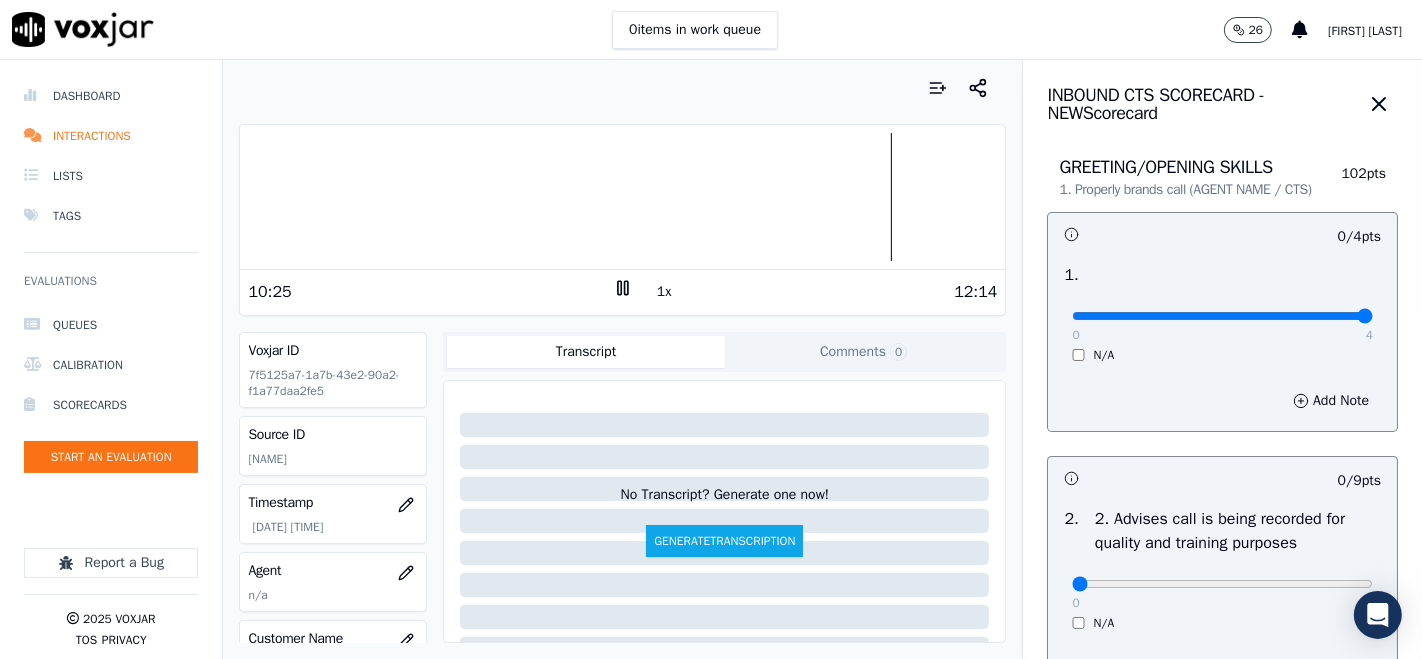 type on "4" 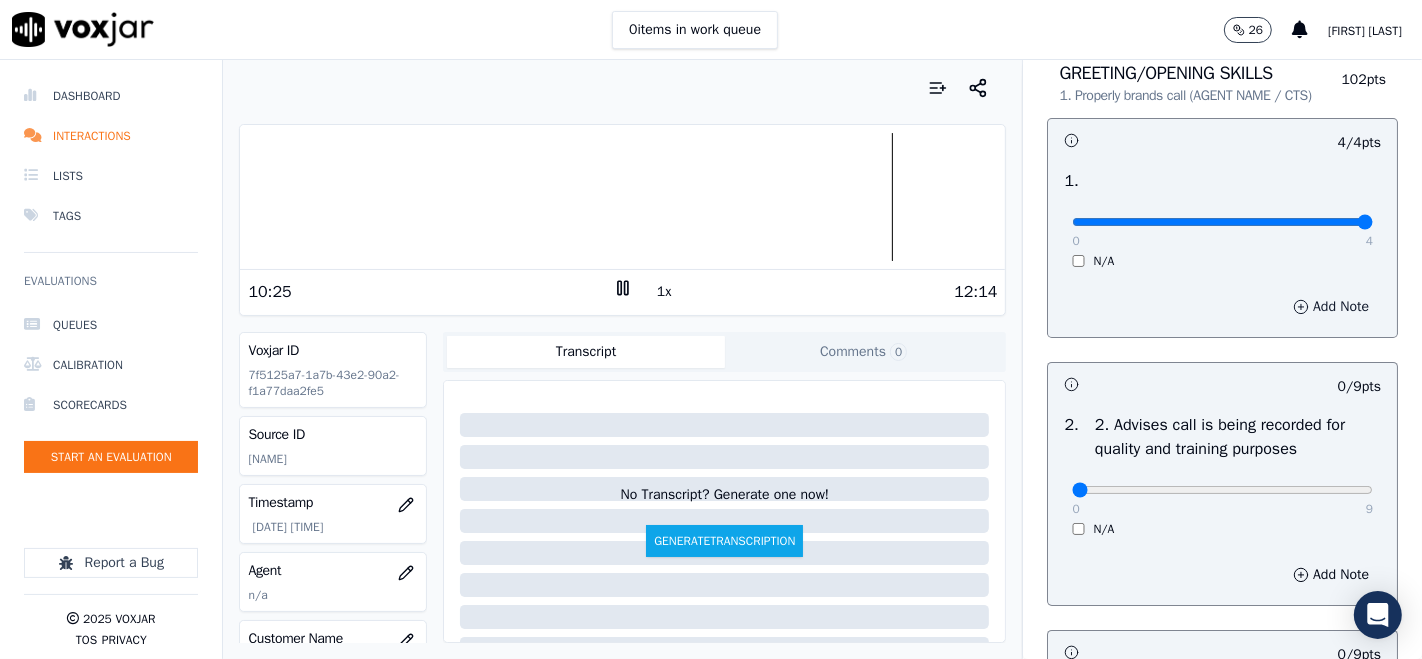 scroll, scrollTop: 222, scrollLeft: 0, axis: vertical 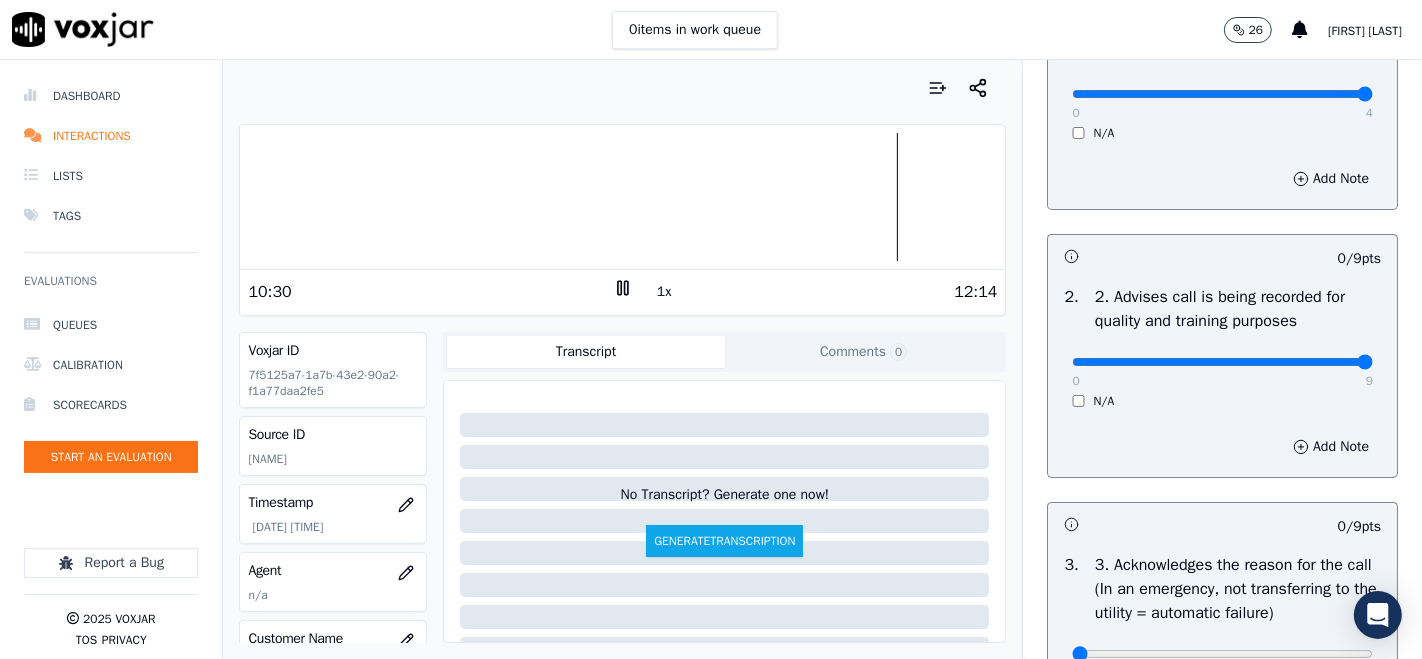 type on "9" 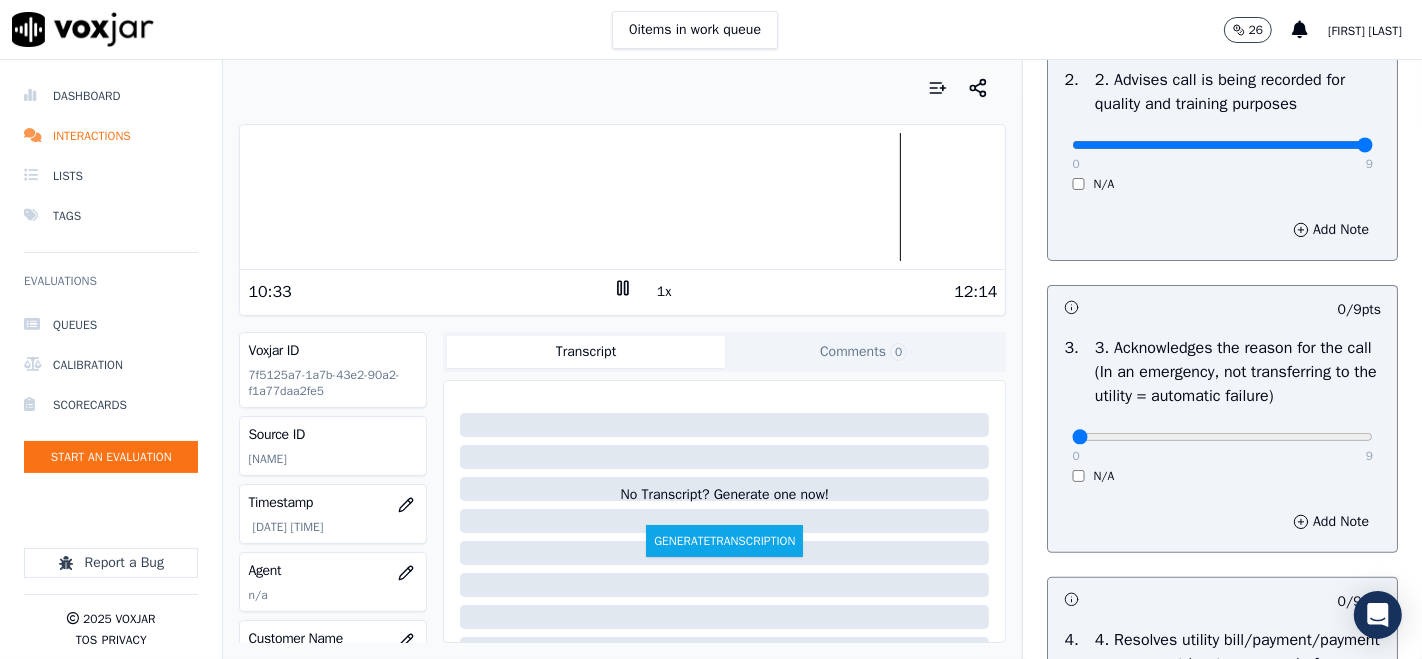 scroll, scrollTop: 555, scrollLeft: 0, axis: vertical 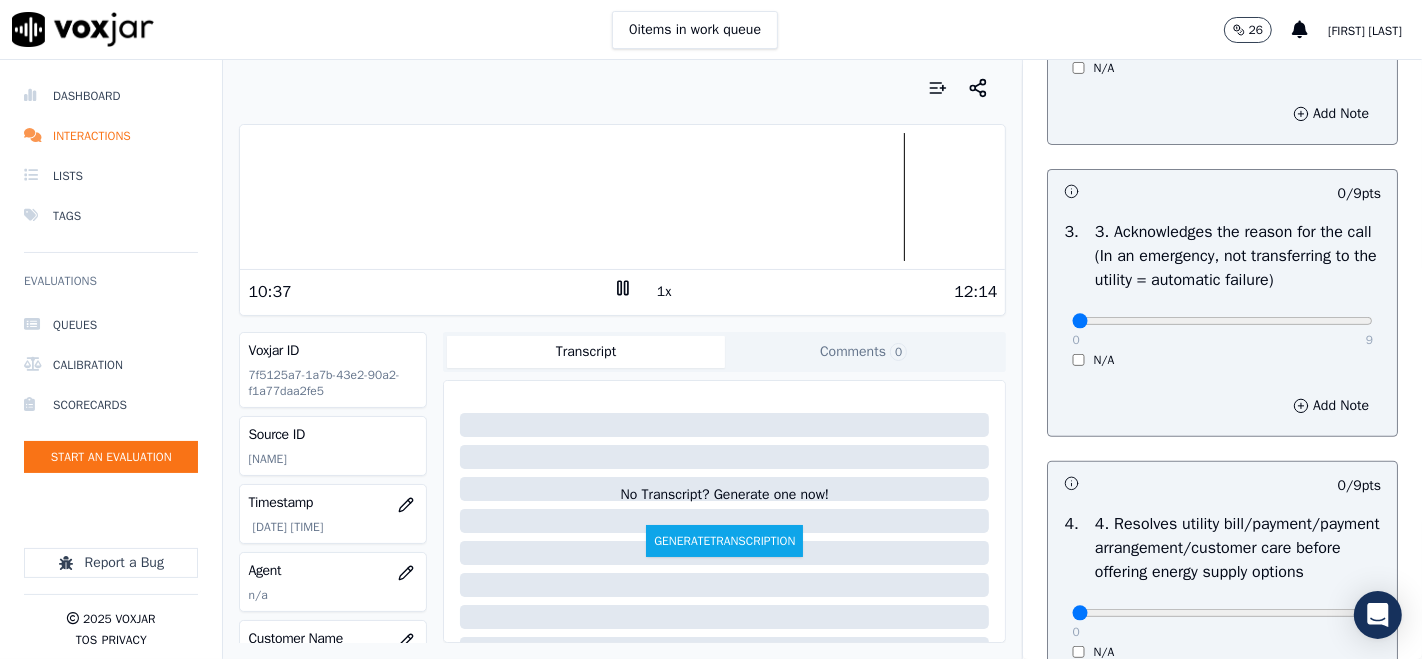 click on "0   9     N/A" at bounding box center (1222, 330) 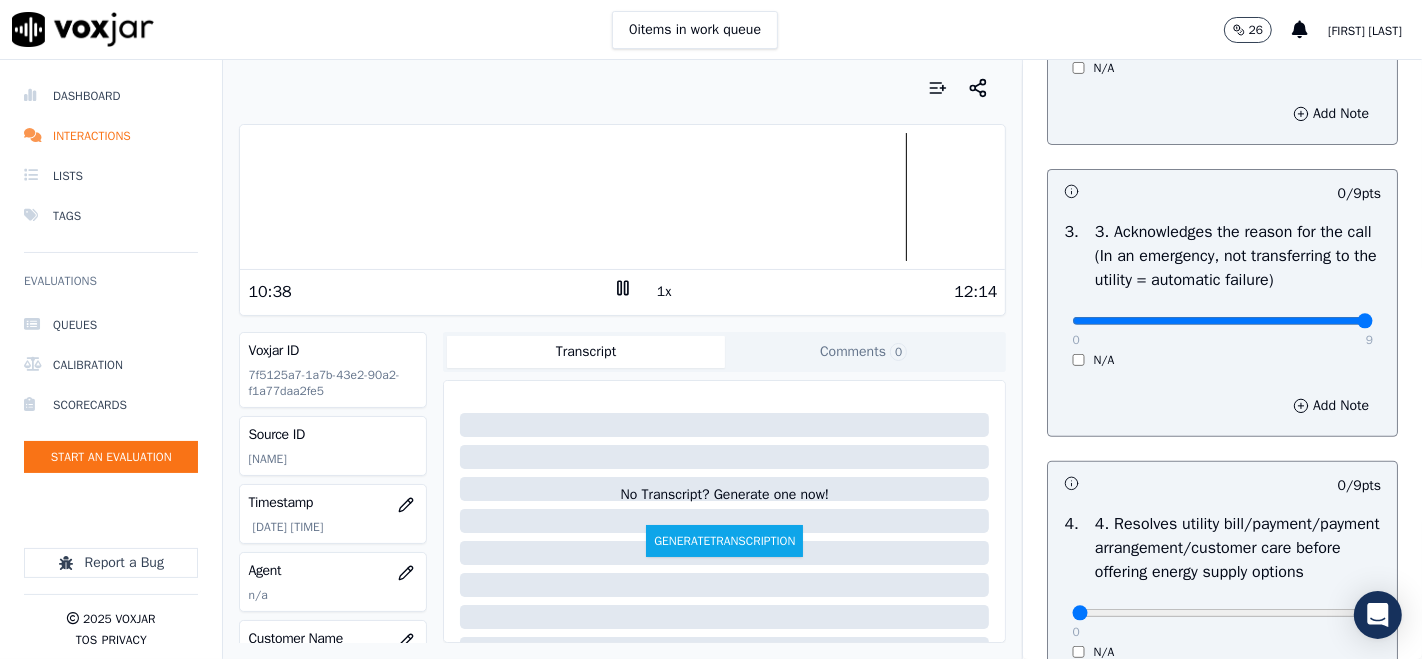 type on "9" 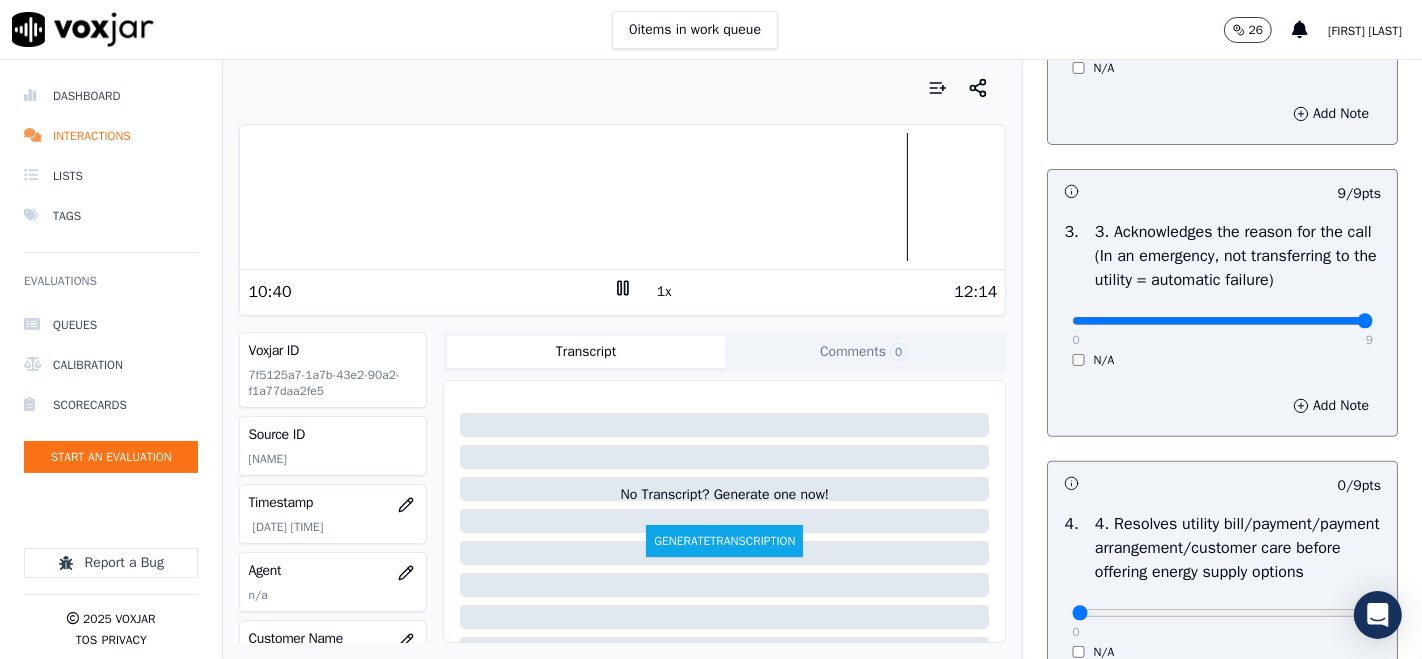 click 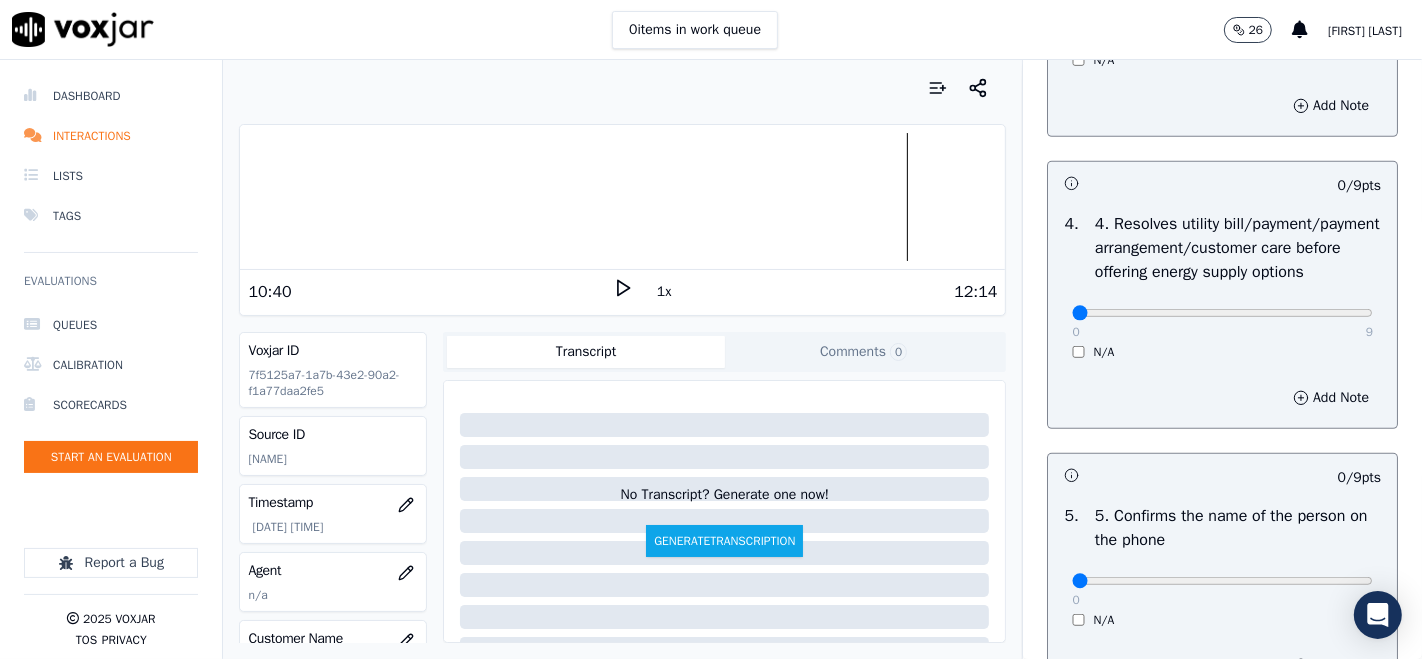 scroll, scrollTop: 888, scrollLeft: 0, axis: vertical 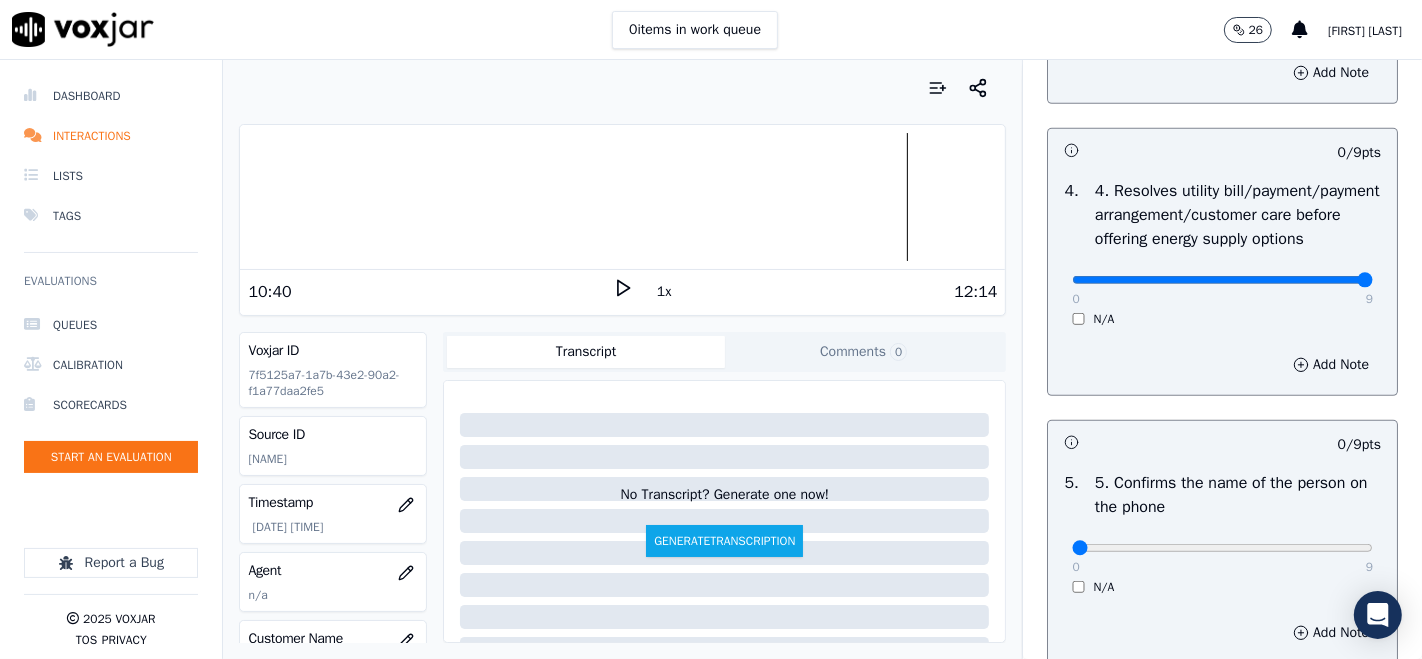 type on "9" 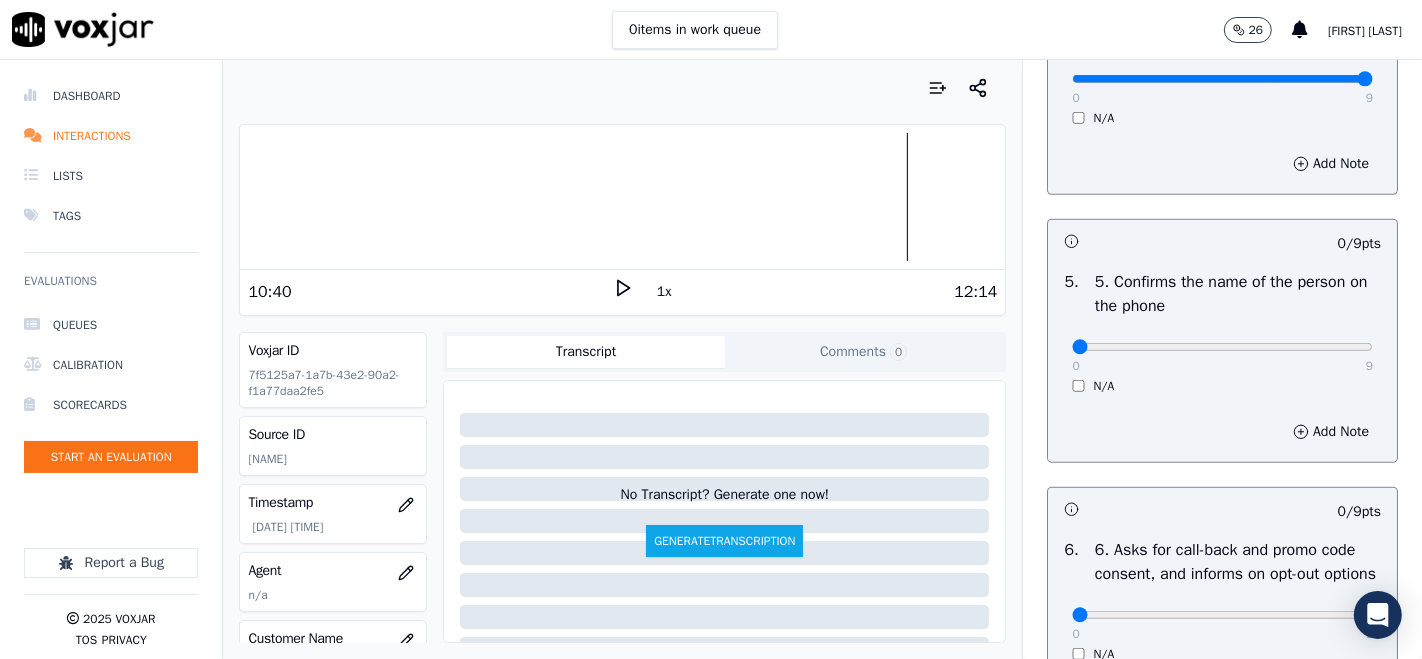 scroll, scrollTop: 1111, scrollLeft: 0, axis: vertical 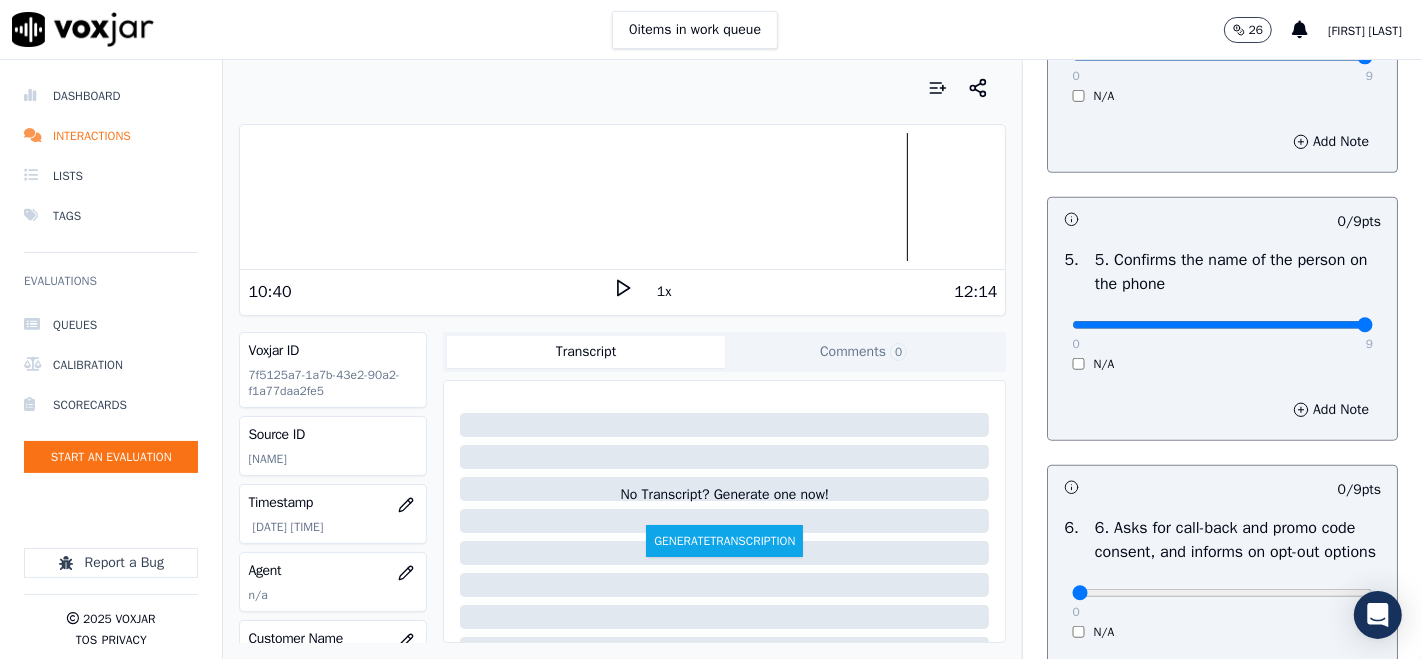 type on "9" 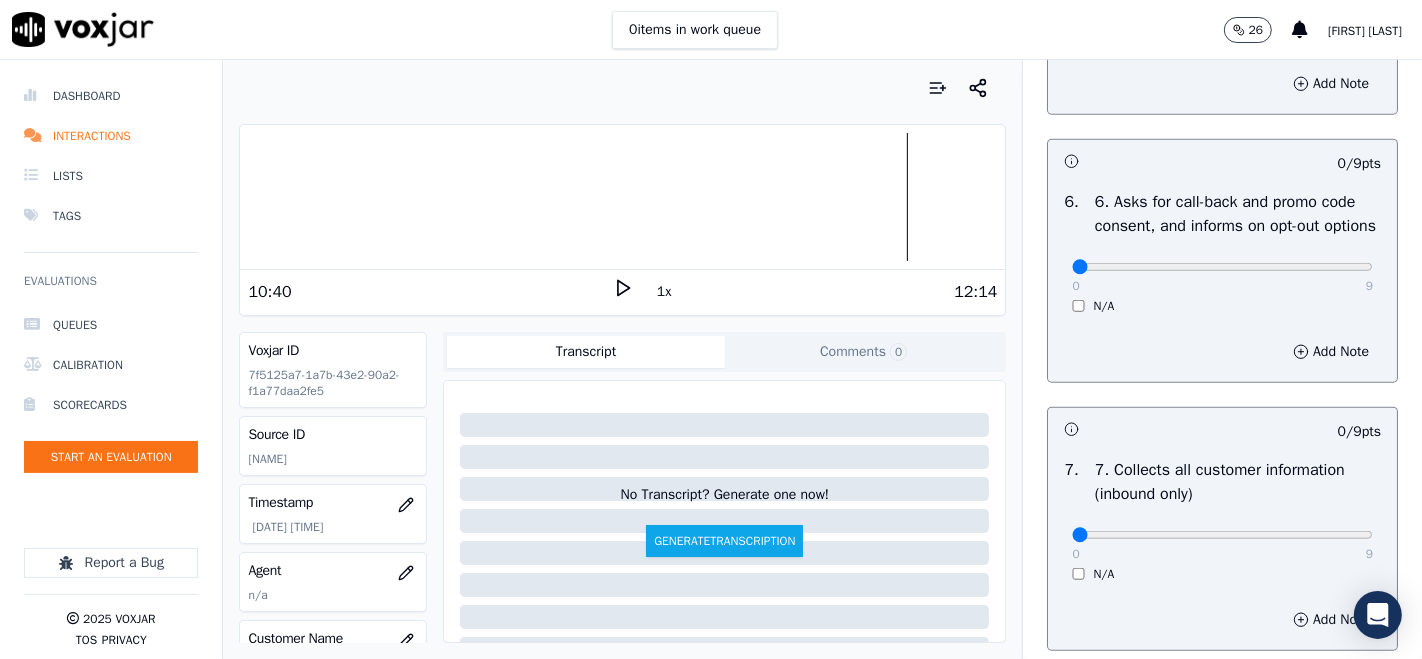 scroll, scrollTop: 1444, scrollLeft: 0, axis: vertical 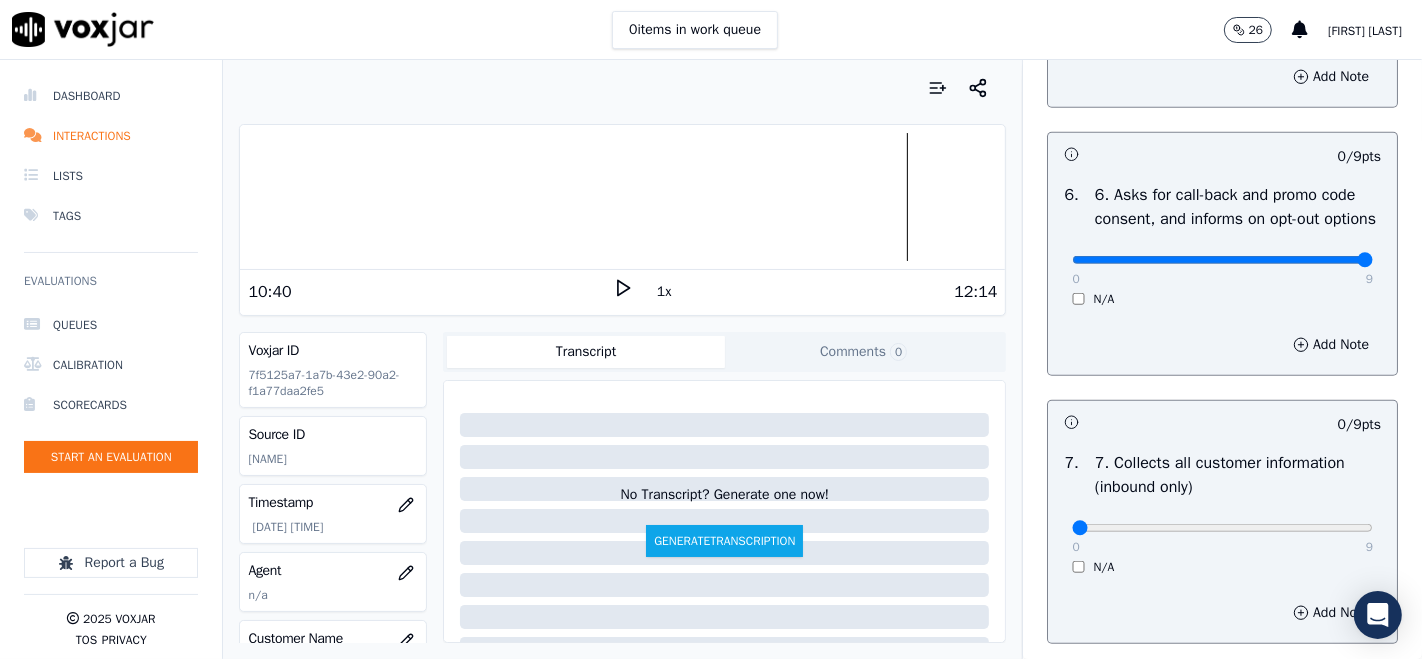 type on "9" 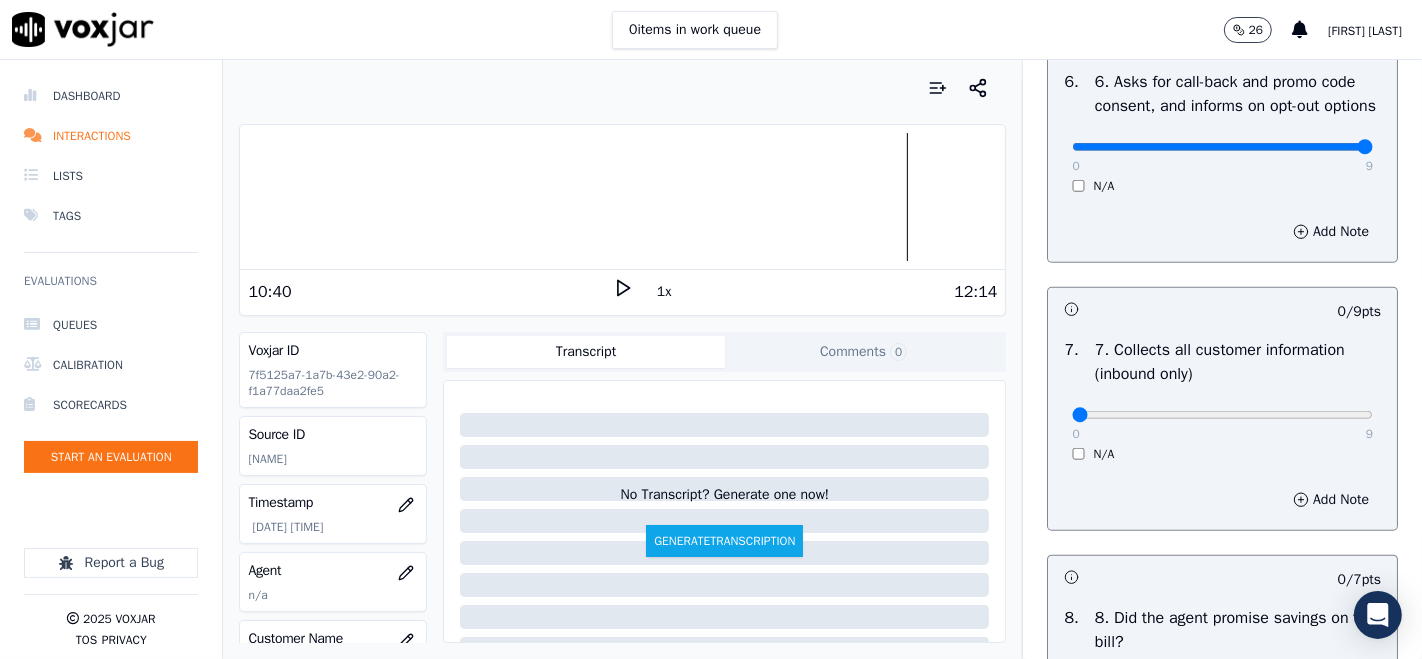 scroll, scrollTop: 1666, scrollLeft: 0, axis: vertical 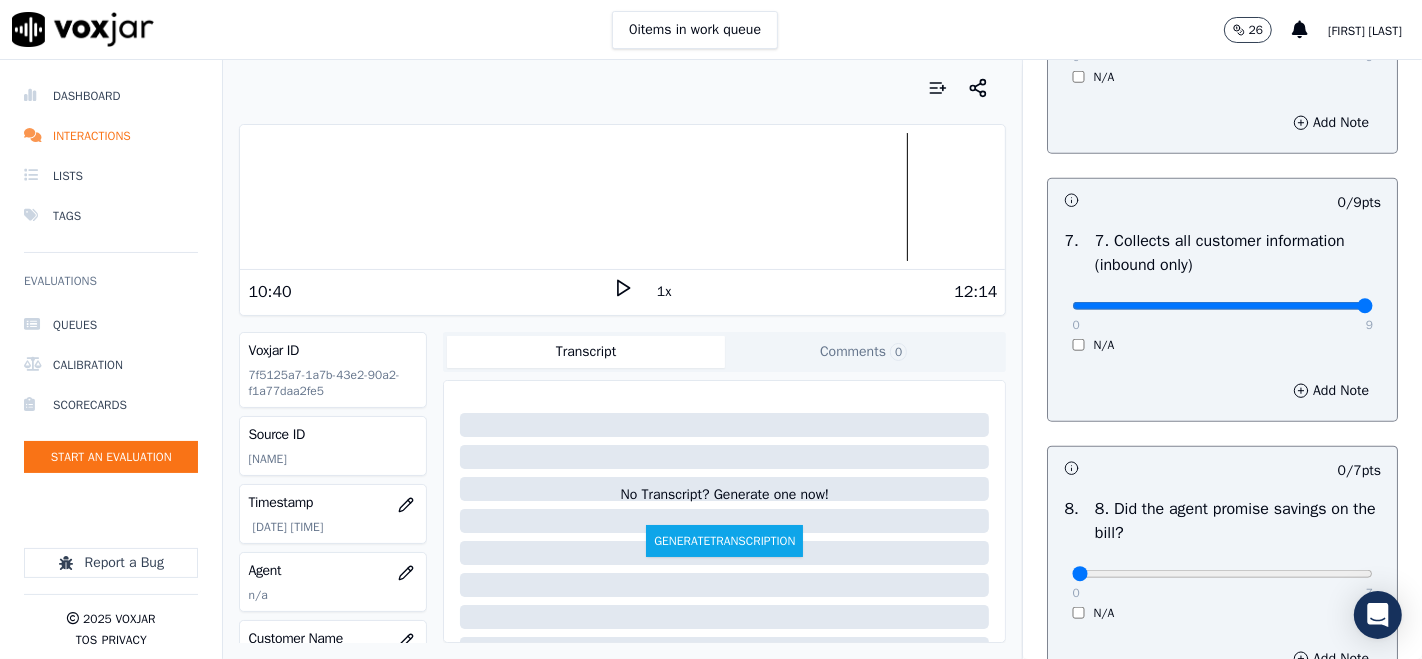 type on "9" 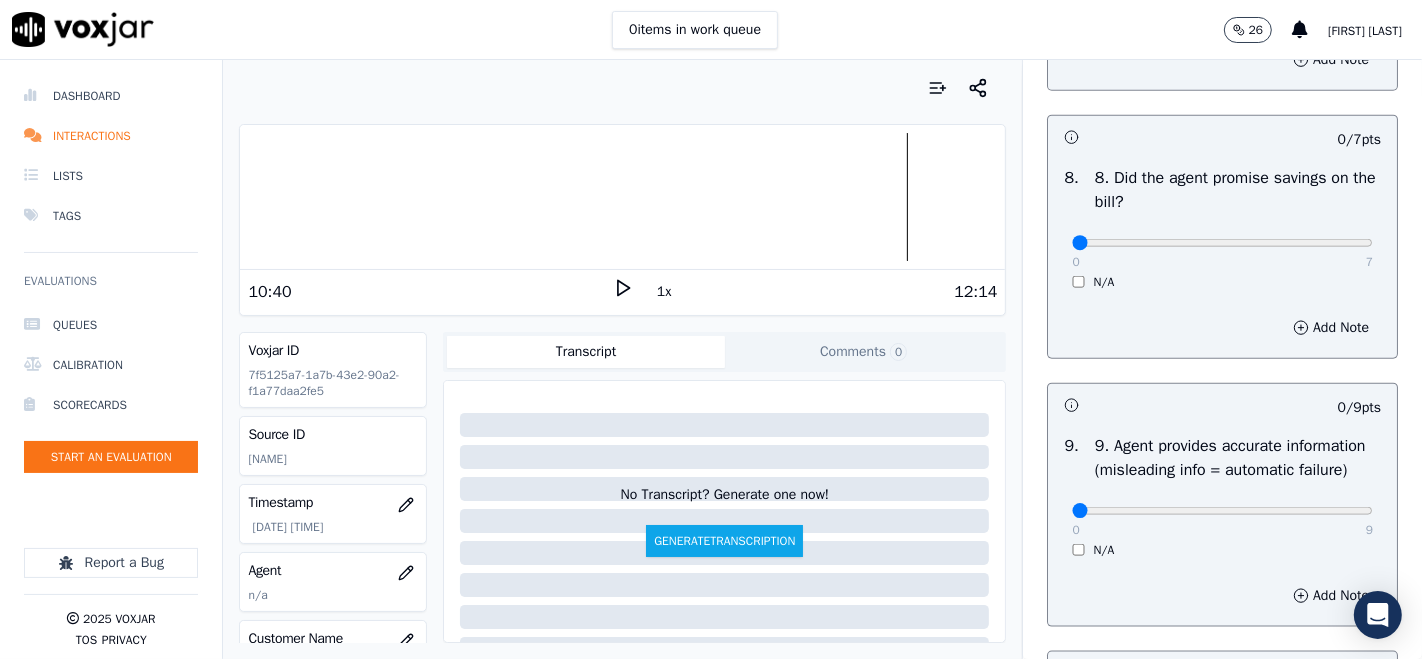 scroll, scrollTop: 2000, scrollLeft: 0, axis: vertical 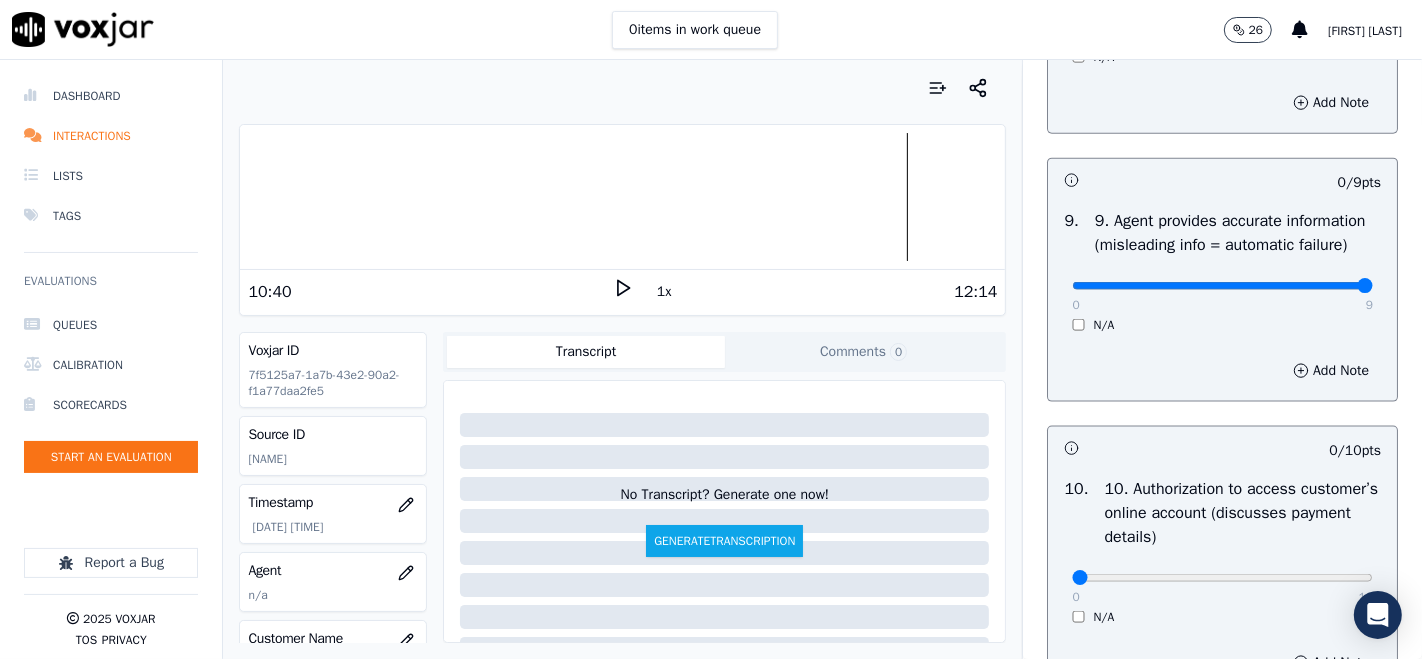 type on "9" 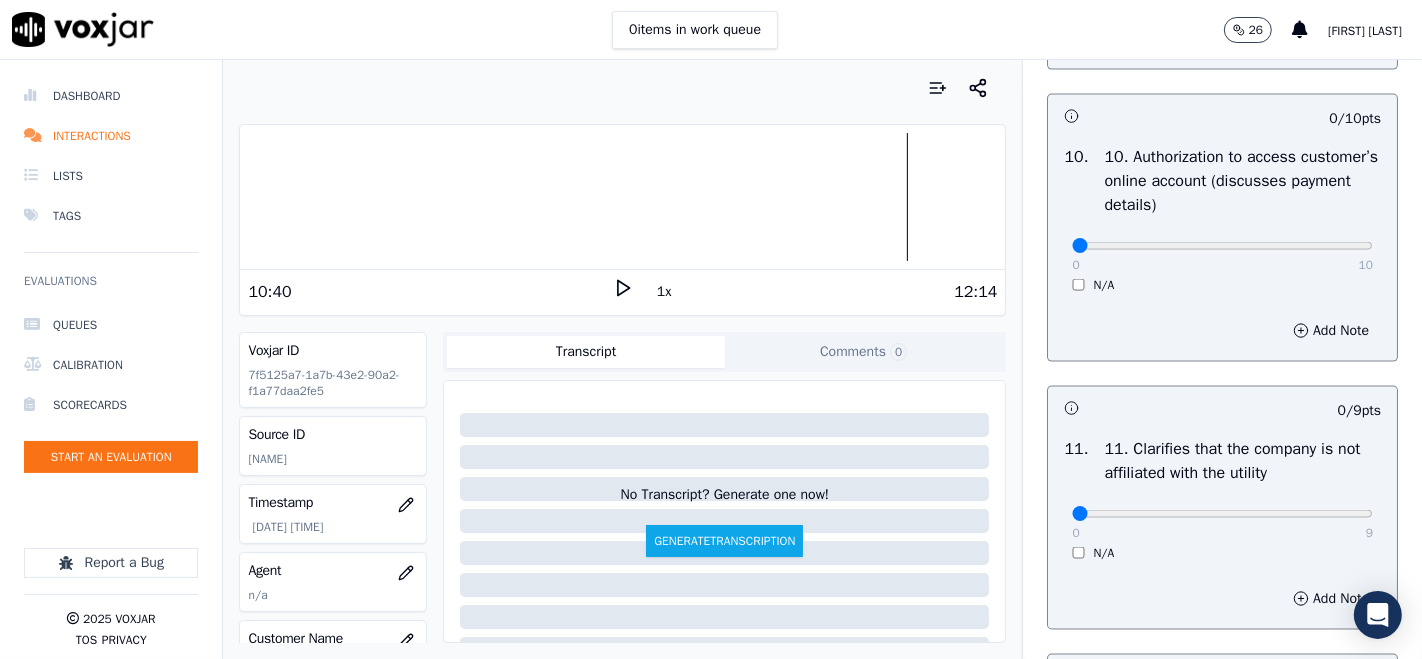 scroll, scrollTop: 2555, scrollLeft: 0, axis: vertical 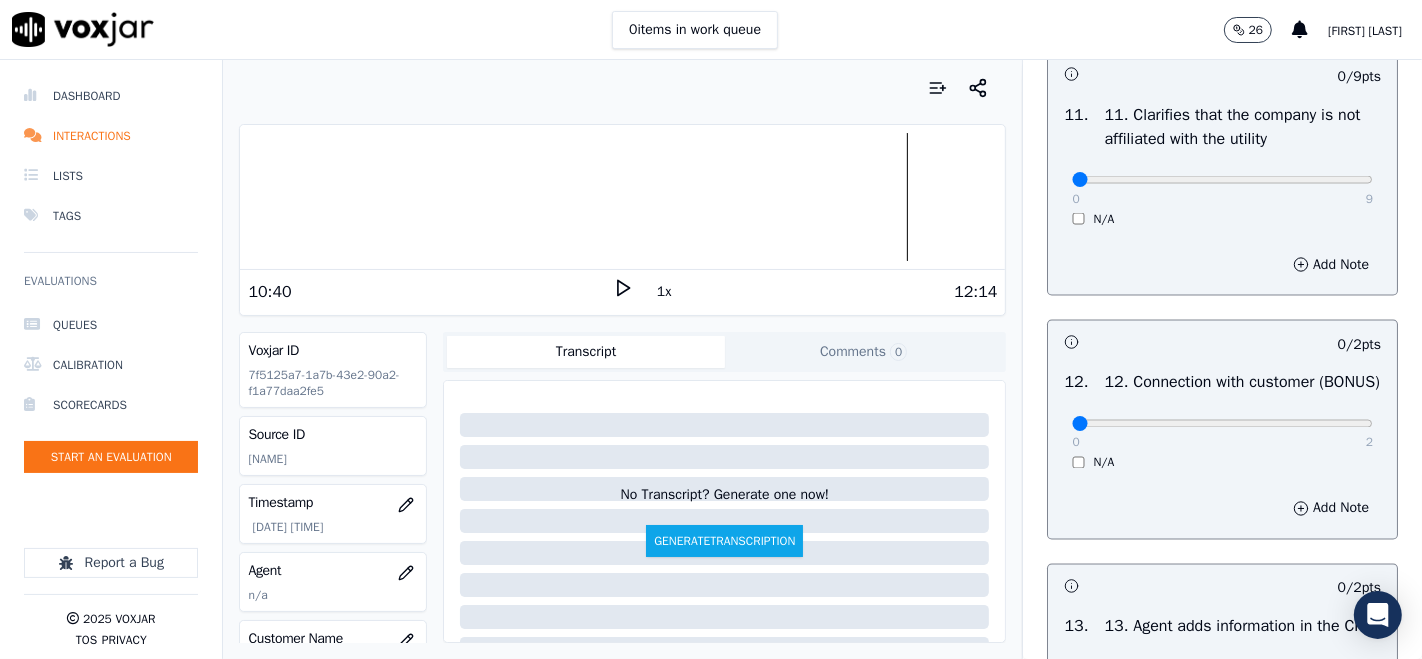 click on "0   9     N/A" at bounding box center [1222, 189] 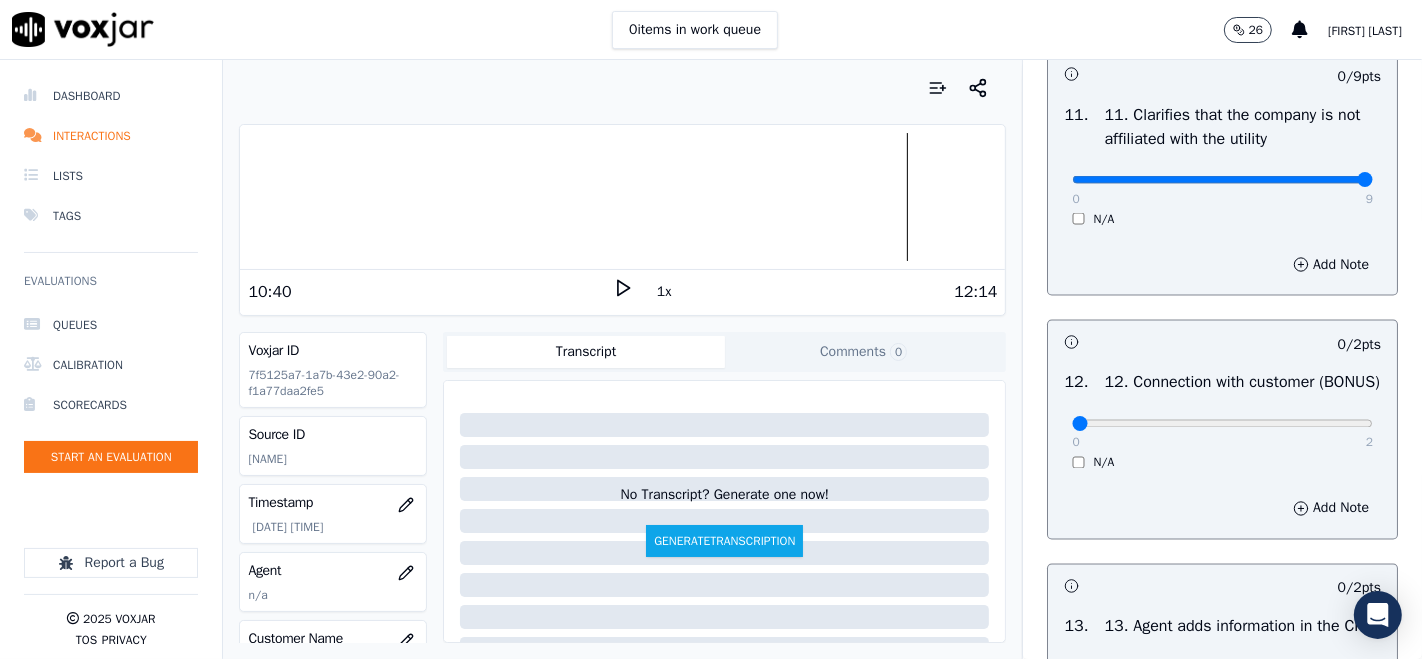 type on "9" 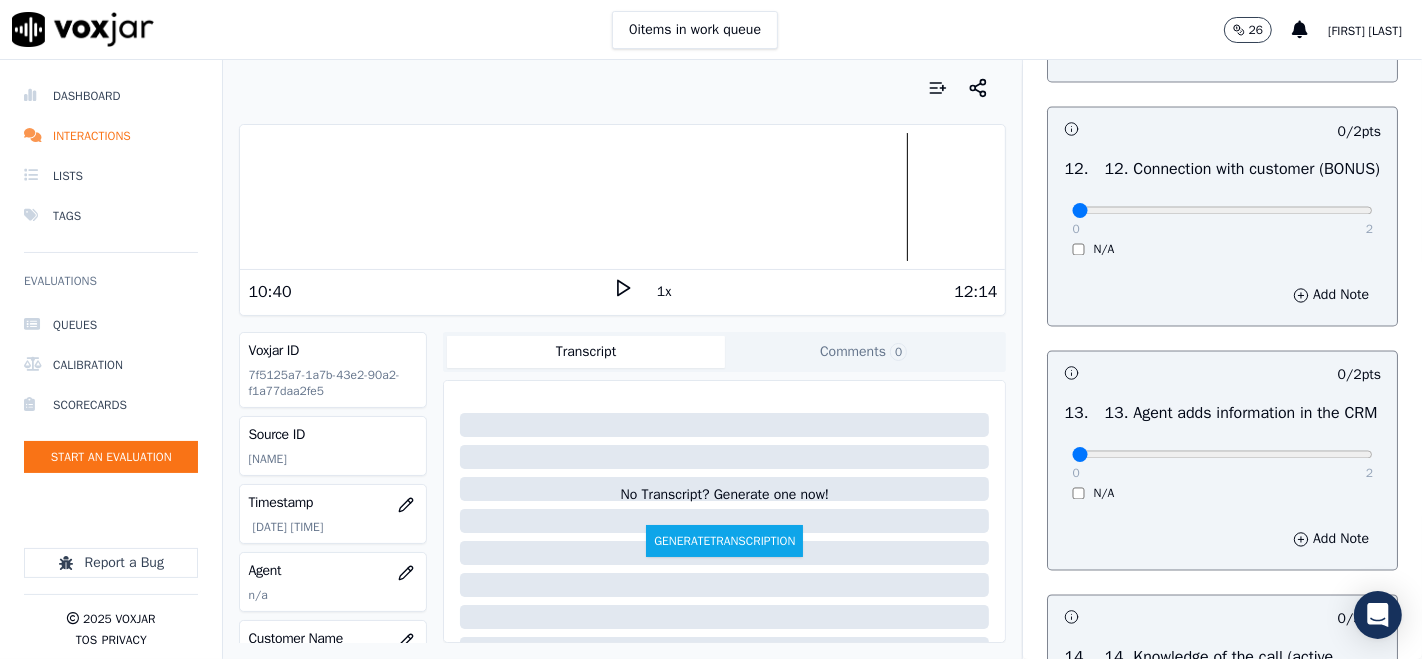 scroll, scrollTop: 3111, scrollLeft: 0, axis: vertical 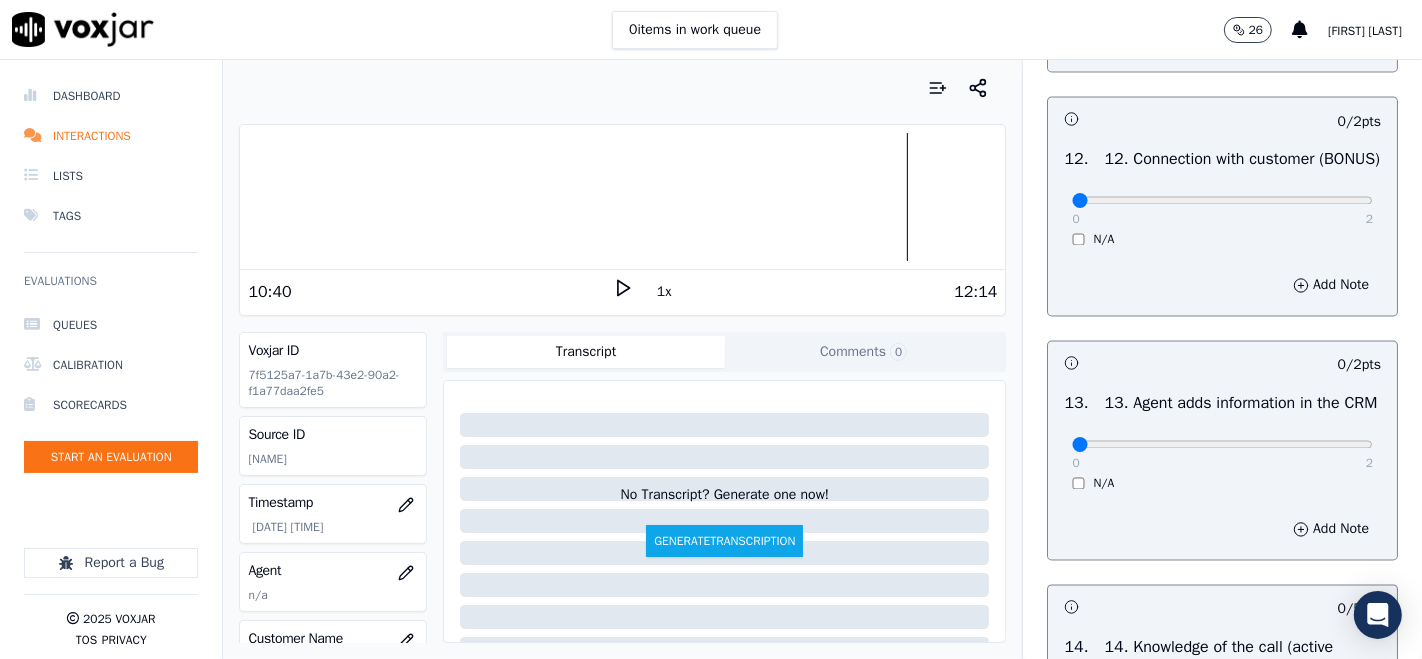 click on "0   2     N/A" at bounding box center [1222, 210] 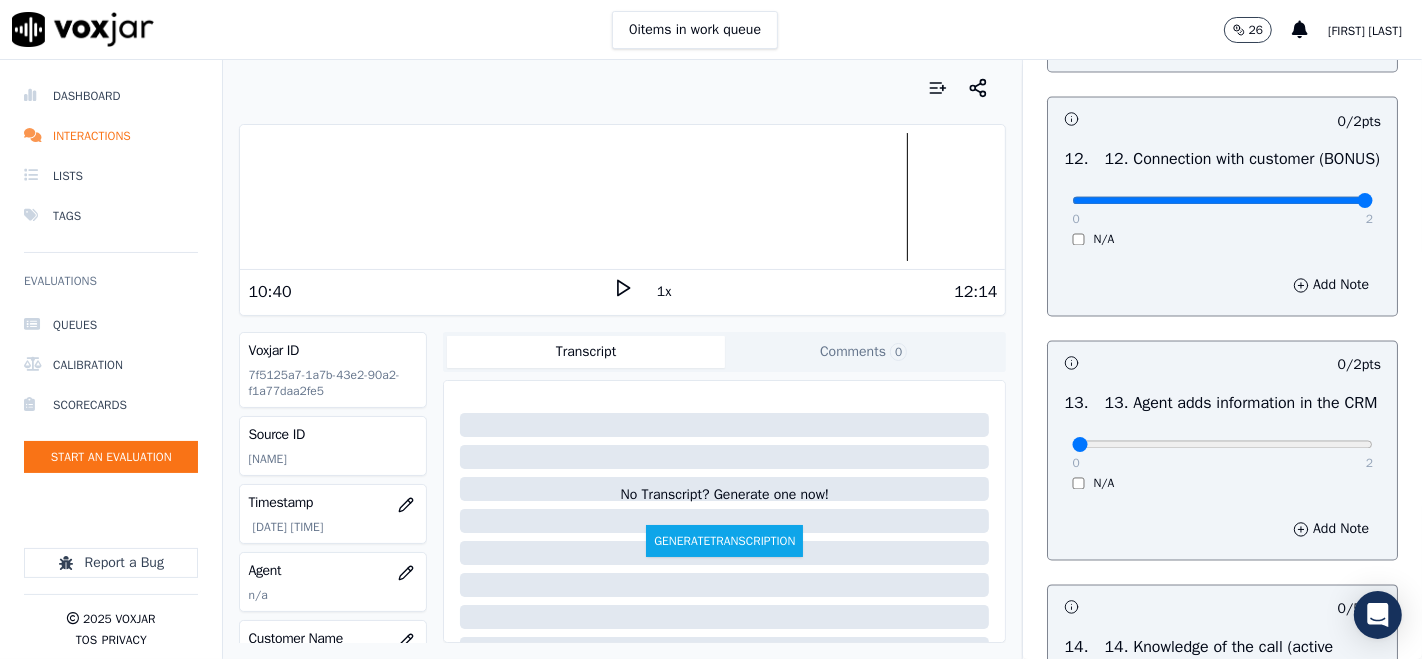 type on "2" 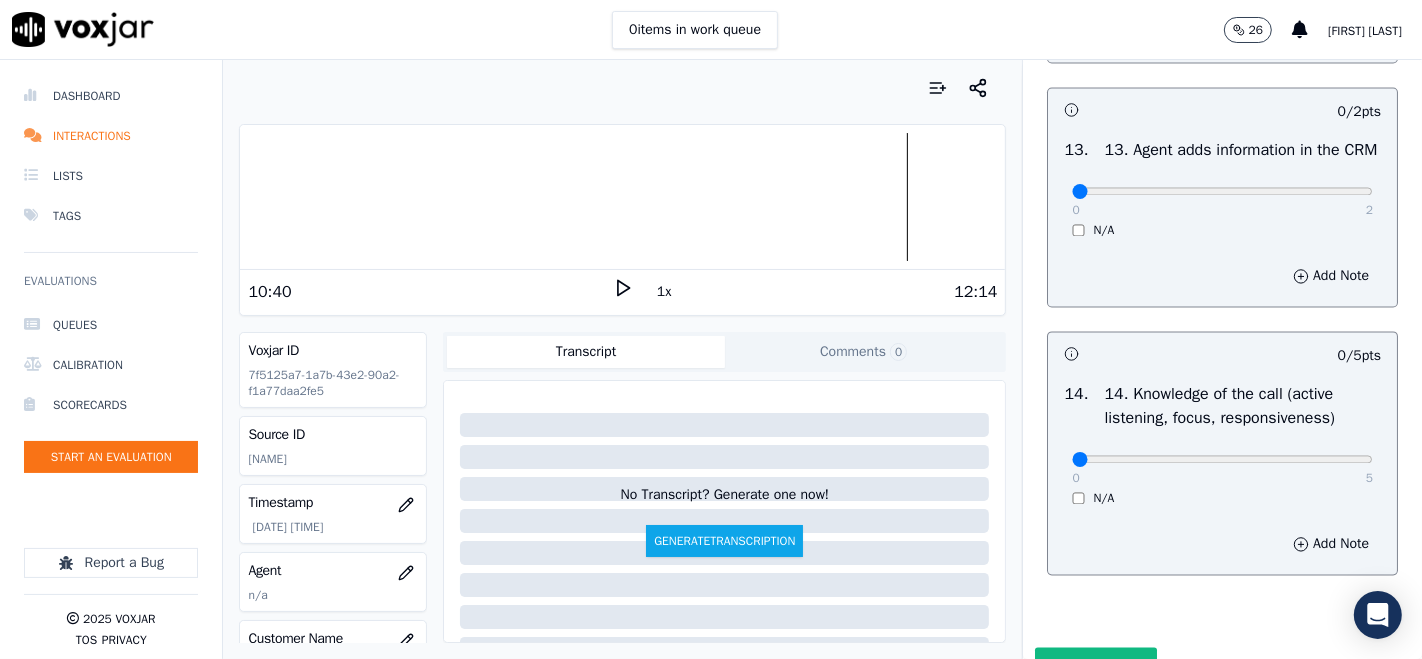 scroll, scrollTop: 3333, scrollLeft: 0, axis: vertical 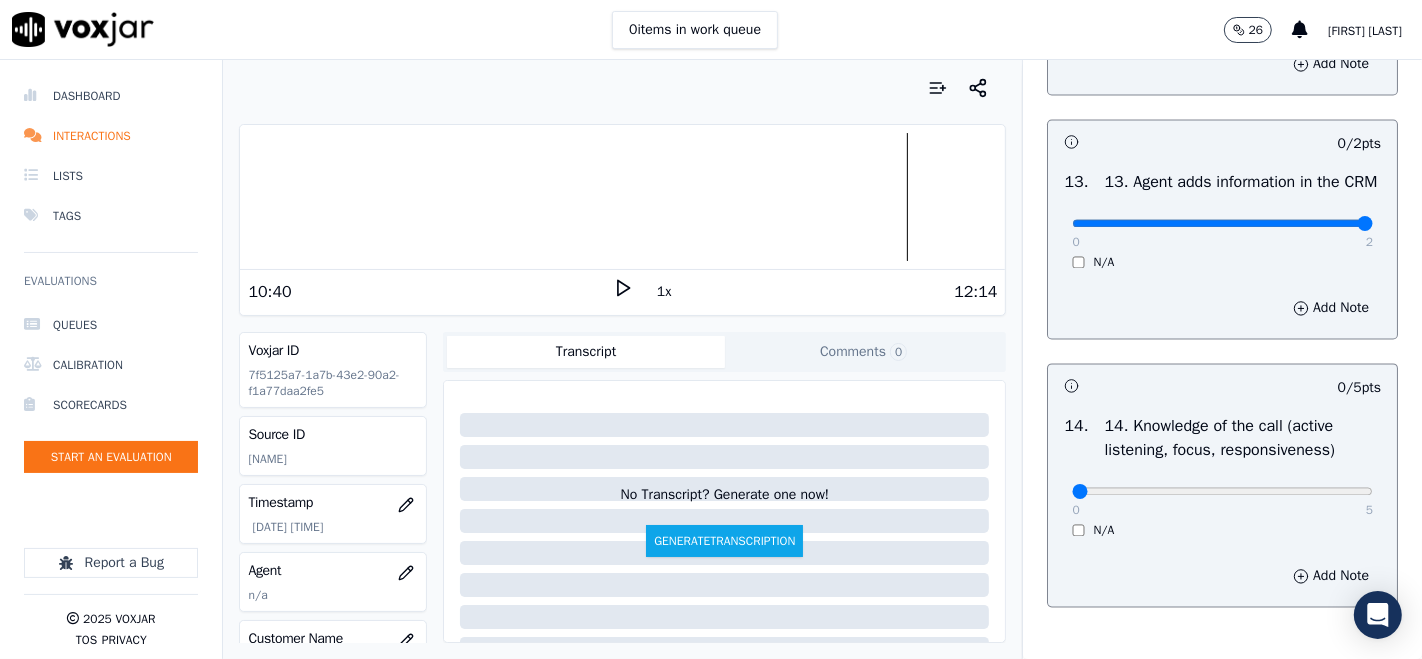 type on "2" 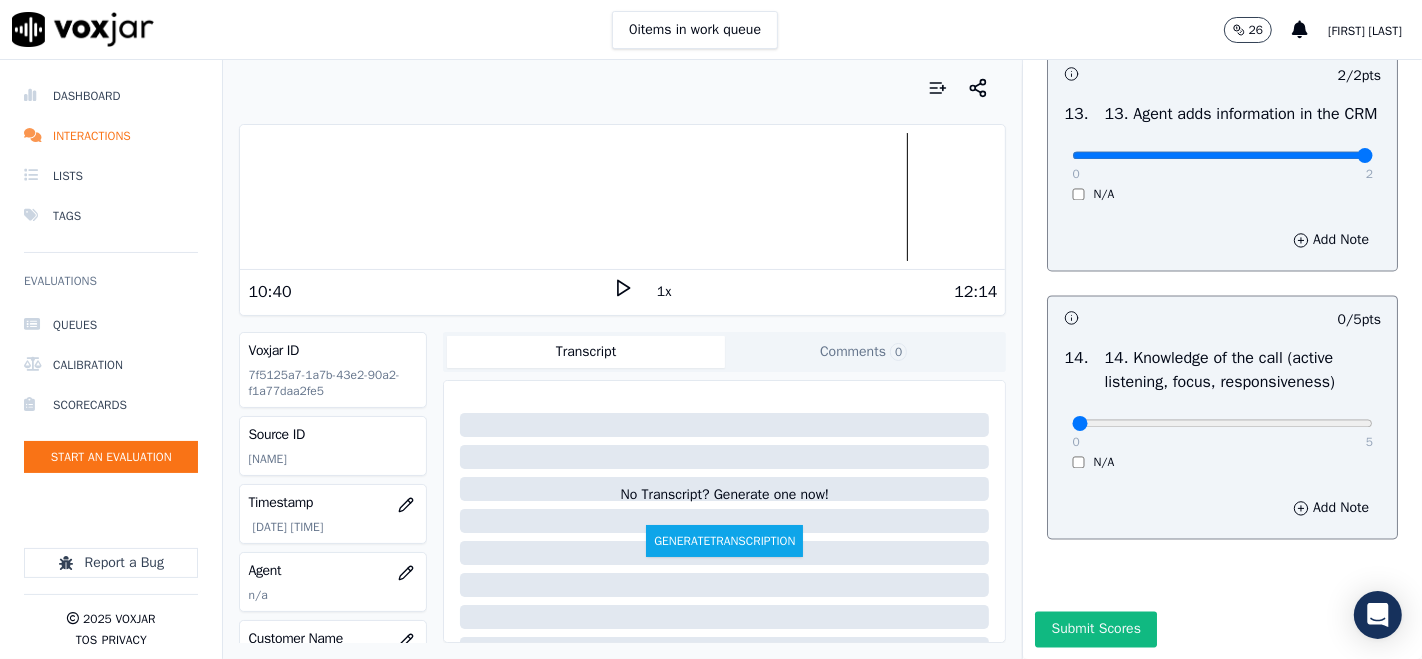scroll, scrollTop: 3606, scrollLeft: 0, axis: vertical 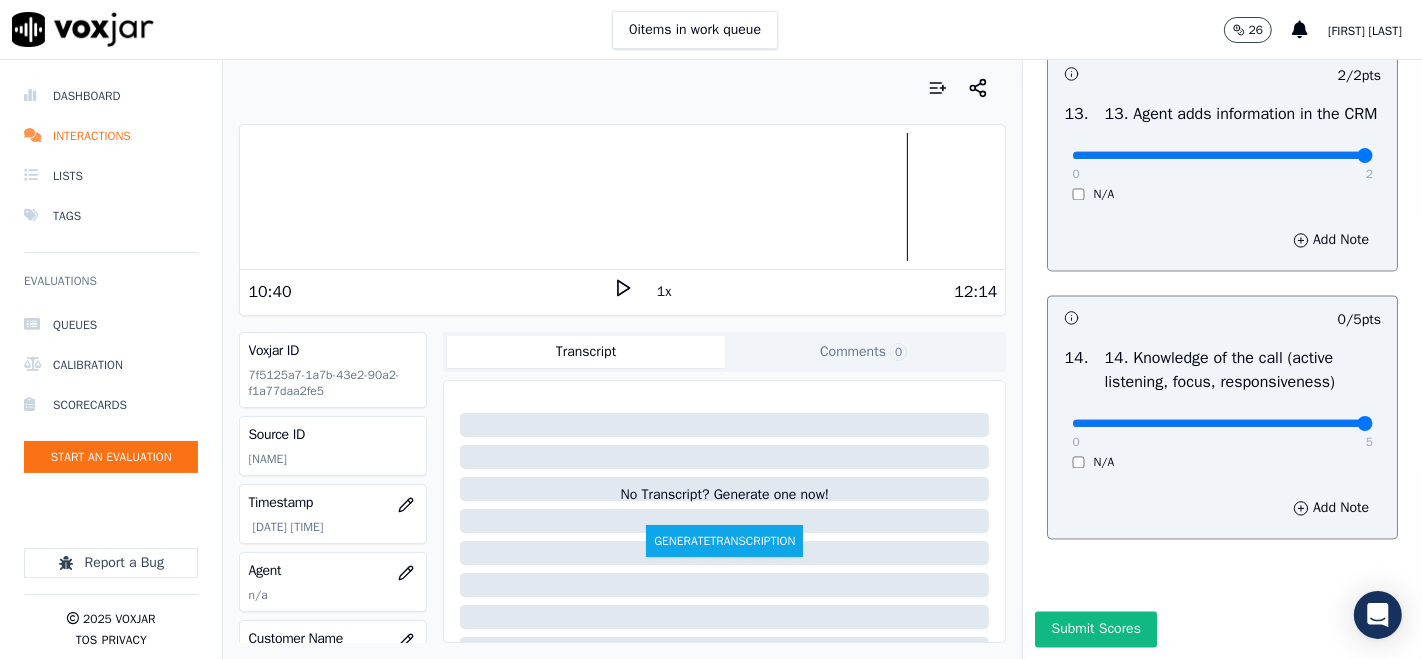 type on "5" 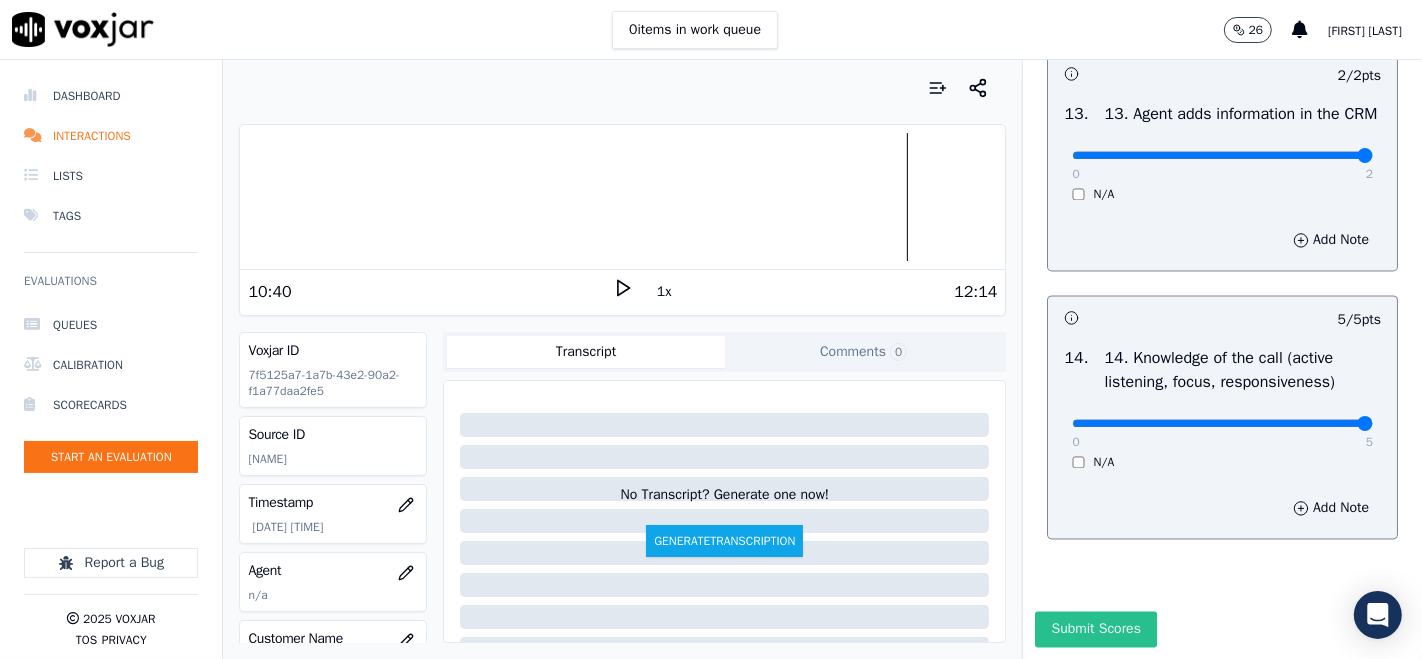 click on "Submit Scores" at bounding box center [1095, 629] 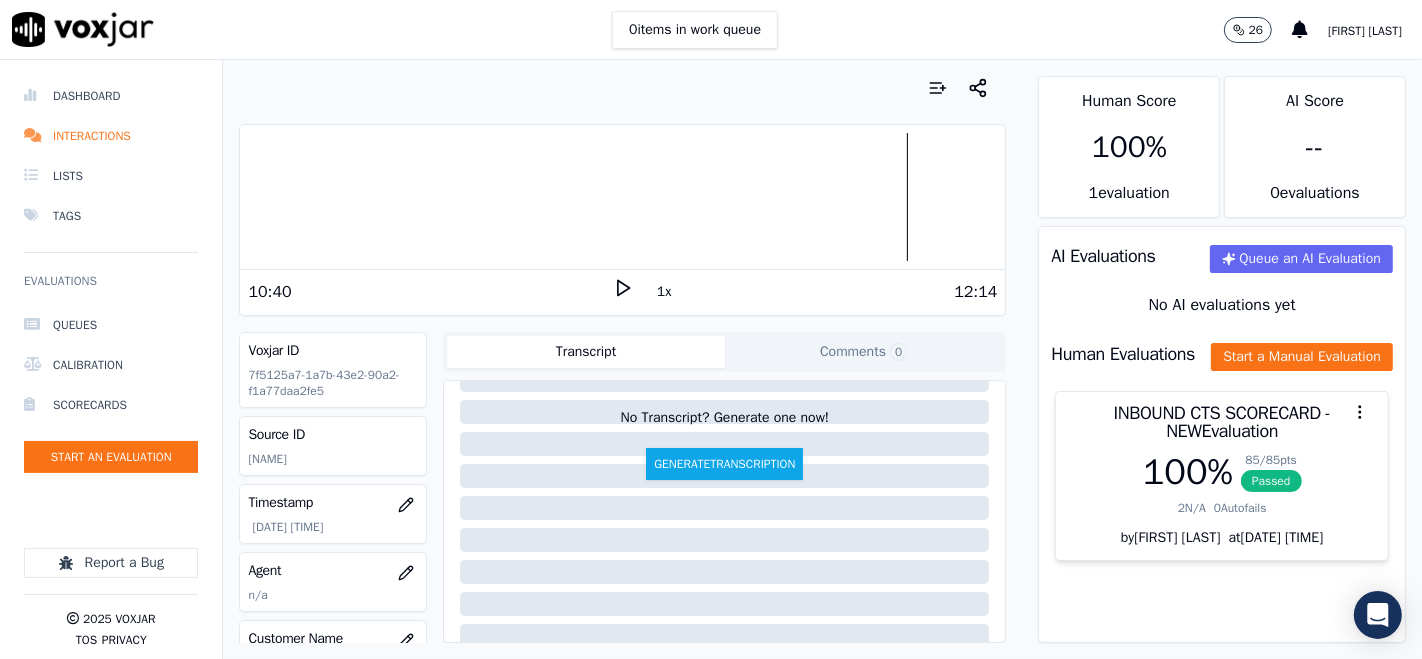 scroll, scrollTop: 111, scrollLeft: 0, axis: vertical 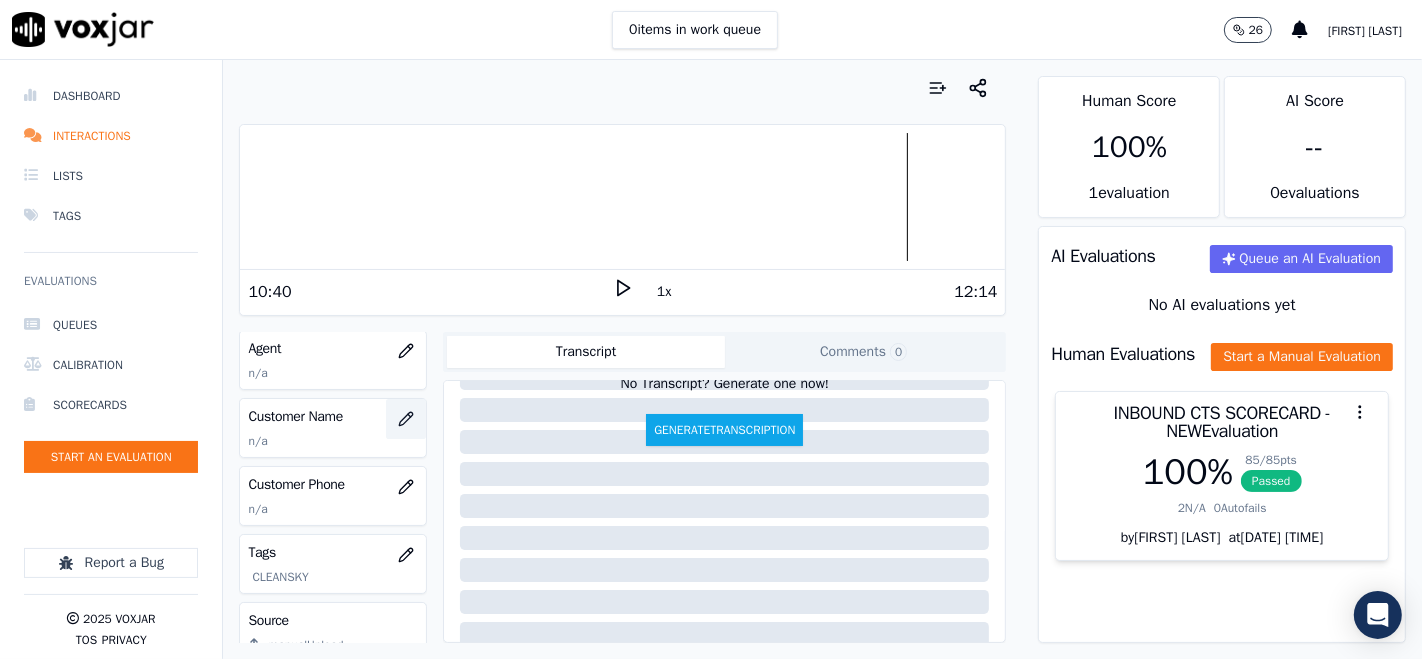 click 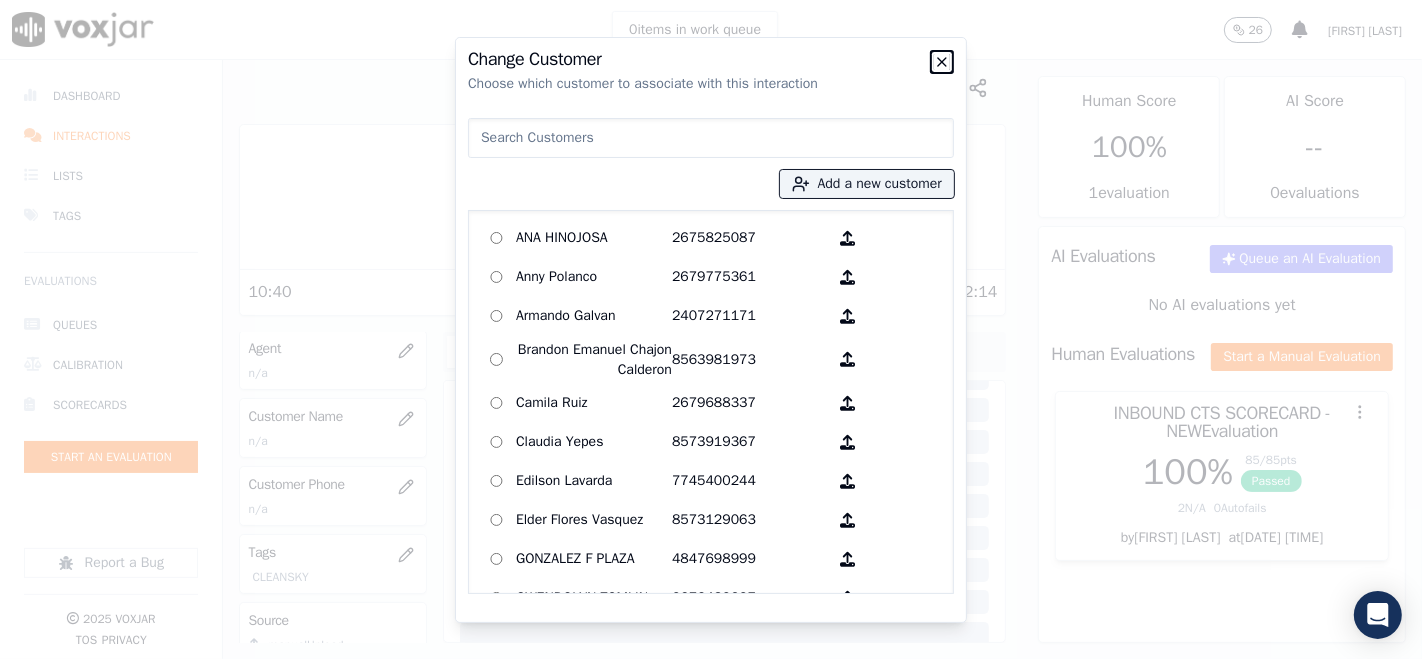 click 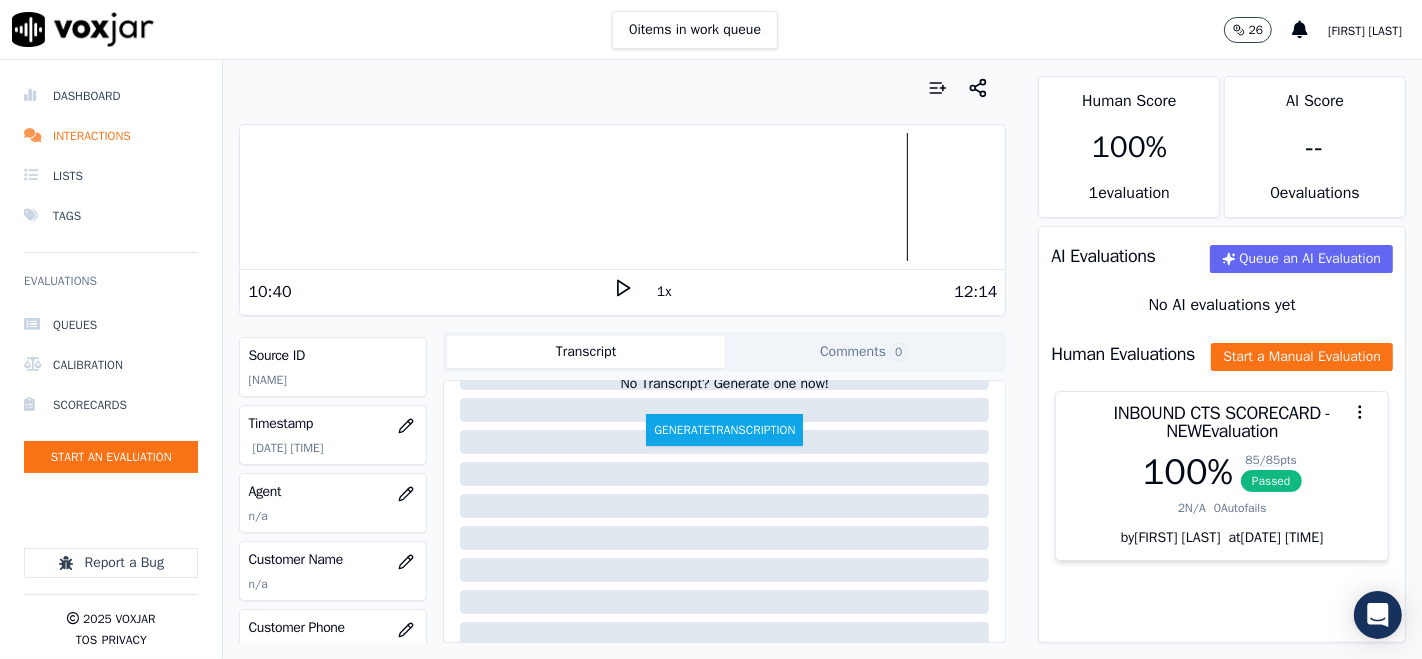 scroll, scrollTop: 111, scrollLeft: 0, axis: vertical 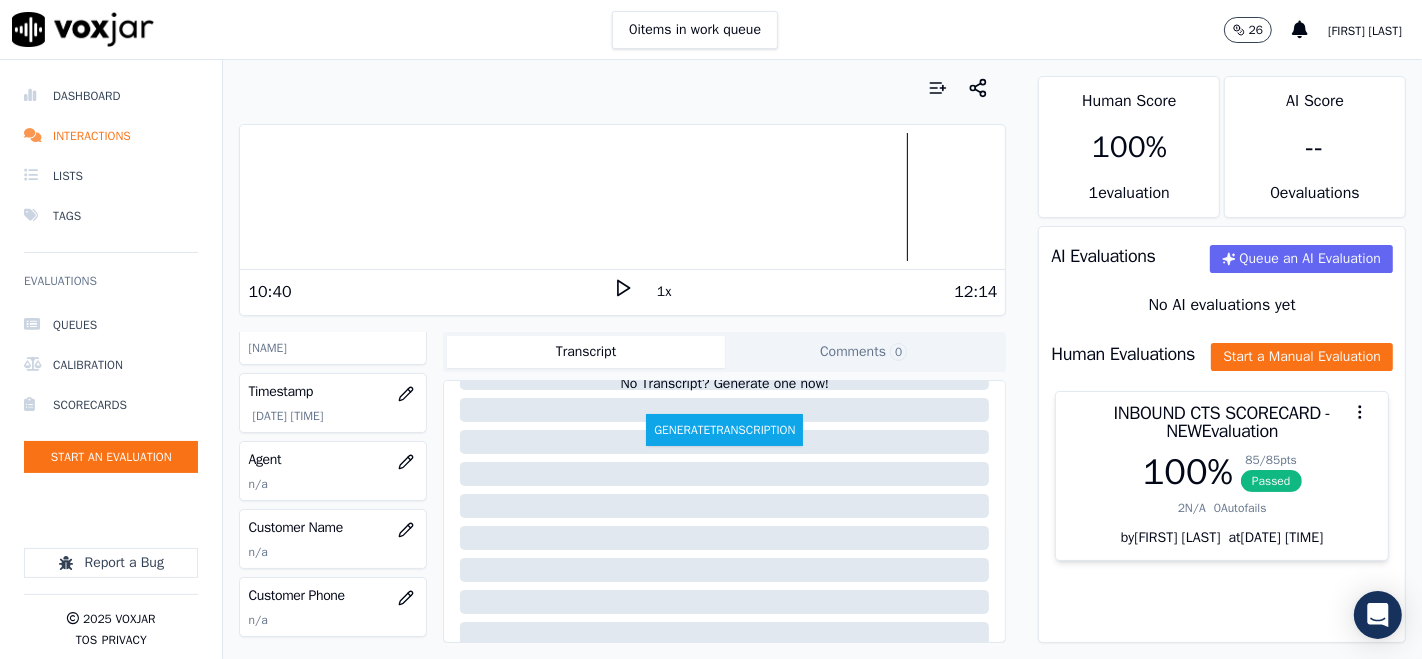 click on "Dashboard   Interactions   Lists   Tags       Evaluations     Queues   Calibration   Scorecards   Start an Evaluation
Report a Bug       2025   Voxjar   TOS   Privacy" 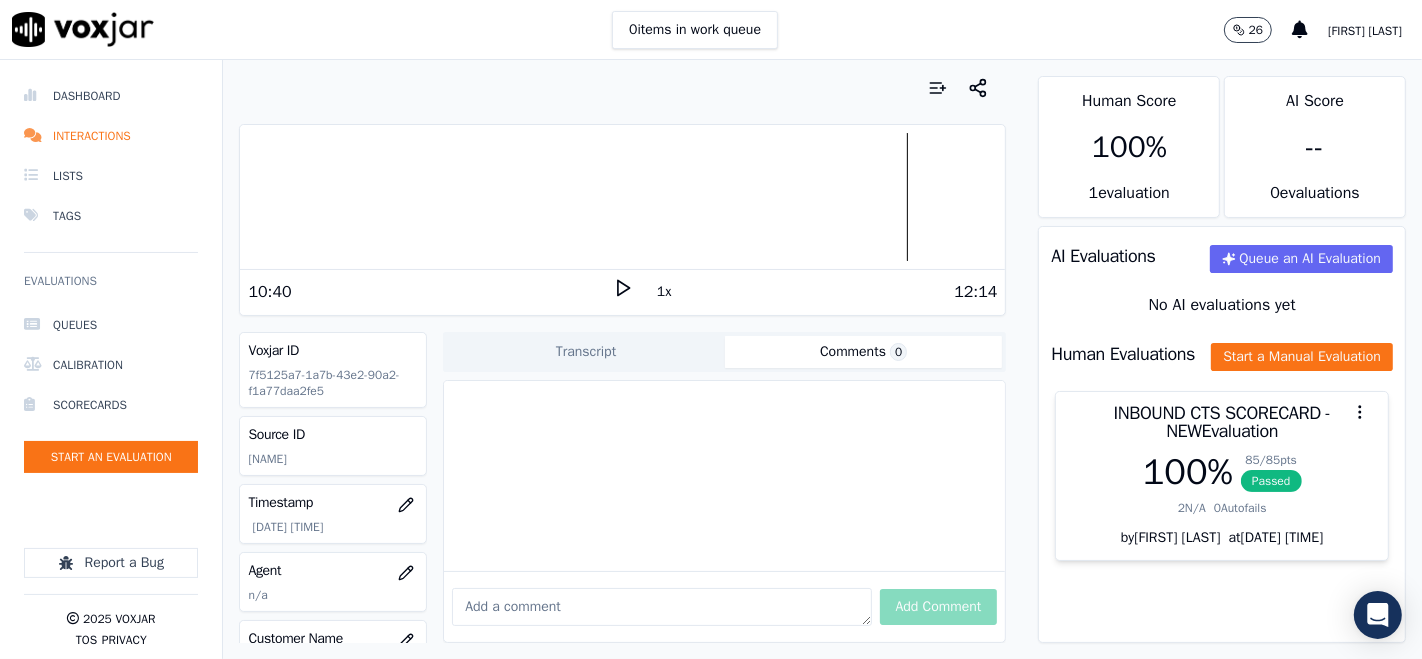 click on "Comments  0" 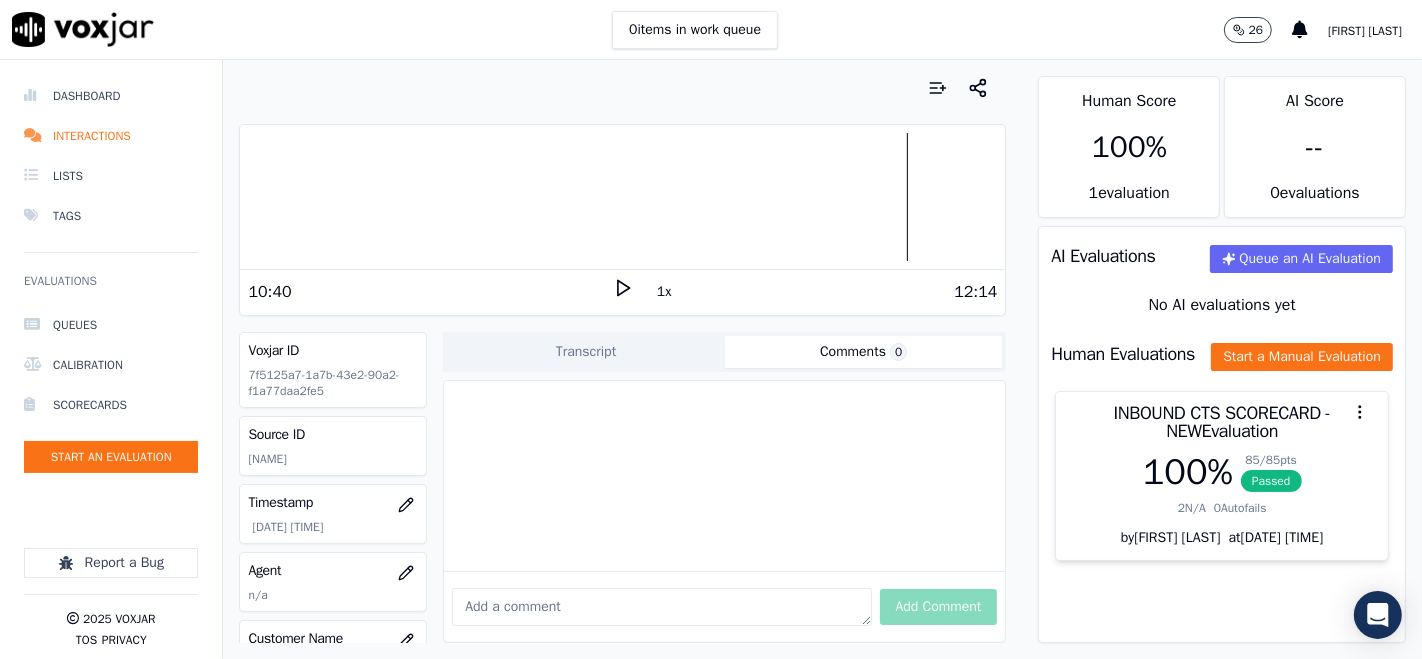 click at bounding box center [661, 607] 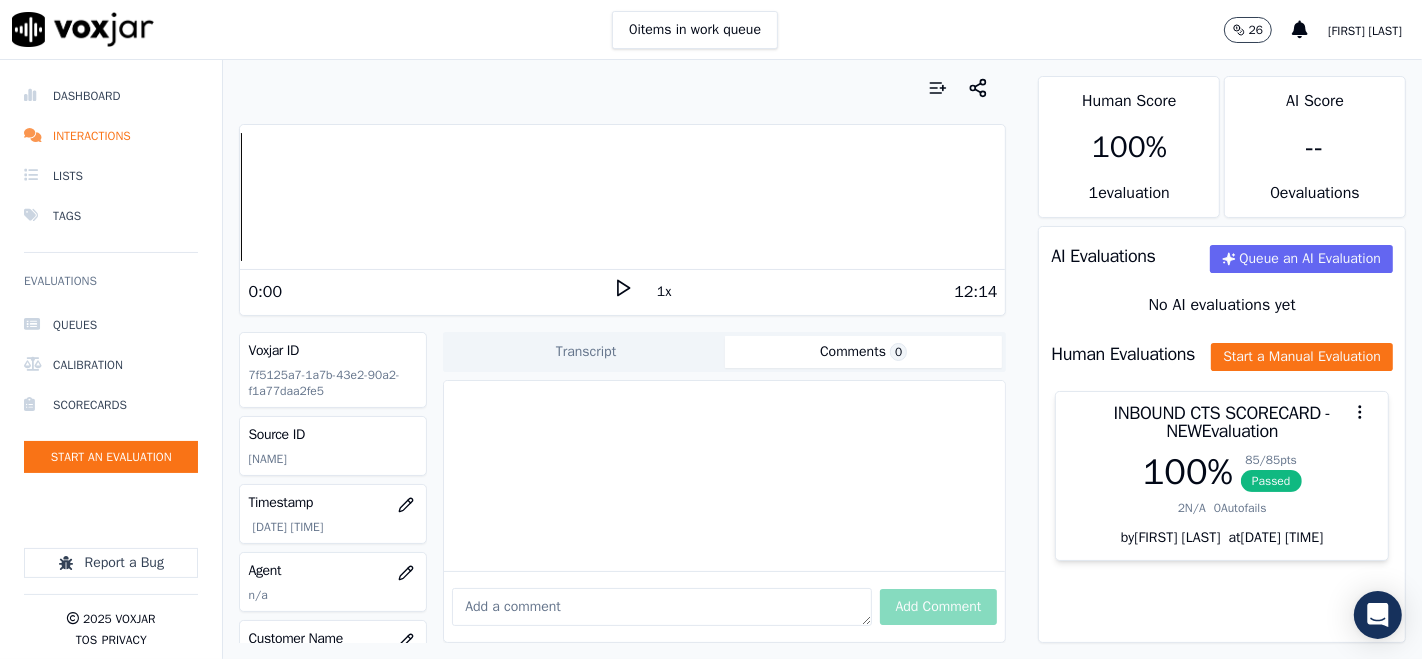 click 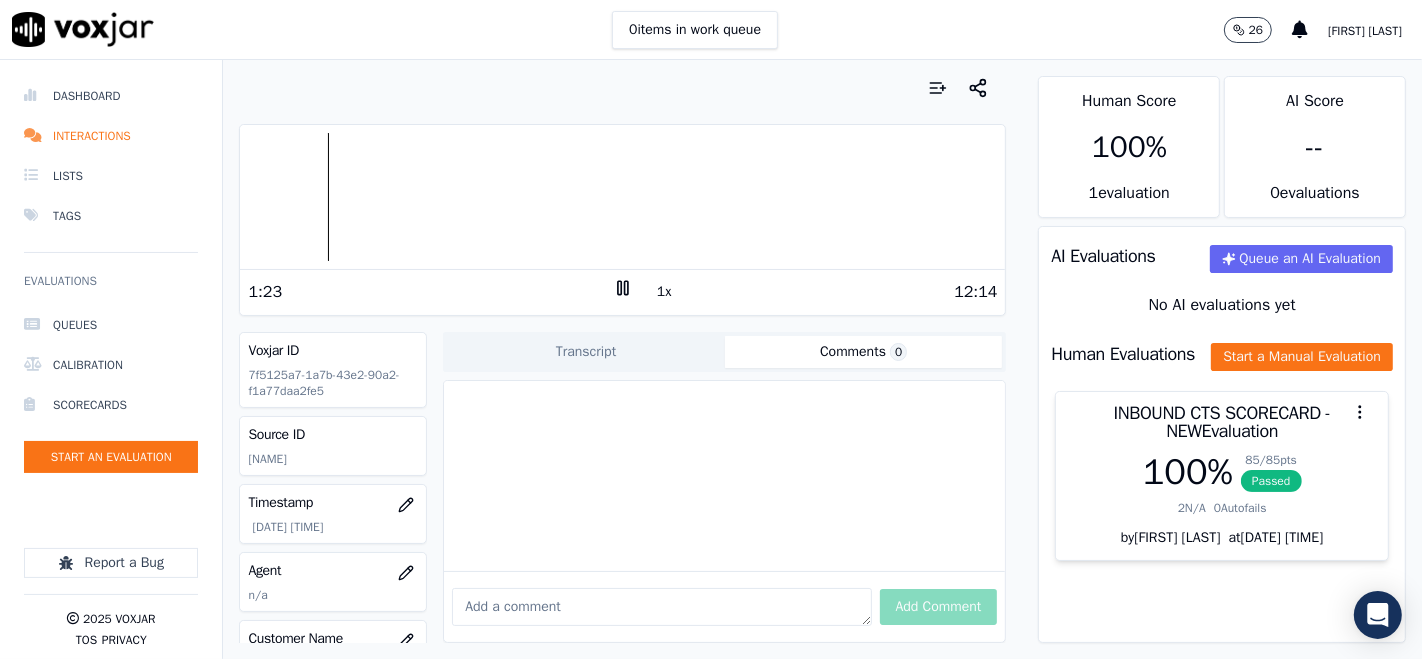 click 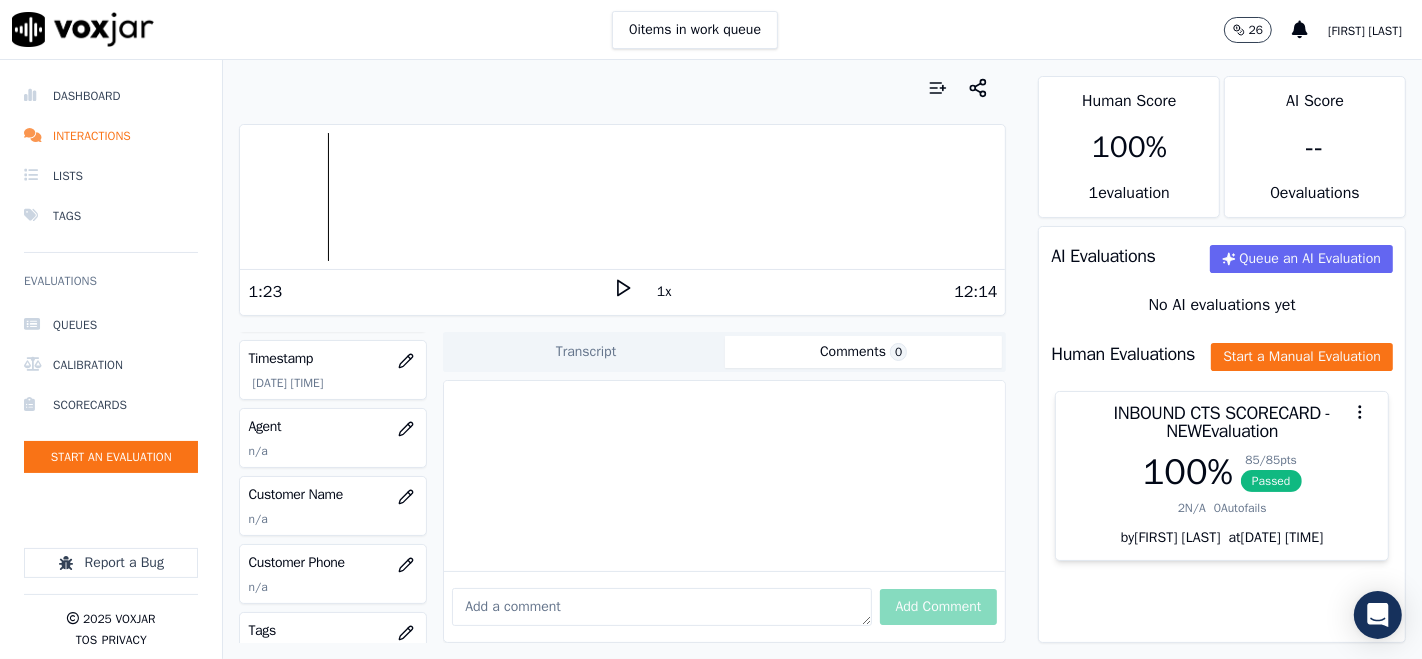 scroll, scrollTop: 152, scrollLeft: 0, axis: vertical 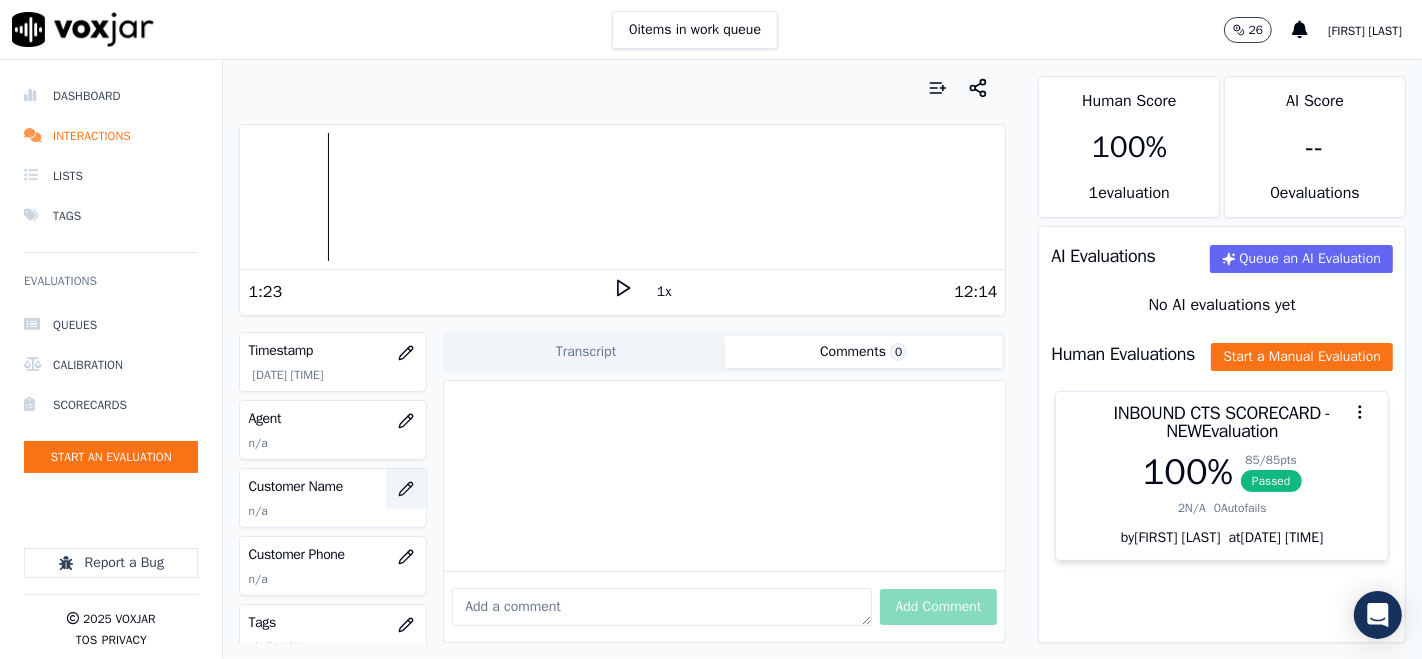 click 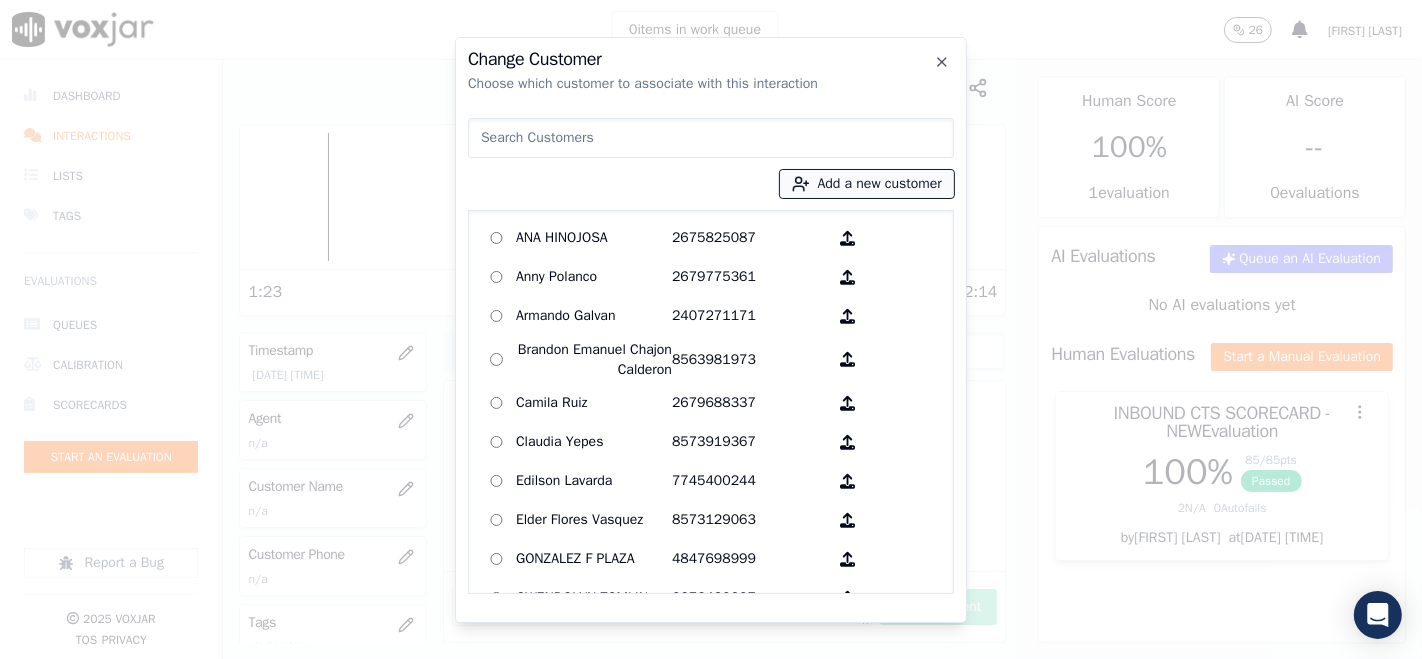 click on "Add a new customer" at bounding box center (867, 184) 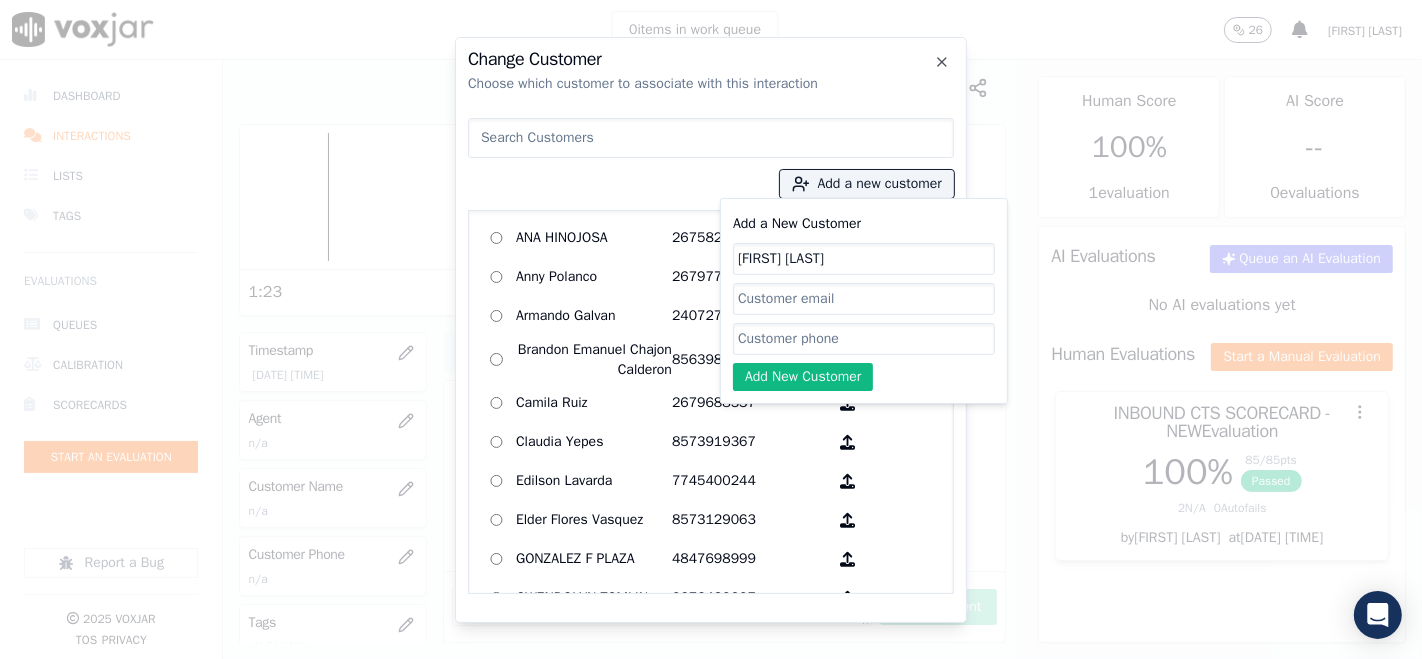 type on "NANCY E HUMBERTSON" 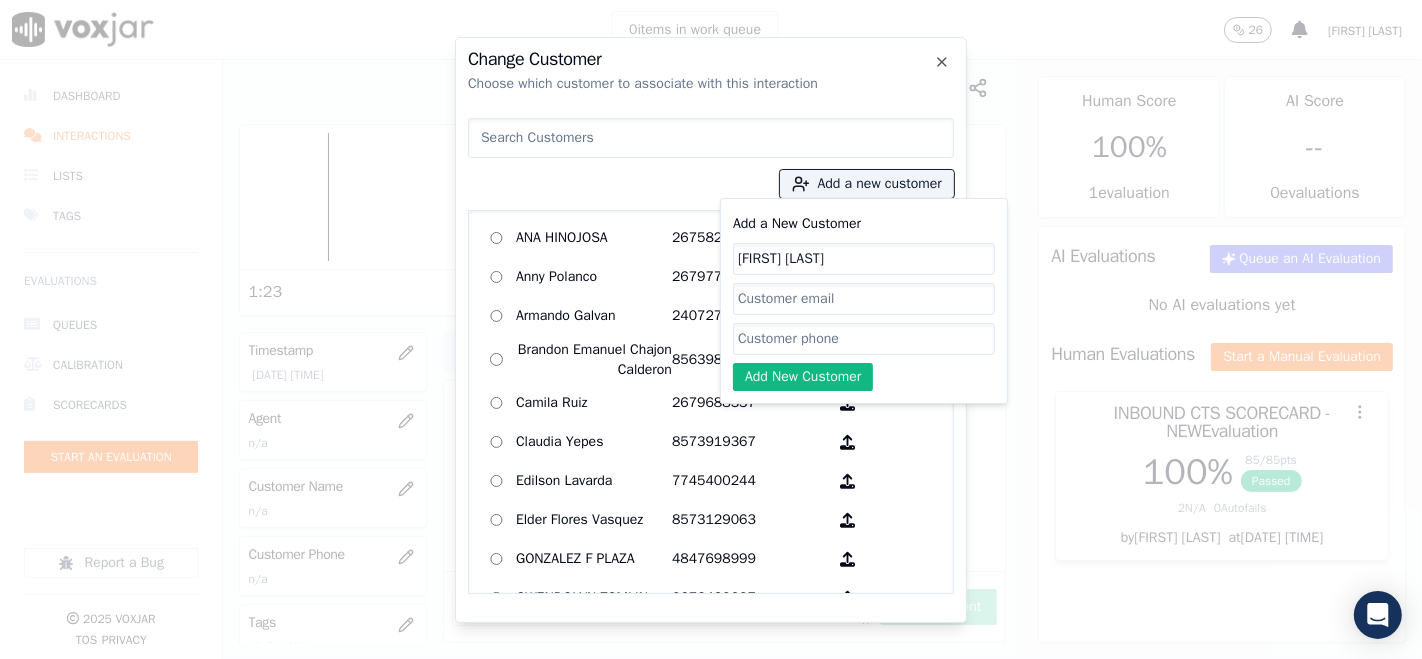 paste on "3026123088" 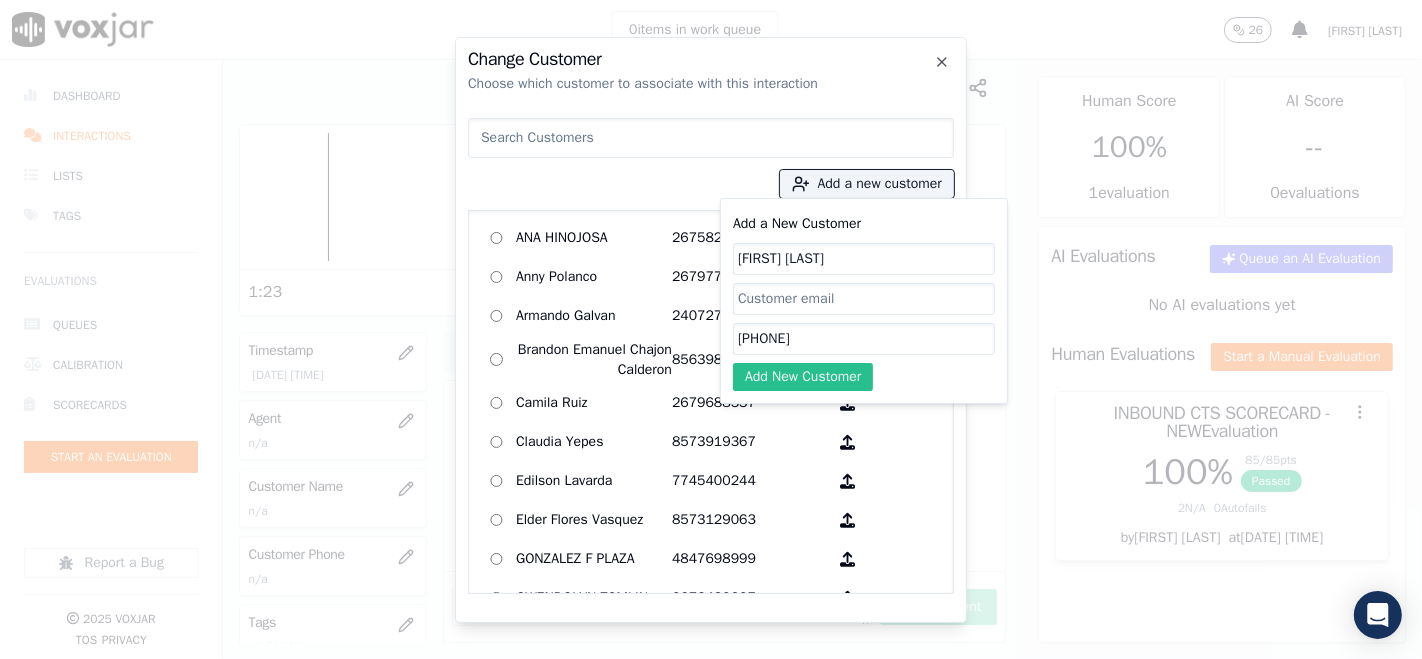 type on "3026123088" 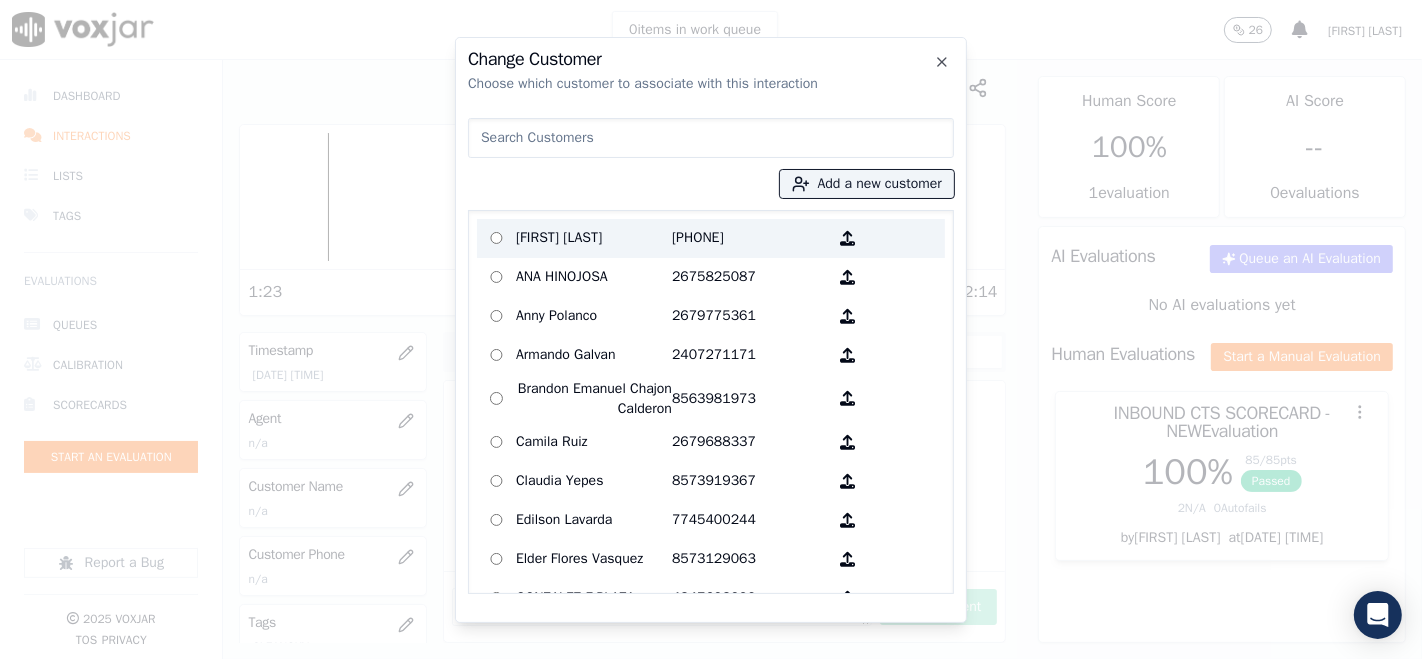 click at bounding box center (496, 238) 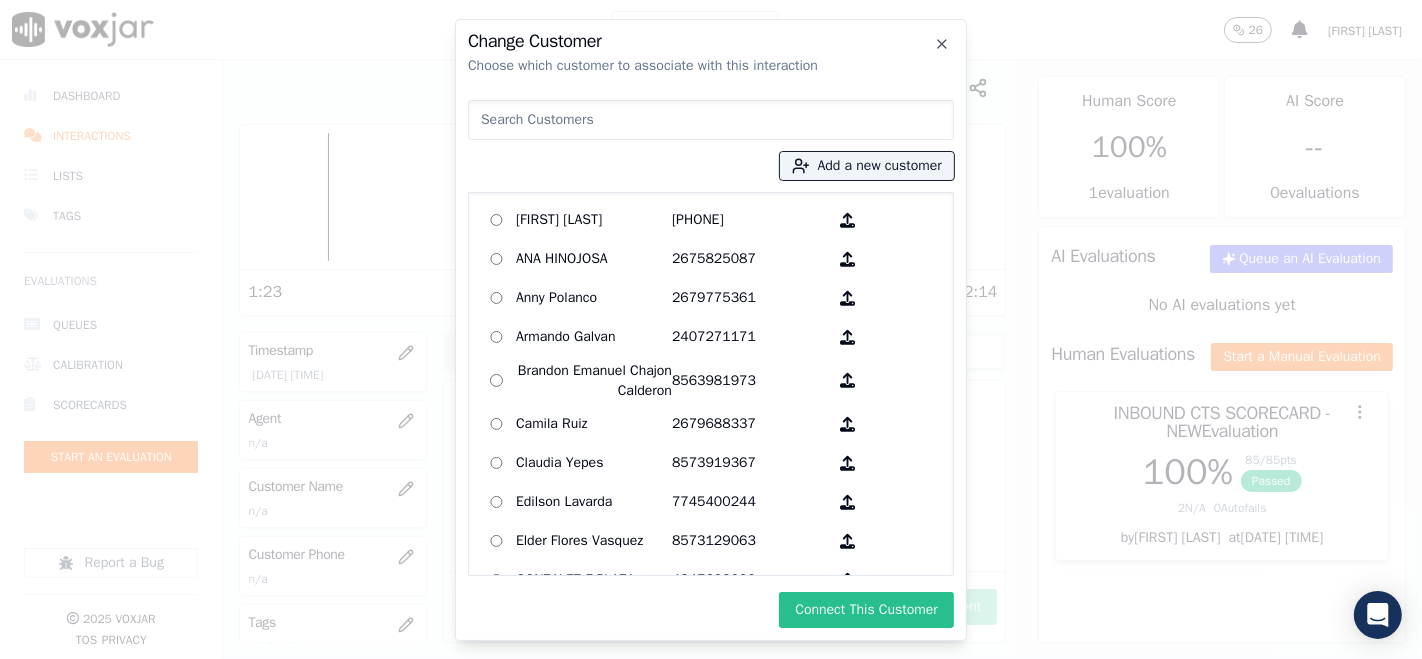 click on "Connect This Customer" at bounding box center (866, 610) 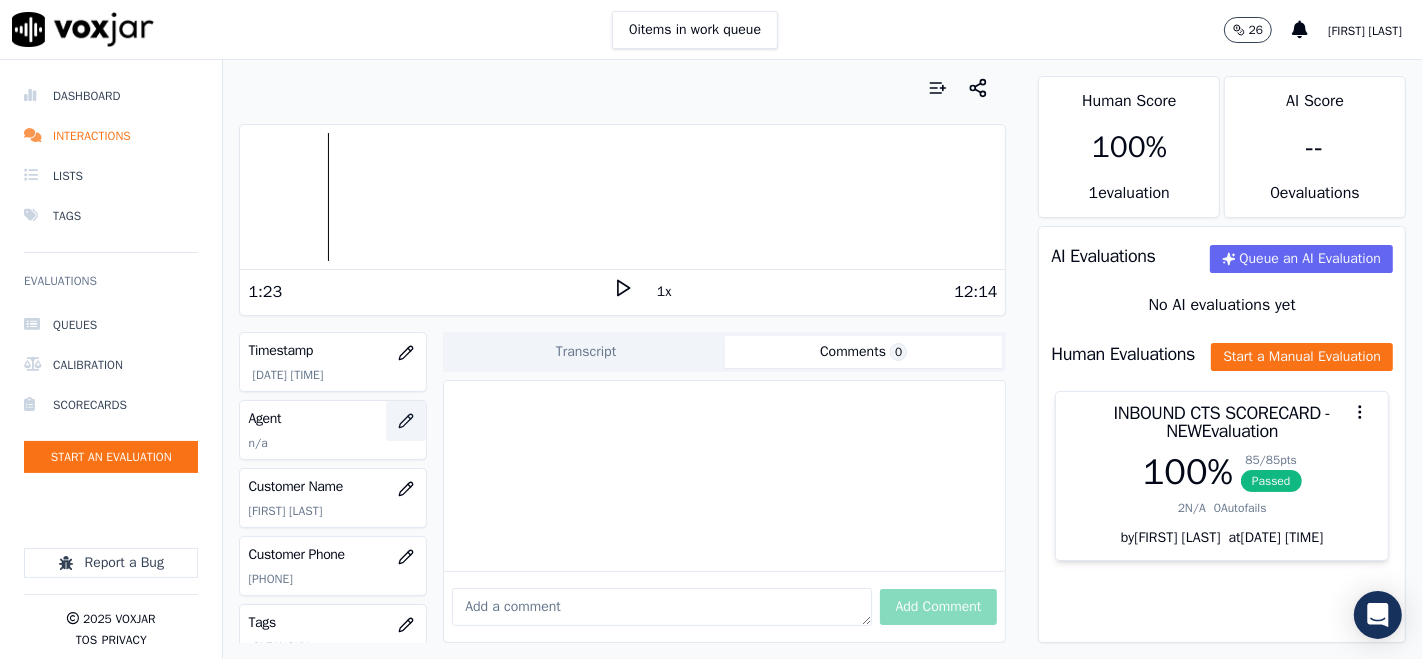 click 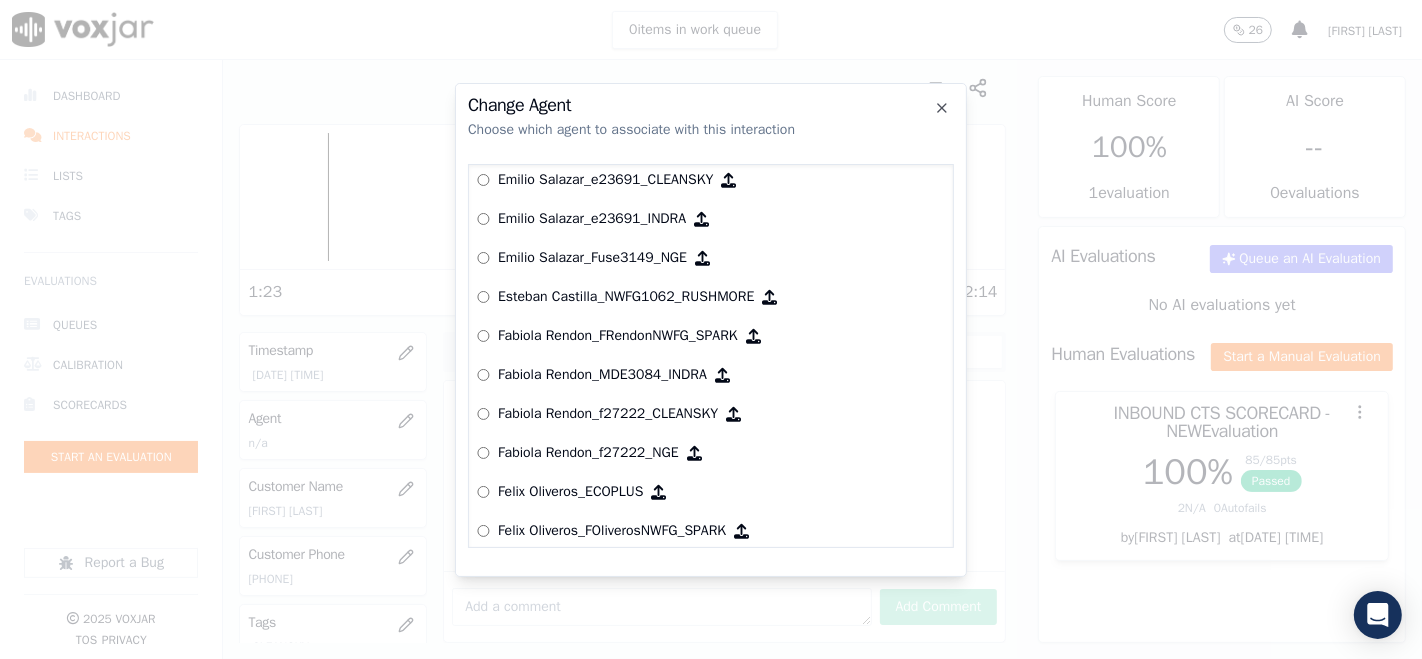scroll, scrollTop: 2685, scrollLeft: 0, axis: vertical 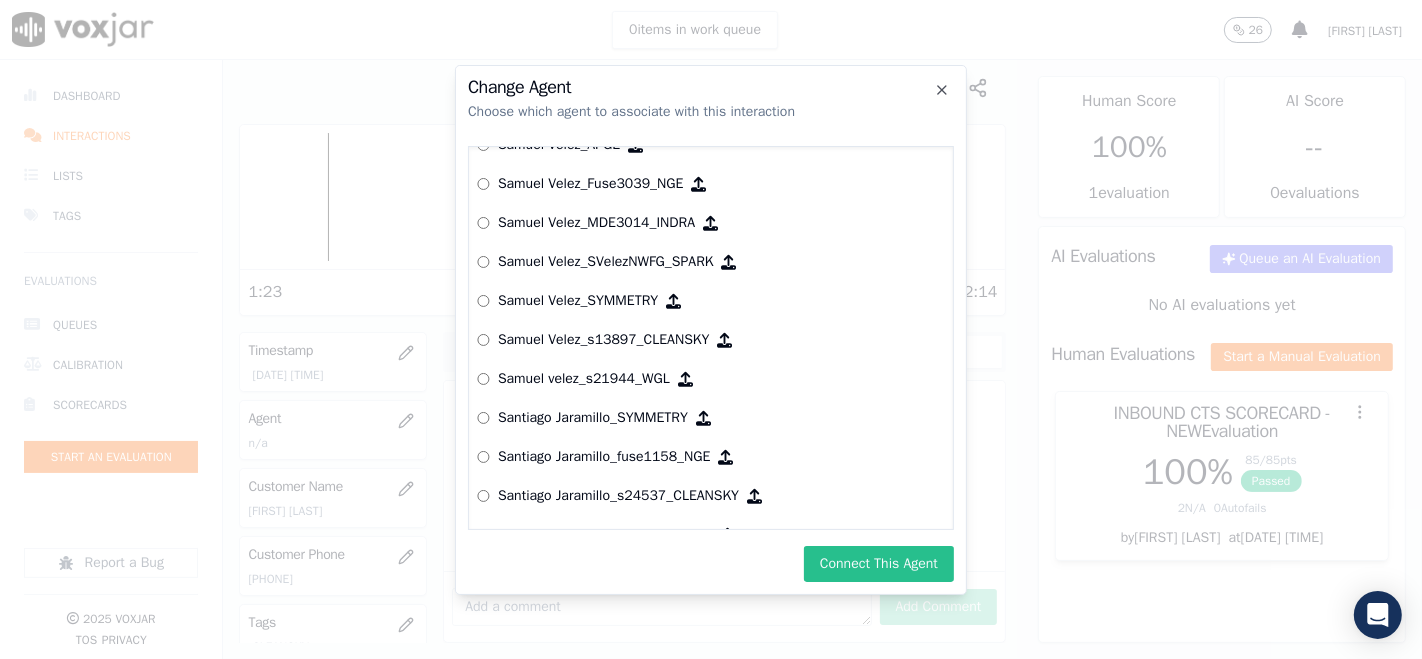 click on "Connect This Agent" at bounding box center [879, 564] 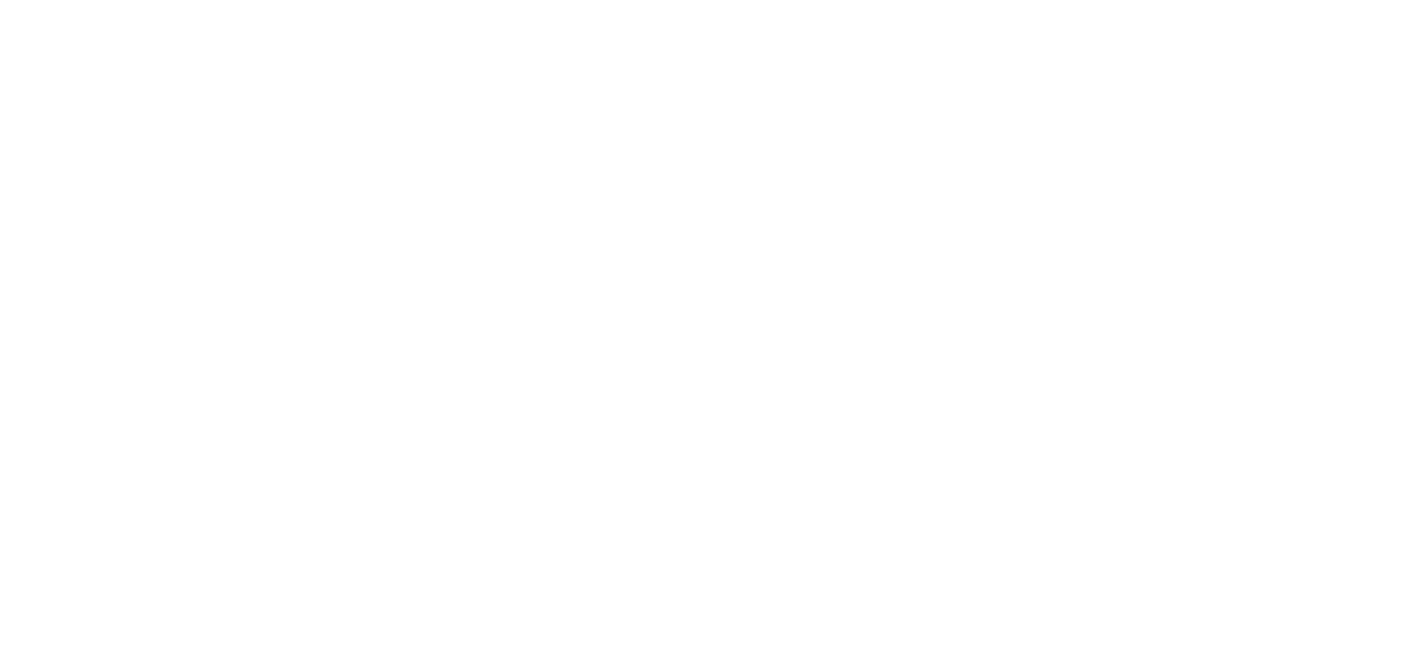 scroll, scrollTop: 0, scrollLeft: 0, axis: both 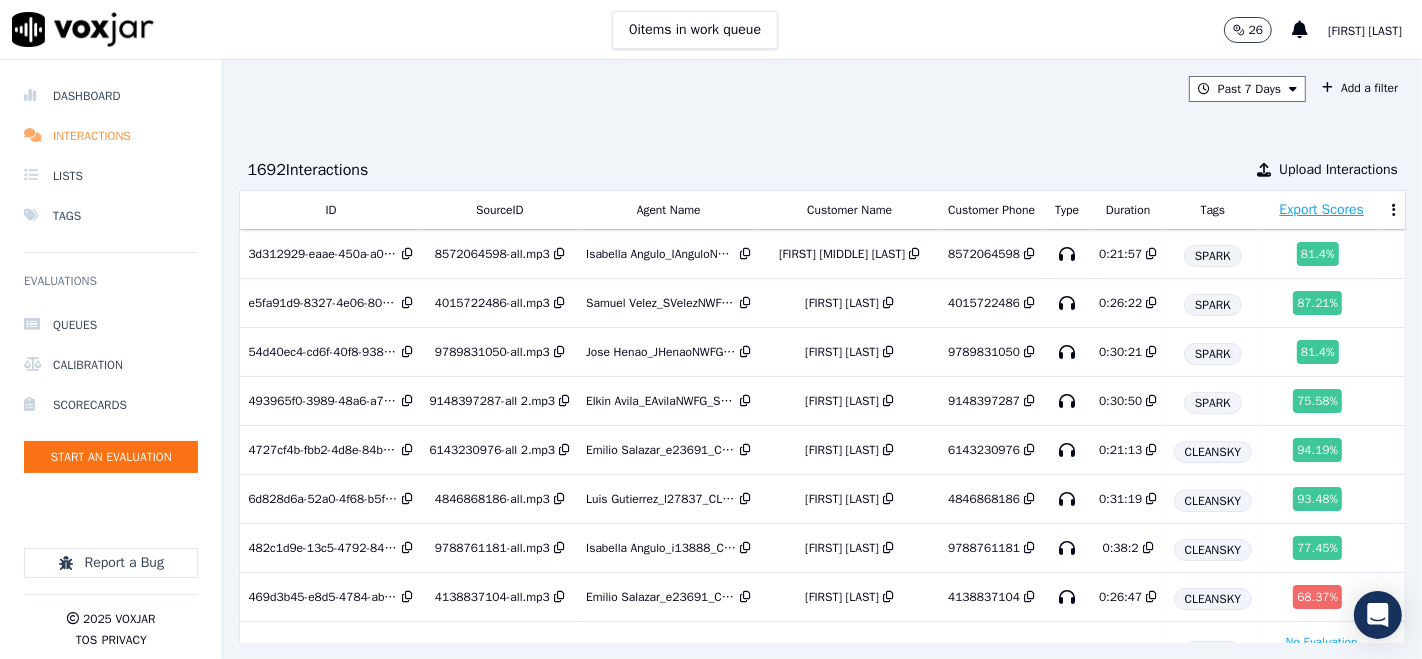 click on "Interactions" at bounding box center [111, 136] 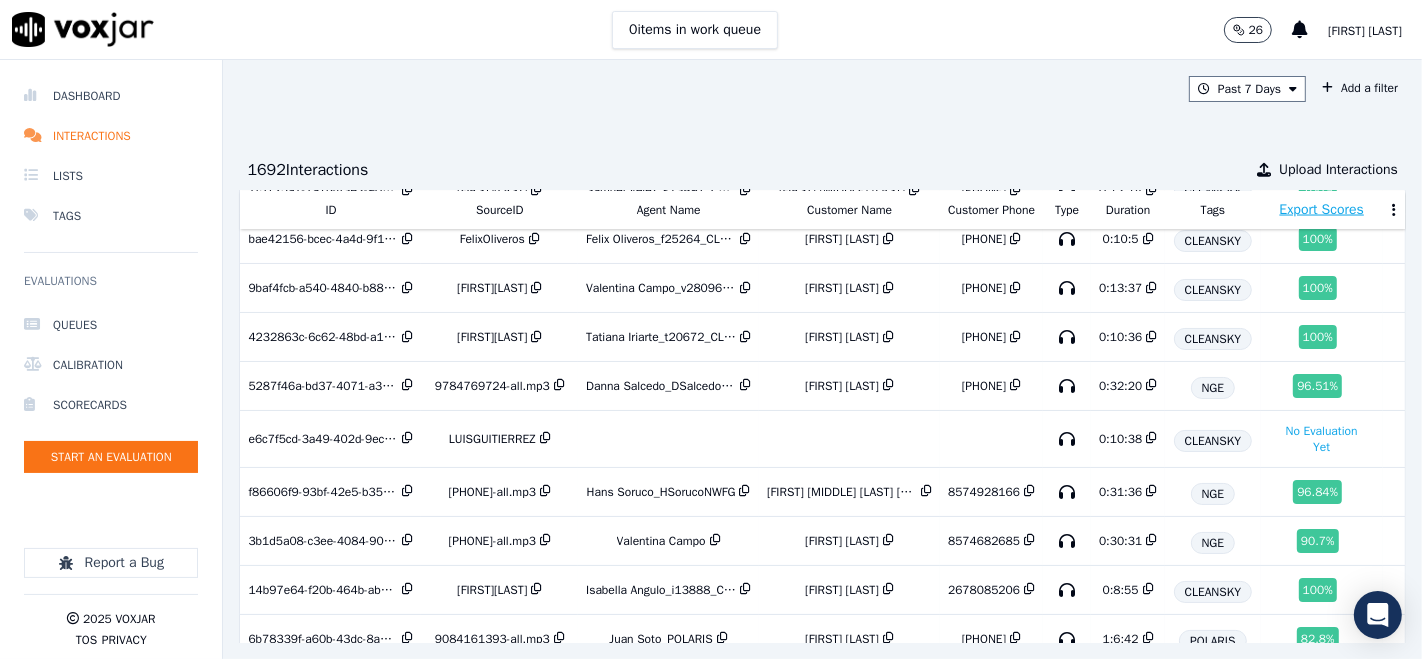 scroll, scrollTop: 3045, scrollLeft: 0, axis: vertical 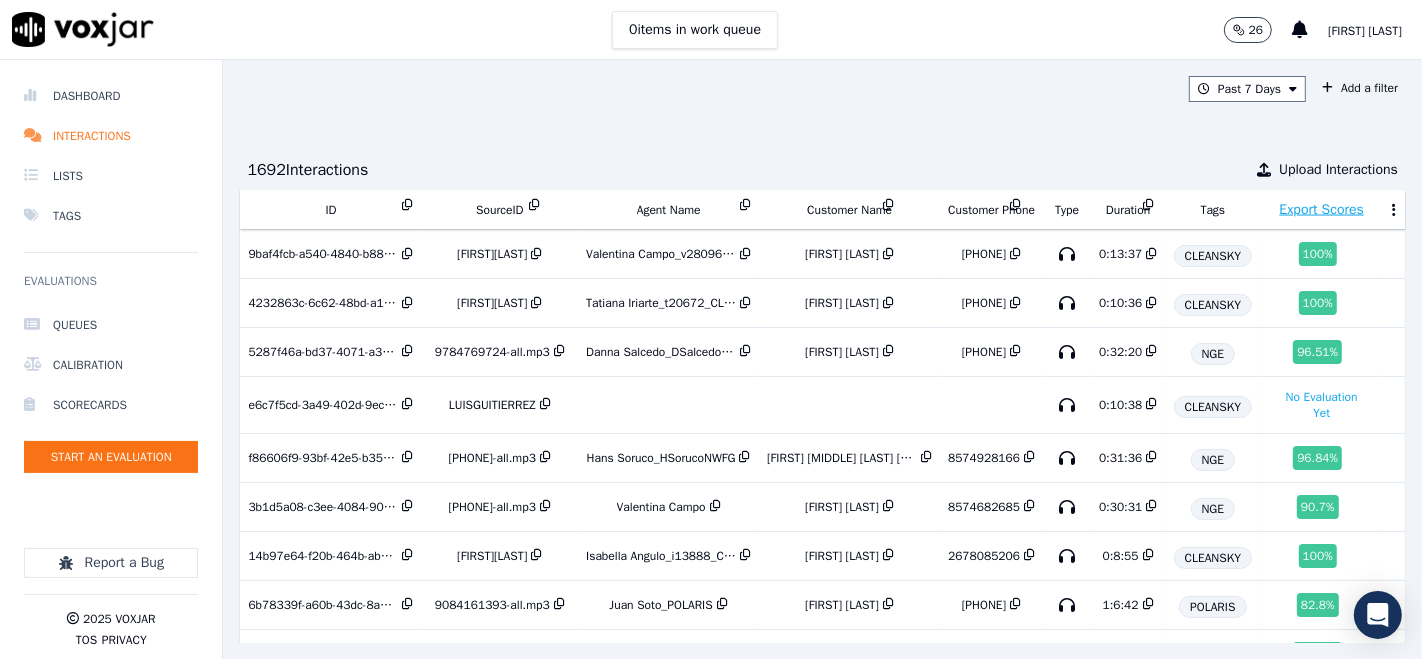click on "f9b8d04e-9c70-4e6b-aad1-37e45fe51b78" at bounding box center (323, 103) 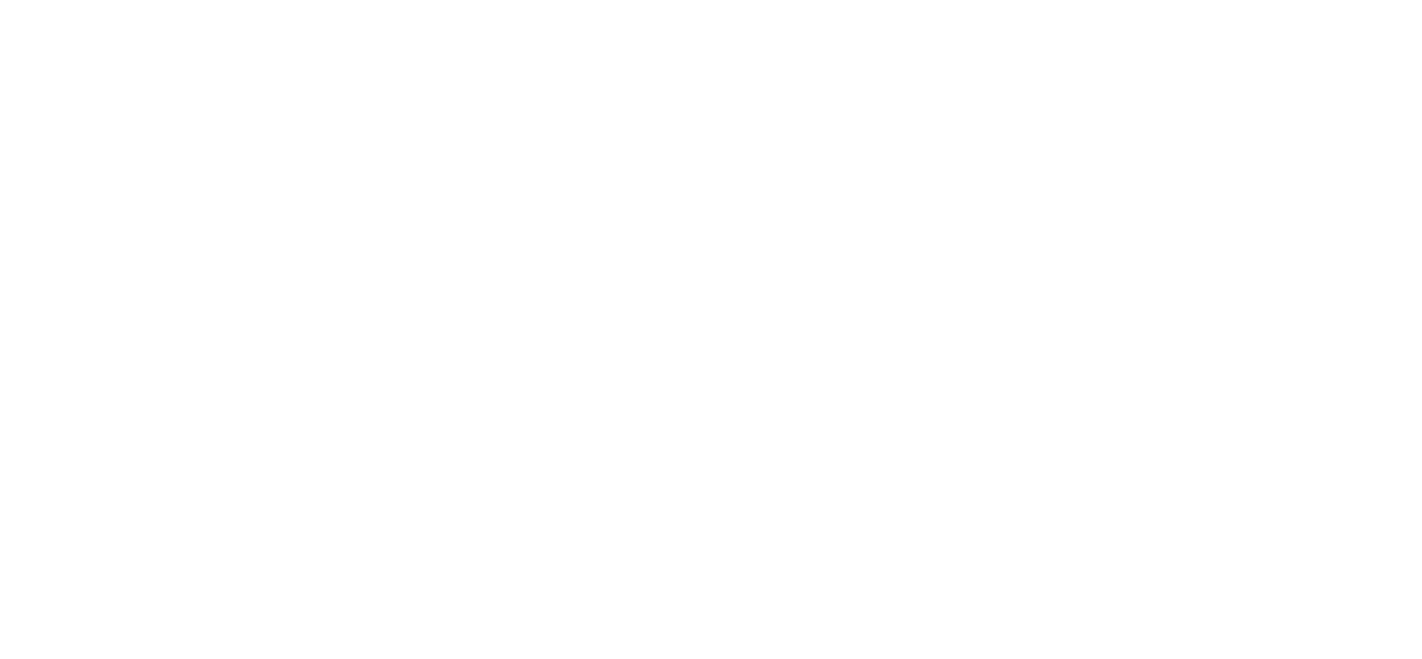 scroll, scrollTop: 0, scrollLeft: 0, axis: both 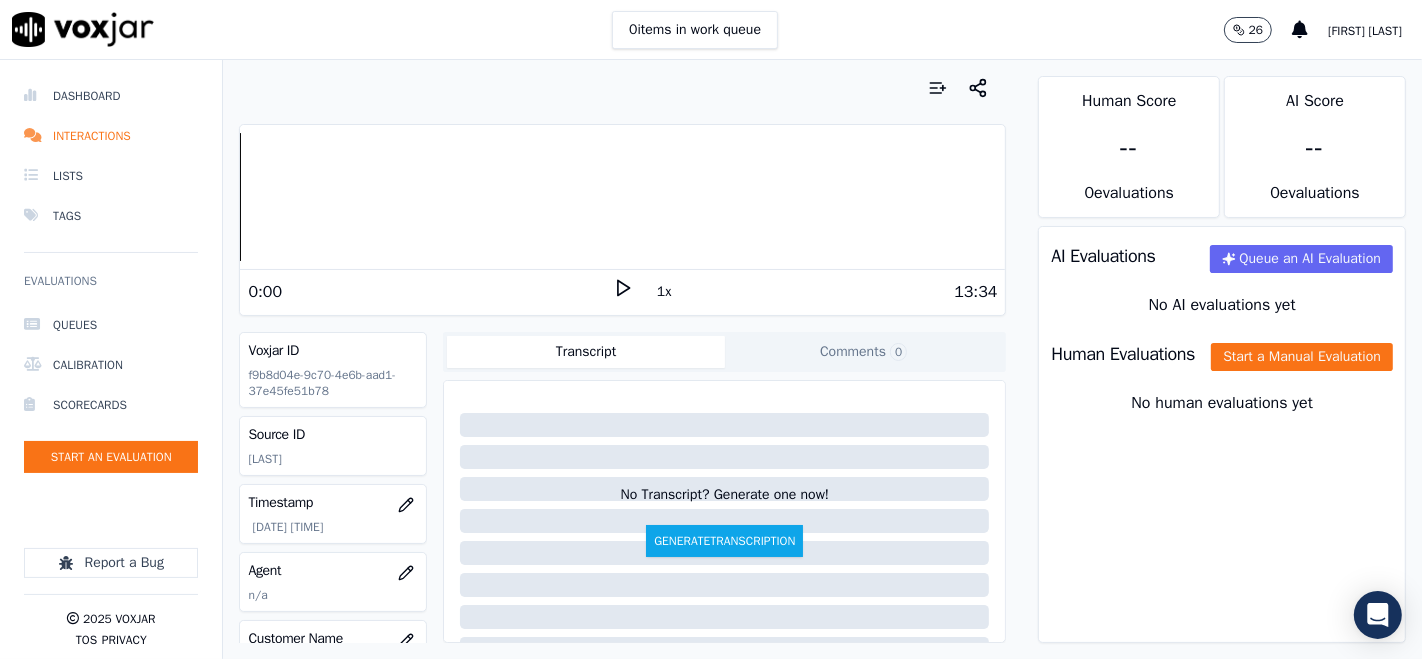 drag, startPoint x: 611, startPoint y: 289, endPoint x: 602, endPoint y: 294, distance: 10.29563 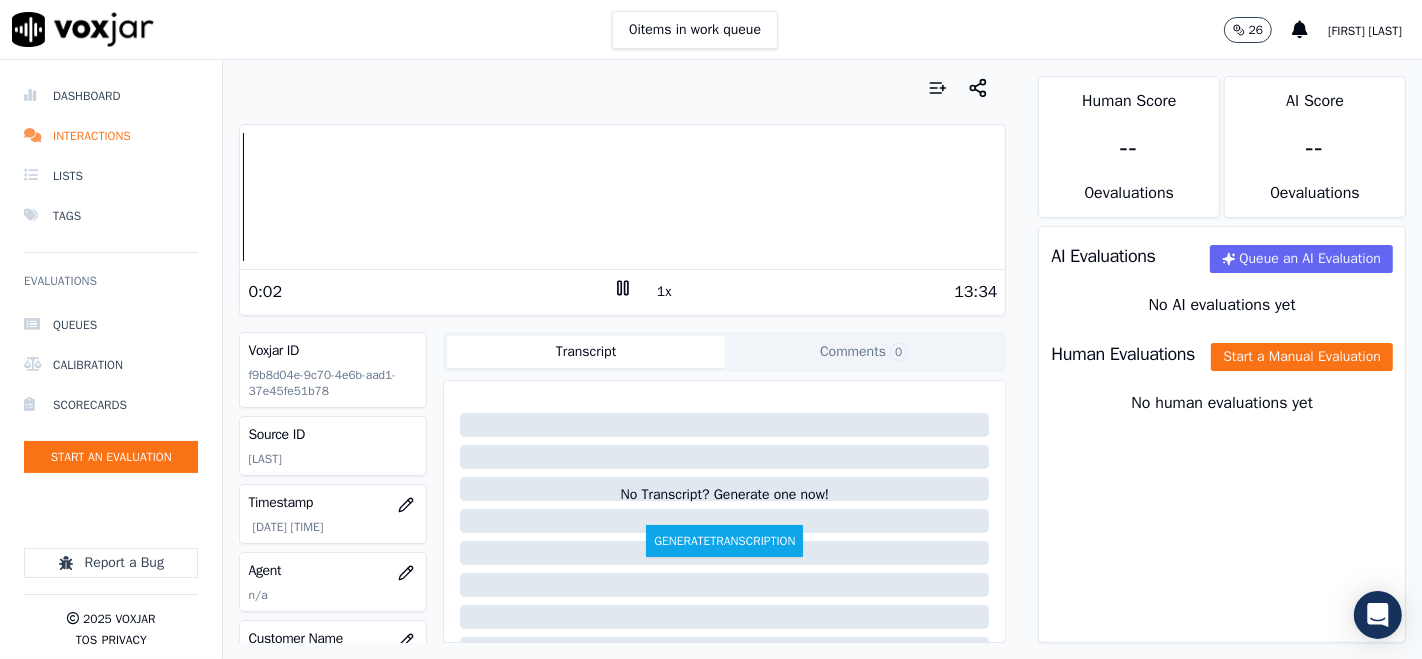 click 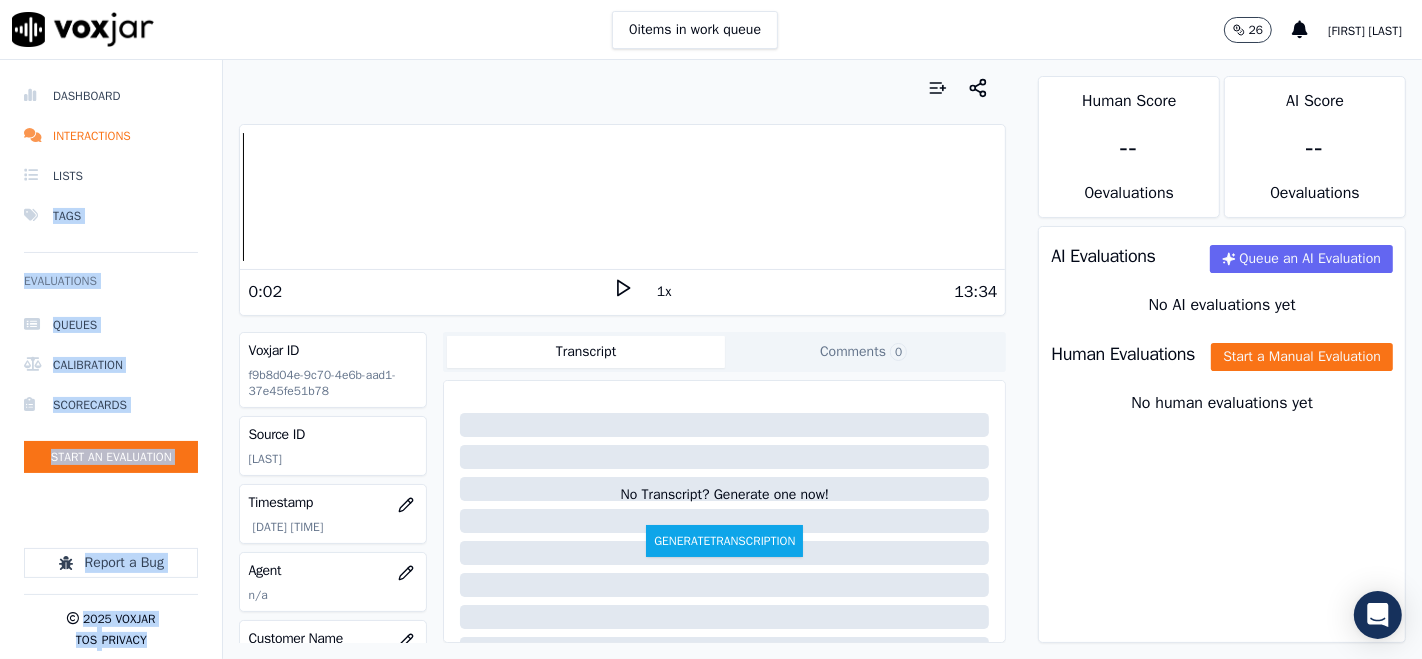 drag, startPoint x: 235, startPoint y: 187, endPoint x: 217, endPoint y: 187, distance: 18 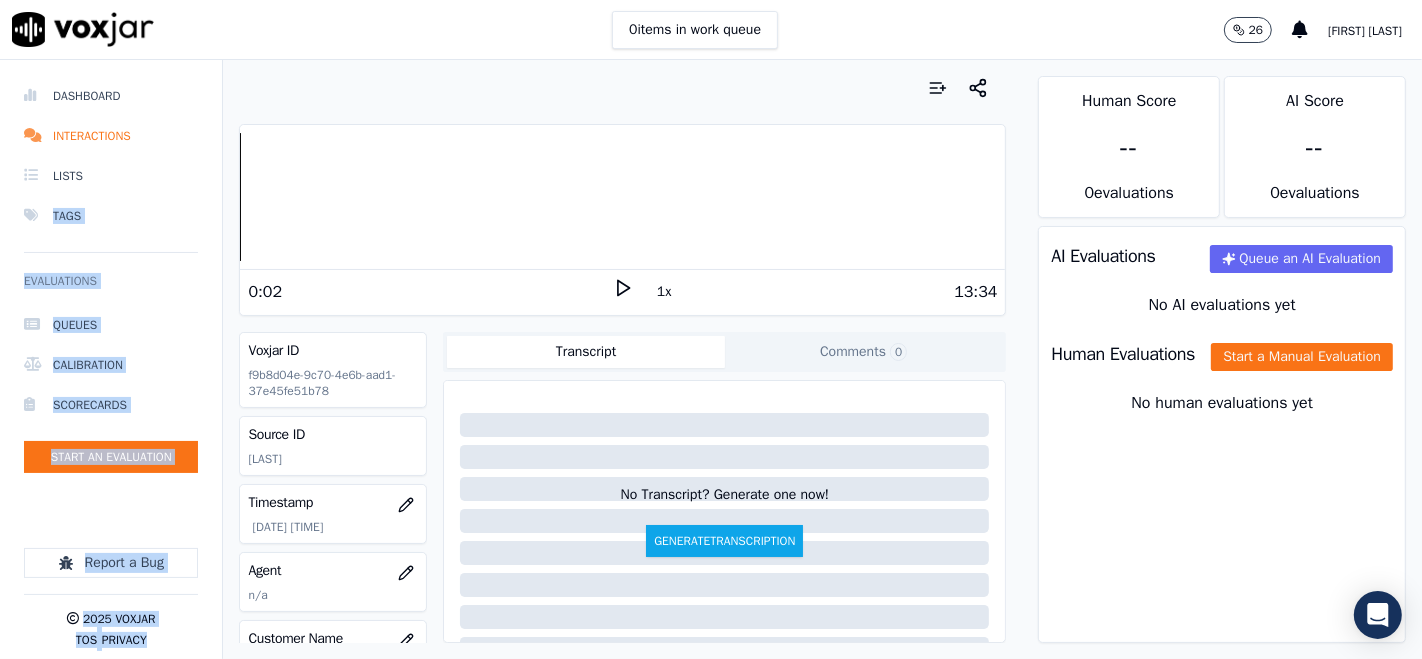 click on "Your browser does not support the audio element.   0:02     1x   13:34   Voxjar ID   f9b8d04e-9c70-4e6b-aad1-37e45fe51b78   Source ID   [LAST]   Timestamp
07/11/2025 01:56 pm     Agent
n/a     Customer Name     n/a     Customer Phone     n/a     Tags
CLEANSKY     Source     manualUpload   Type     AUDIO       Transcript   Comments  0   No Transcript? Generate one now!   Generate  Transcription         Add Comment" at bounding box center (622, 359) 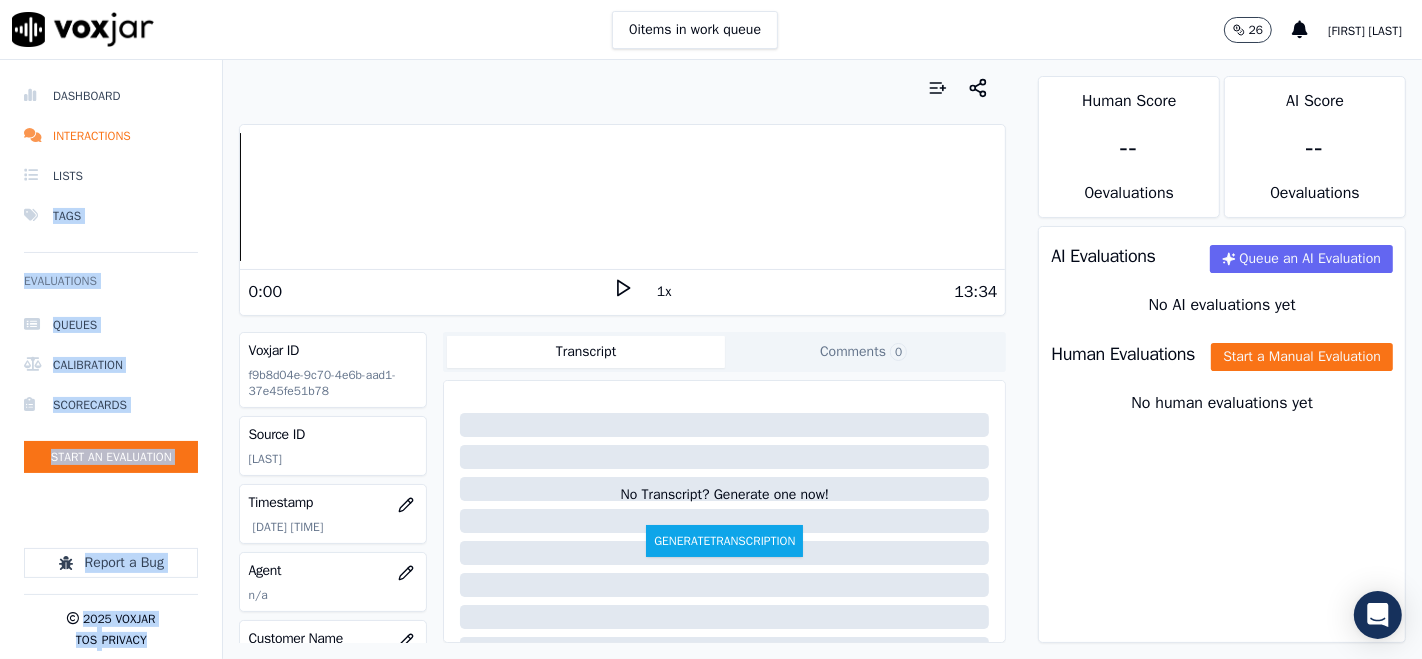 click on "Dashboard   Interactions   Lists   Tags       Evaluations     Queues   Calibration   Scorecards   Start an Evaluation
Report a Bug       2025   Voxjar   TOS   Privacy" 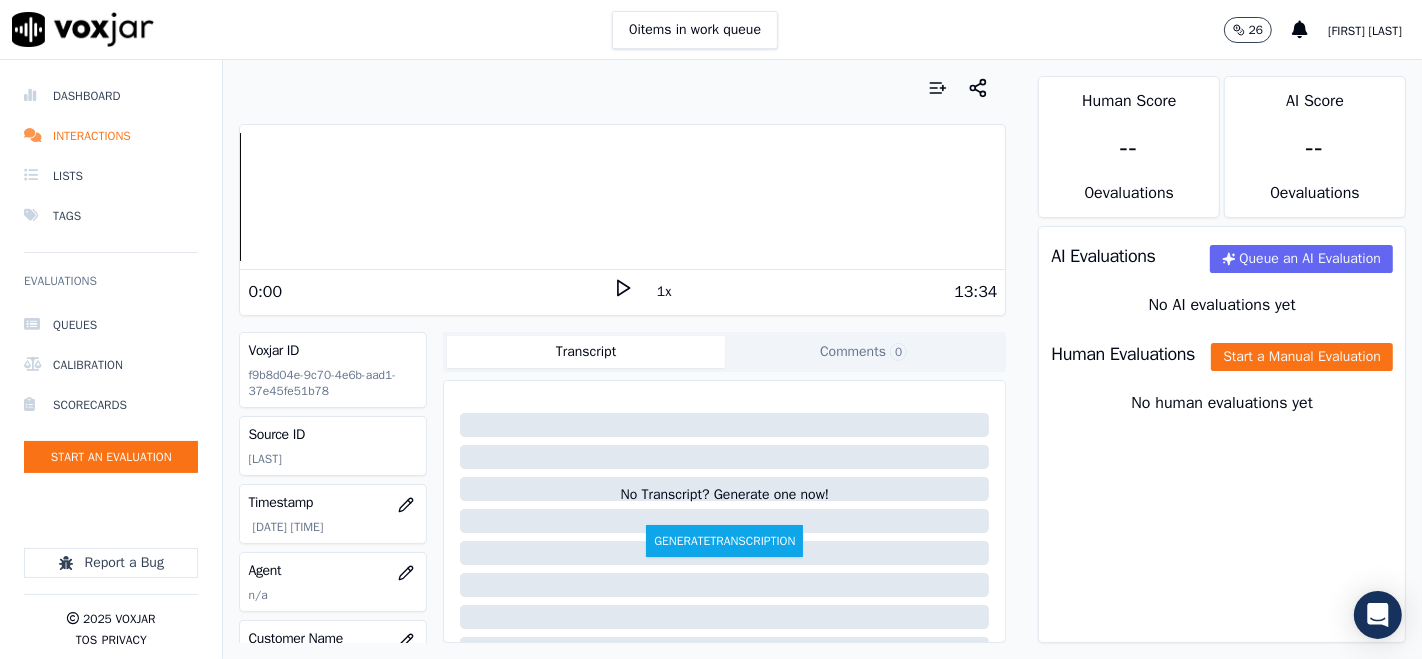 click 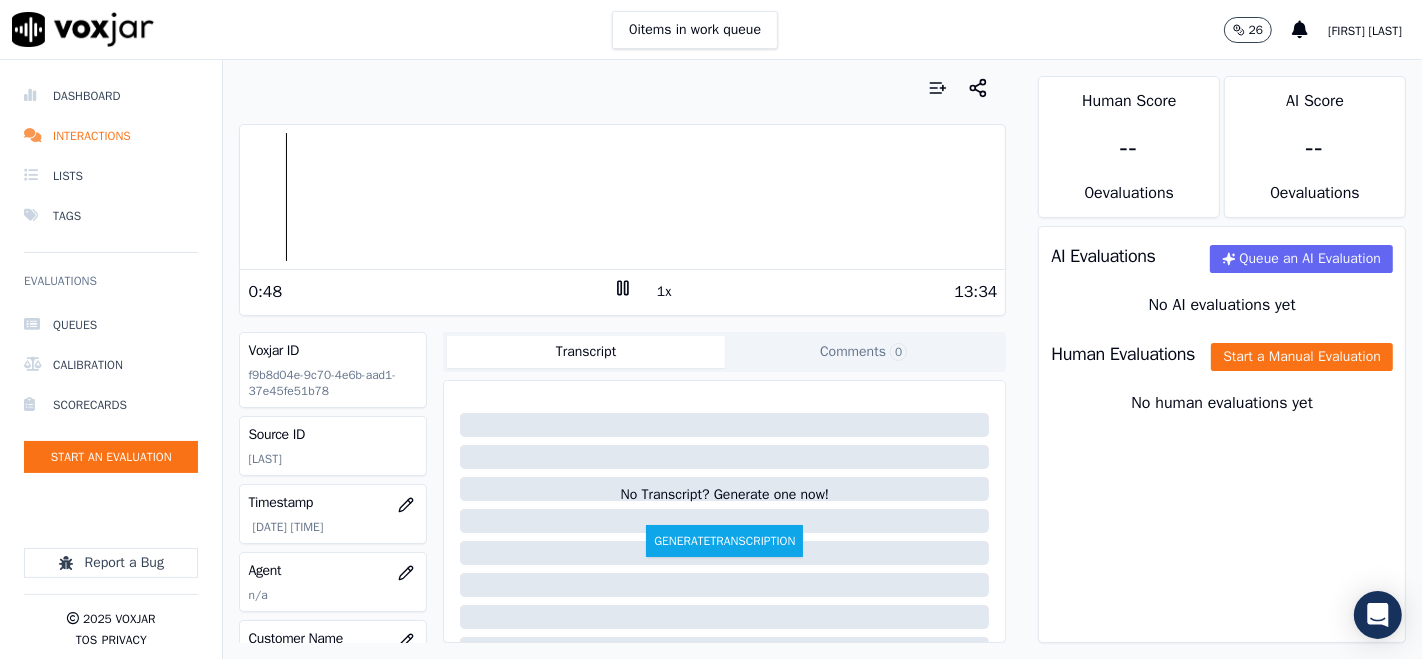 click at bounding box center (622, 197) 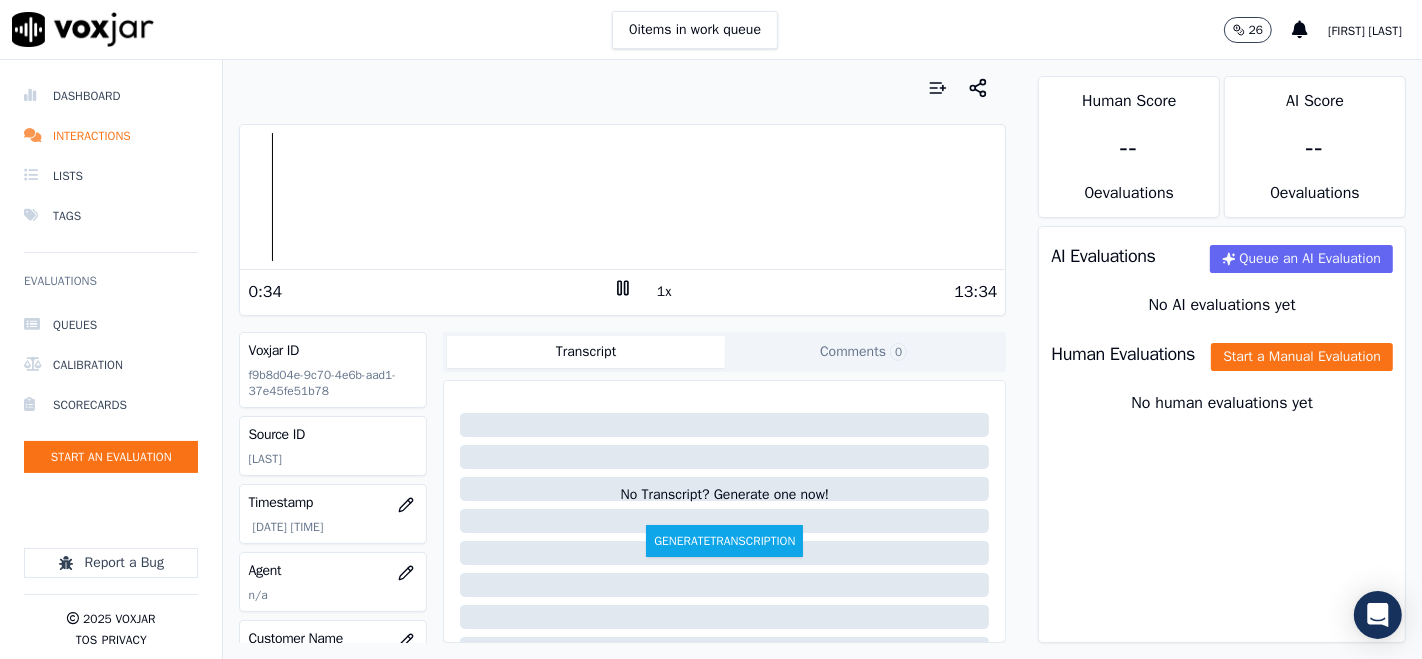 click at bounding box center (622, 197) 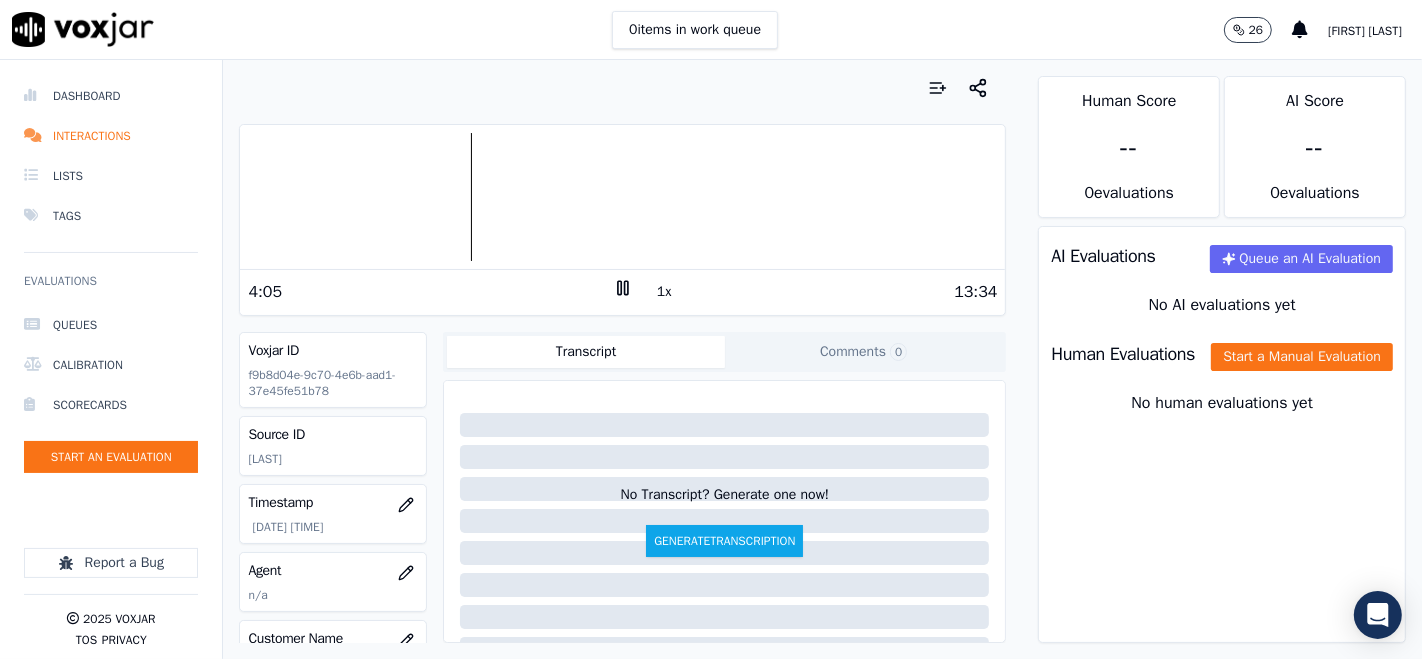 click 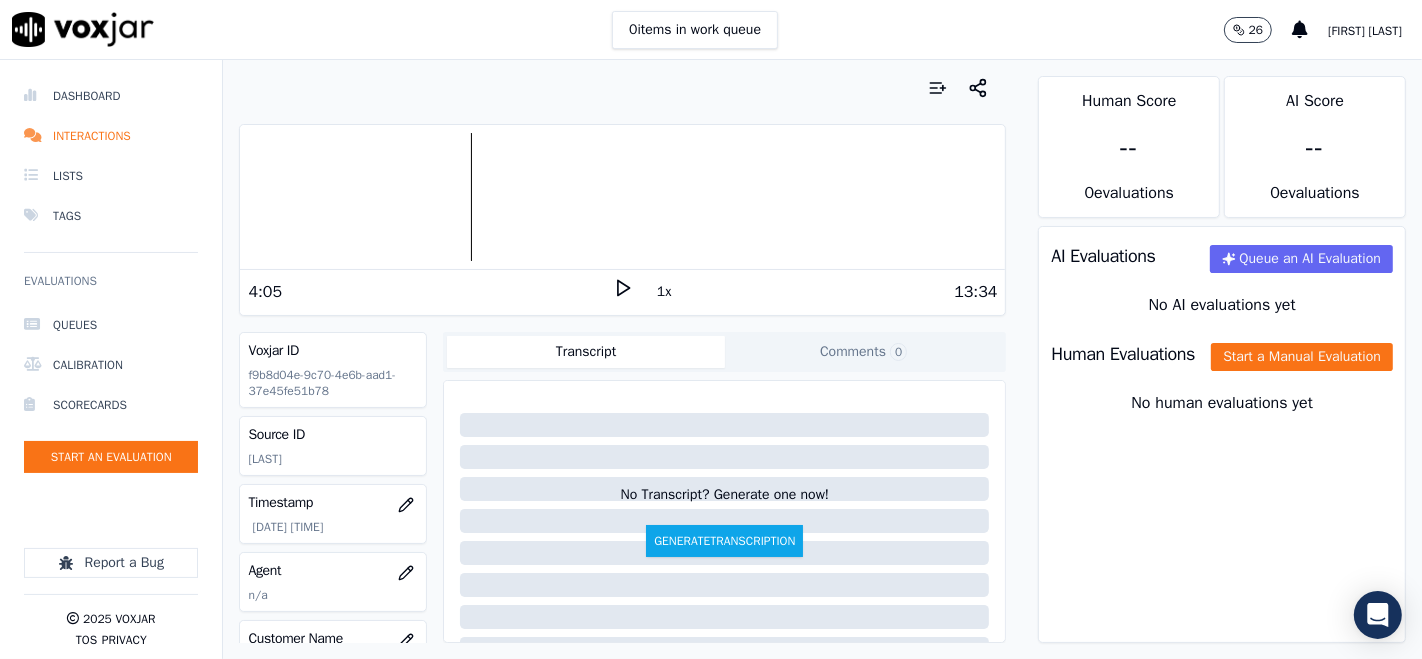 click at bounding box center [622, 197] 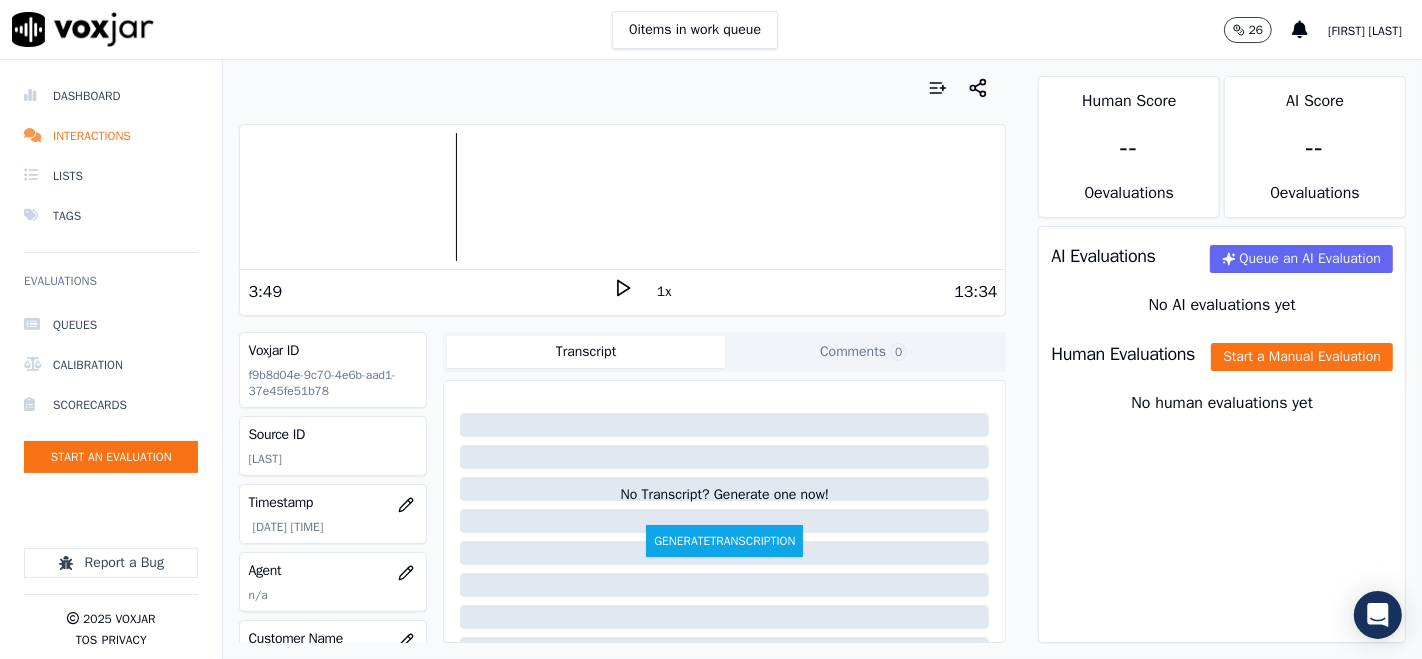 click 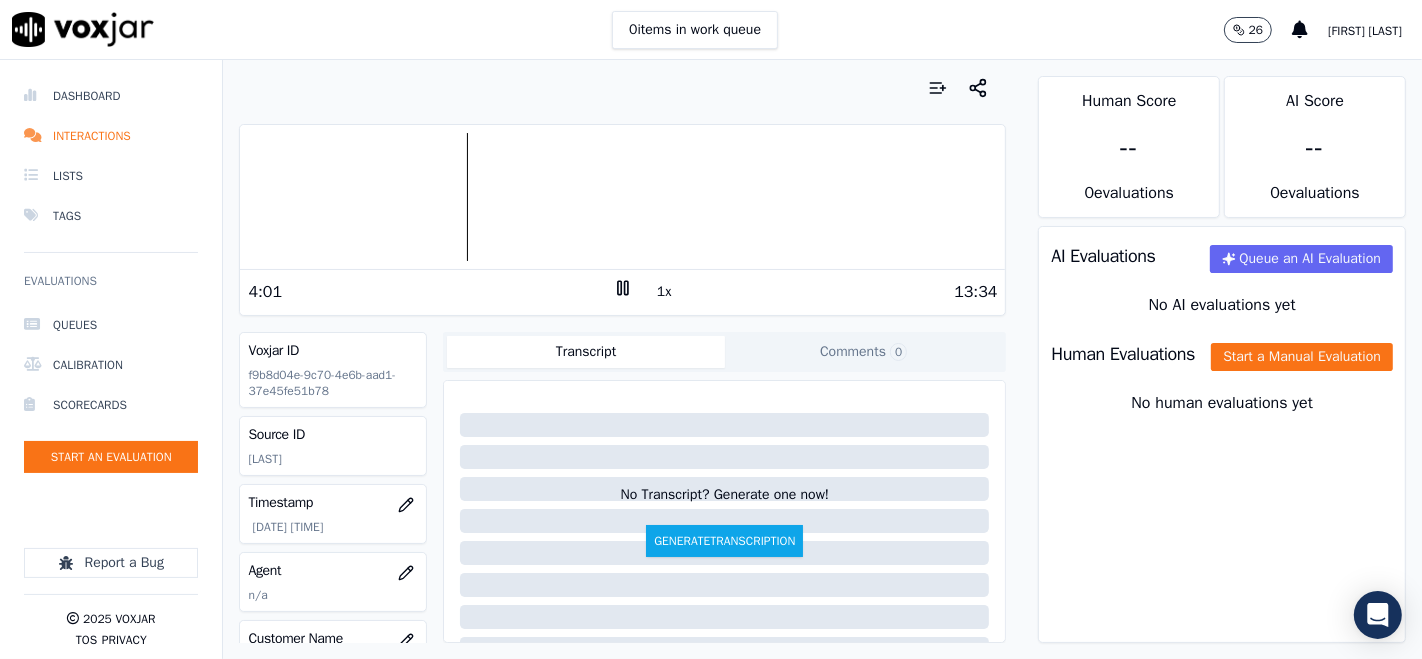 click 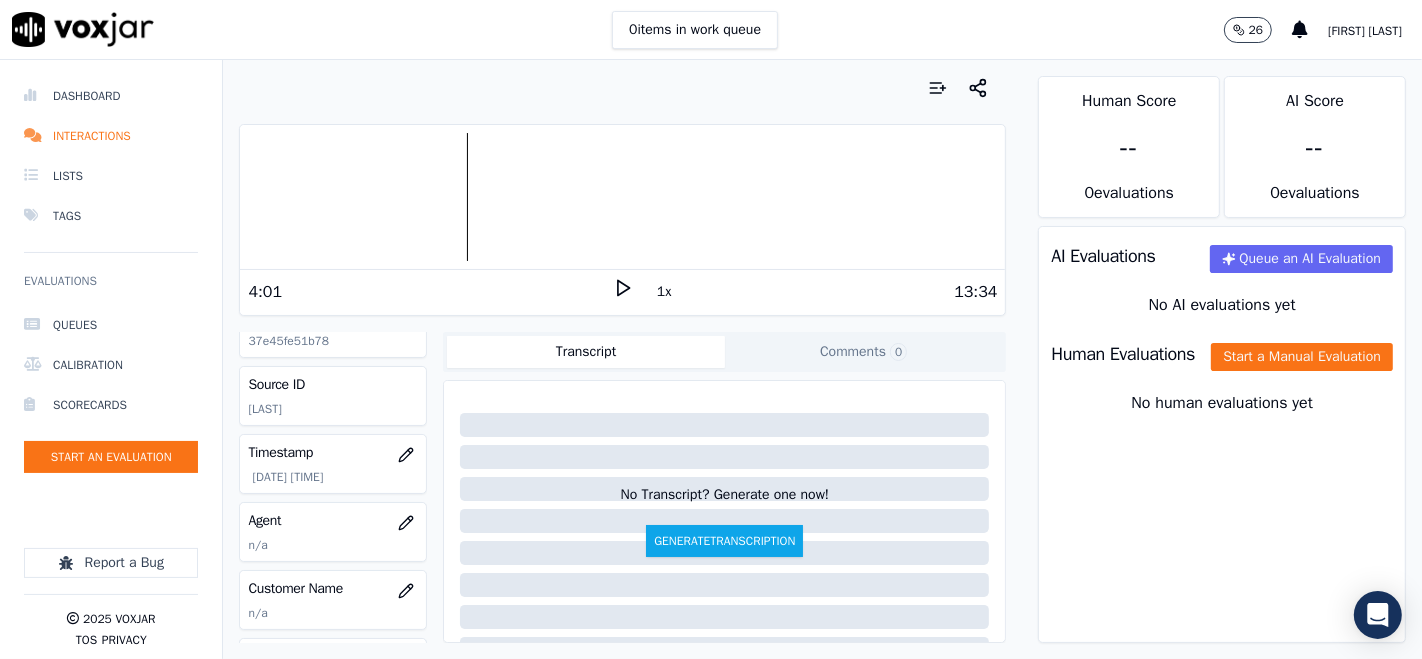 scroll, scrollTop: 0, scrollLeft: 0, axis: both 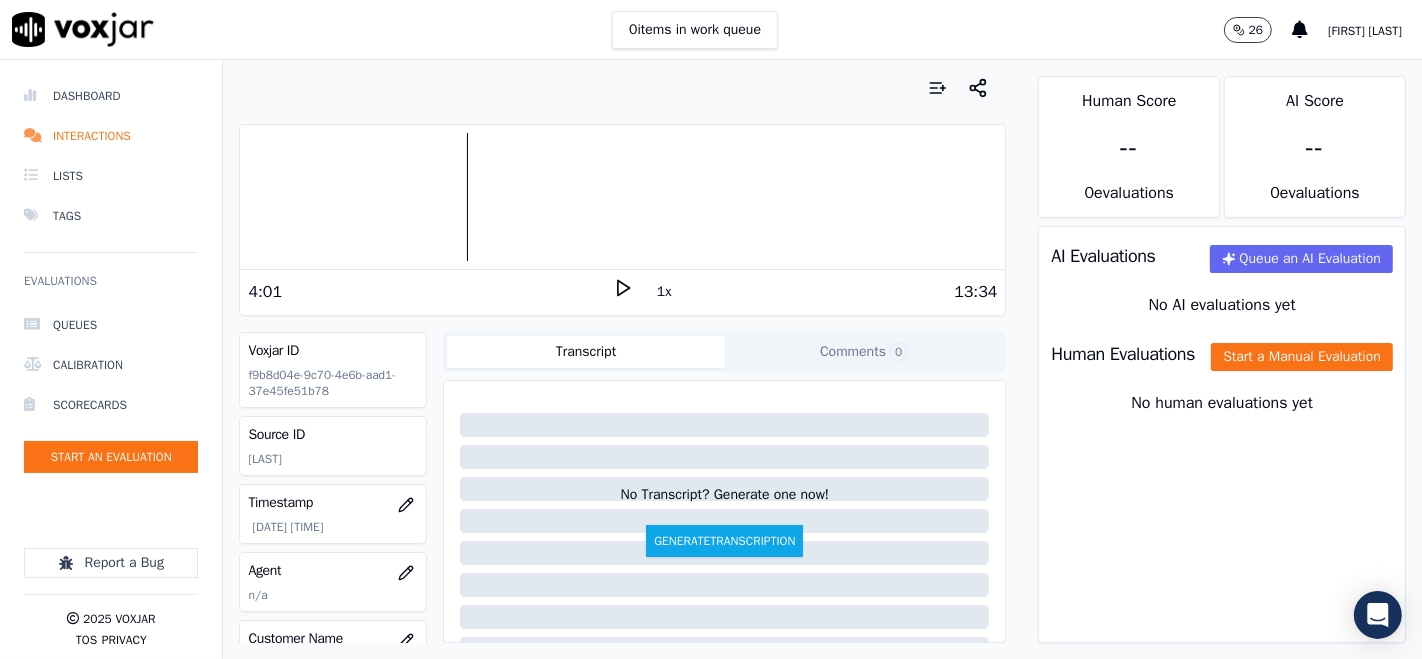 click 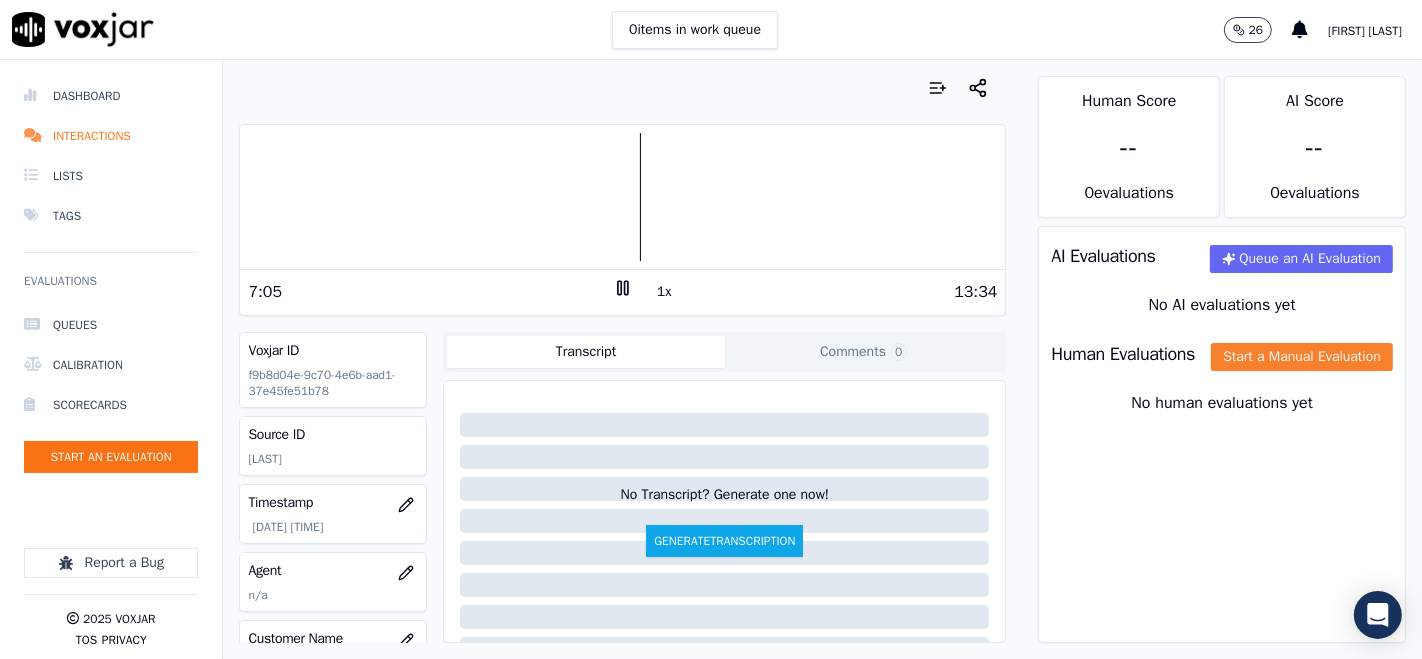 click on "Start a Manual Evaluation" 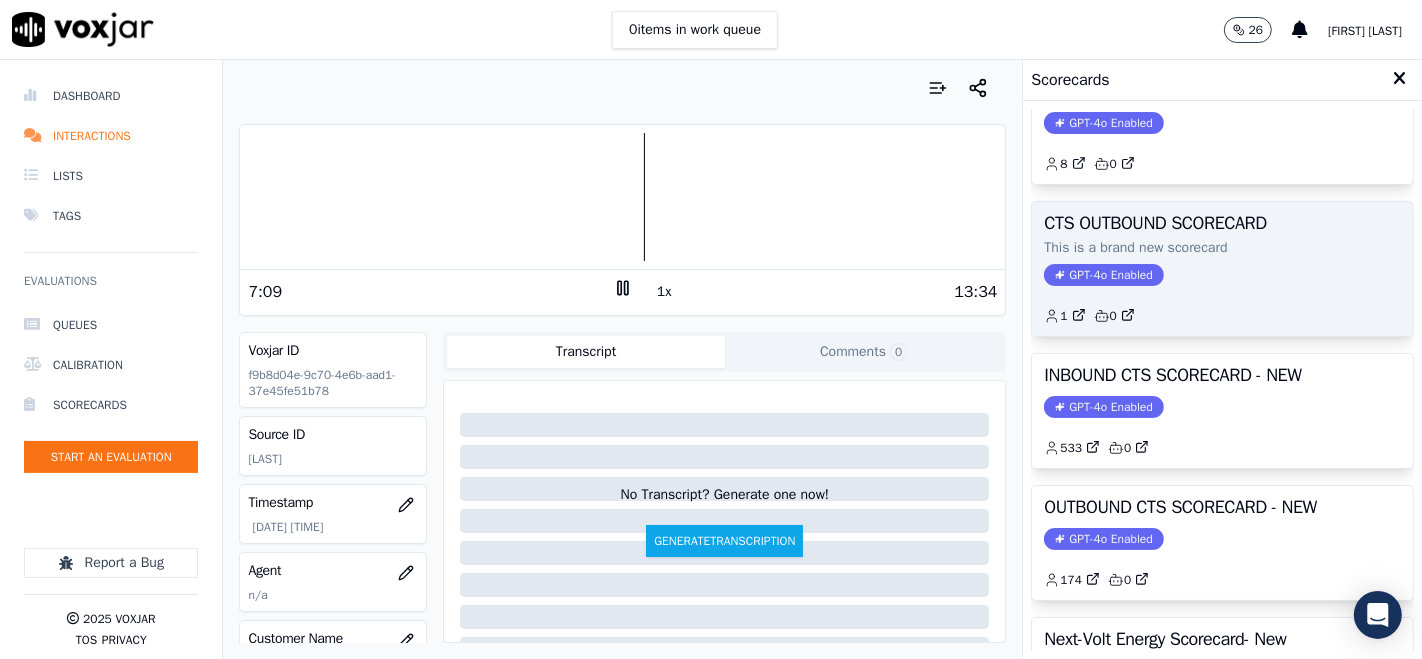 scroll, scrollTop: 111, scrollLeft: 0, axis: vertical 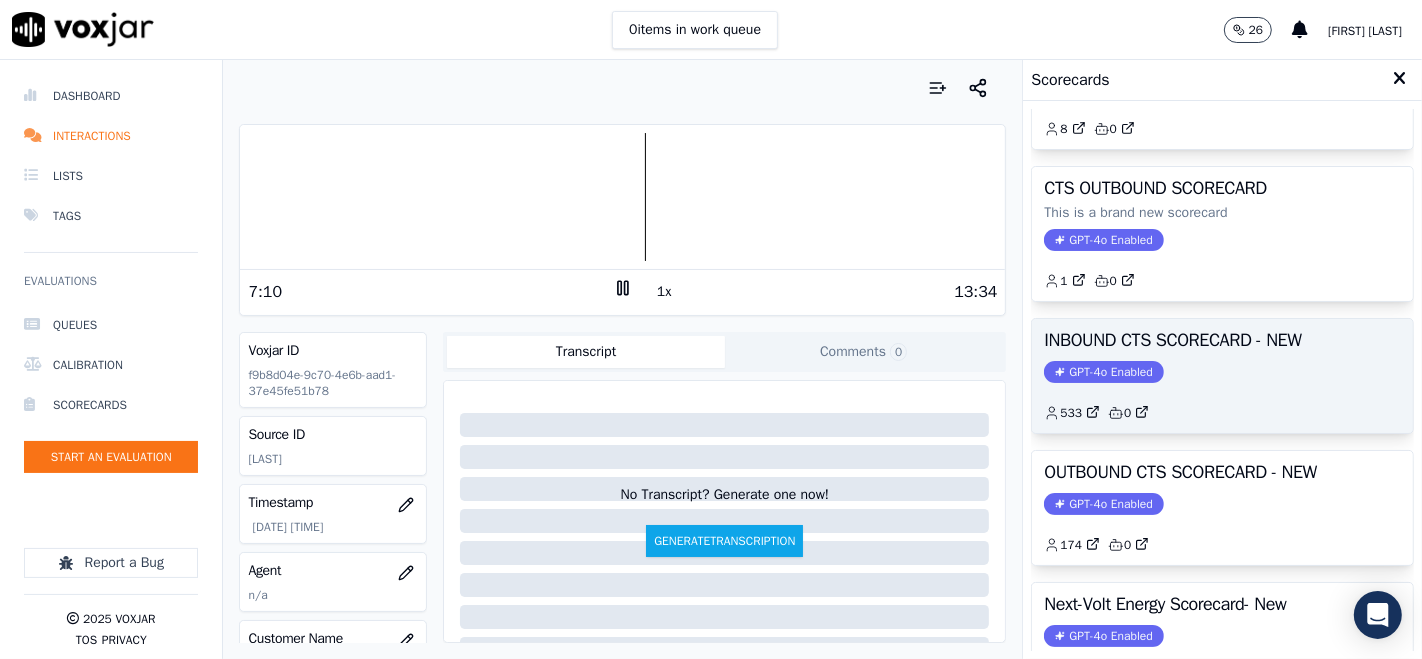 click on "GPT-4o Enabled" 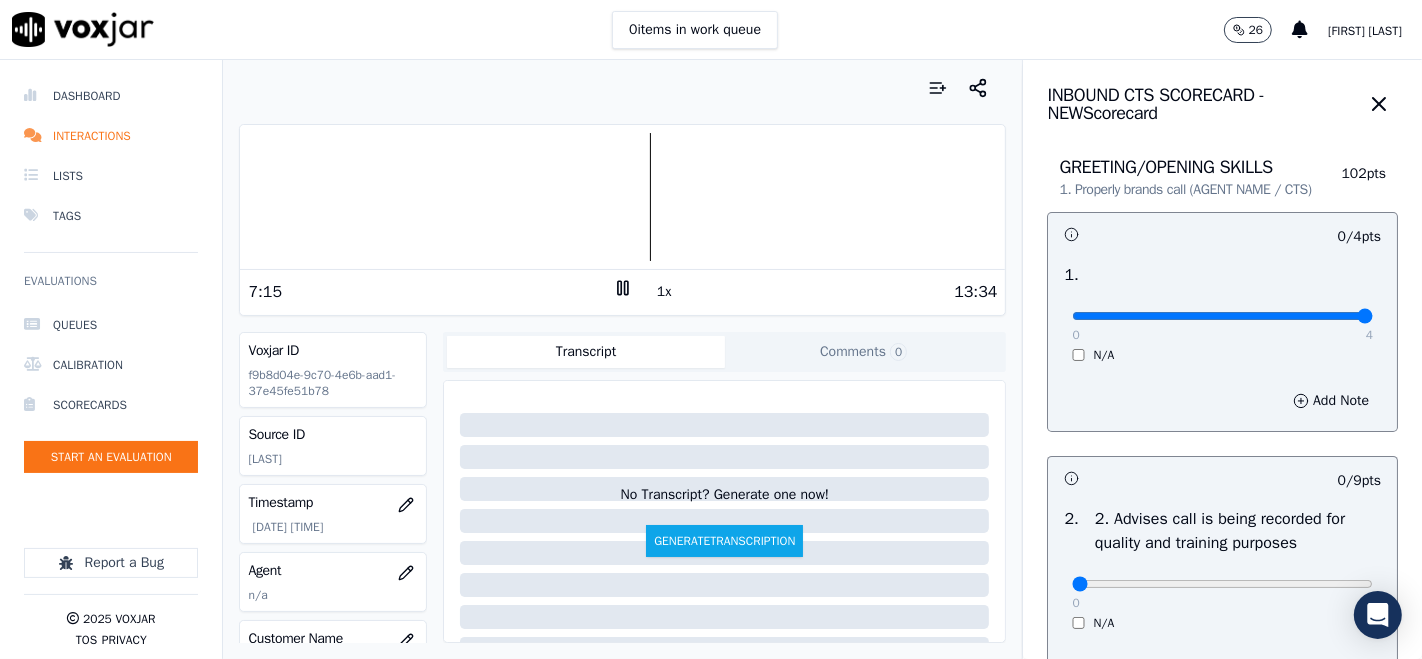type on "4" 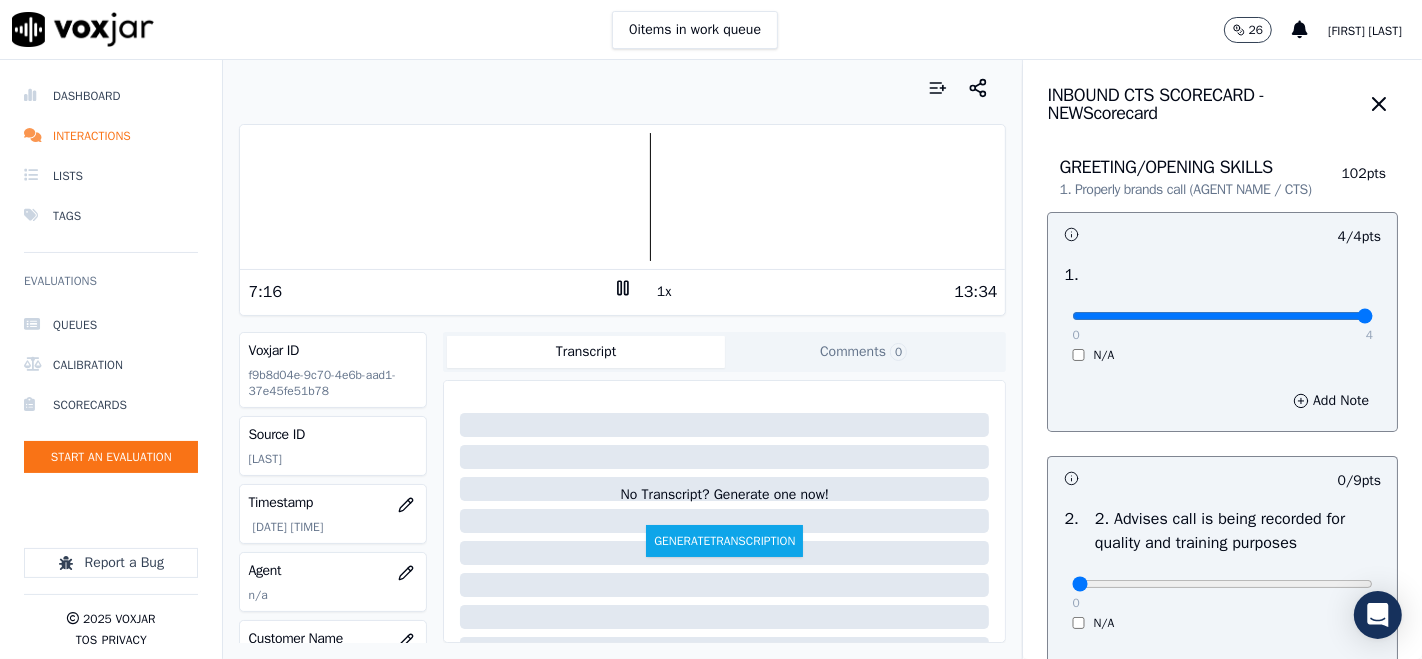 scroll, scrollTop: 222, scrollLeft: 0, axis: vertical 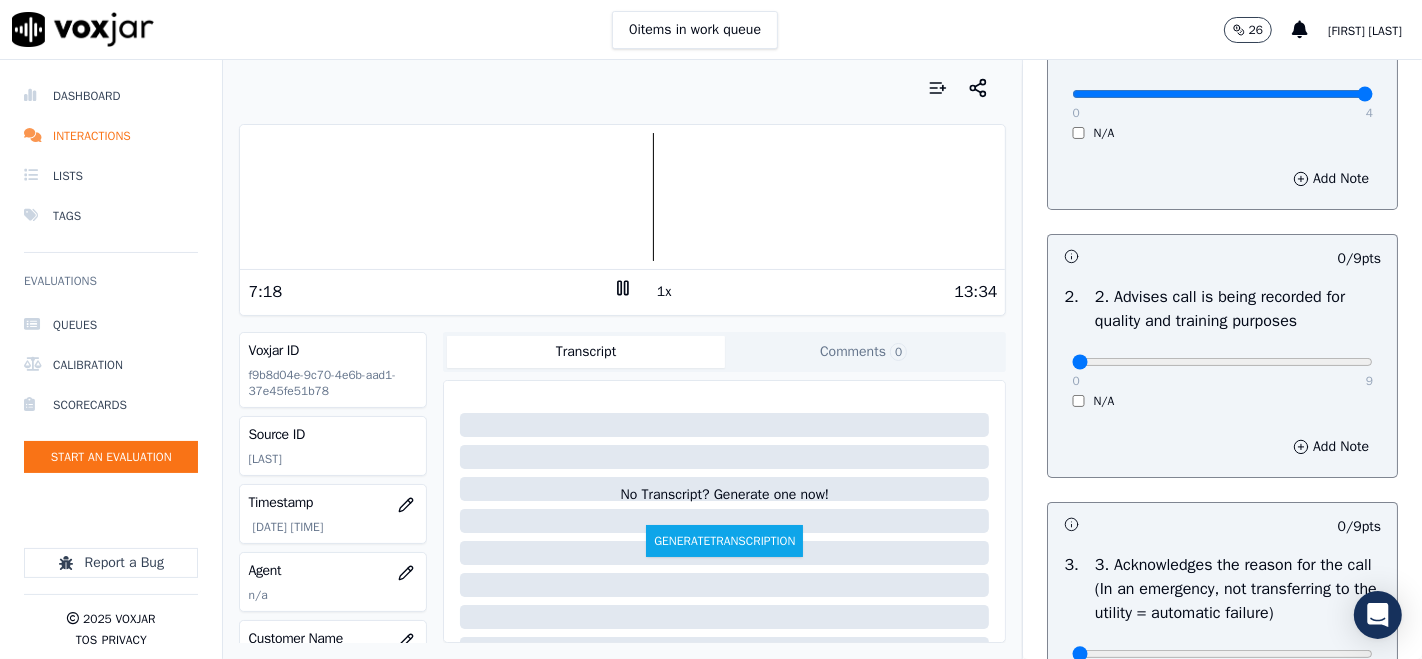 click on "0   9     N/A" at bounding box center [1222, 371] 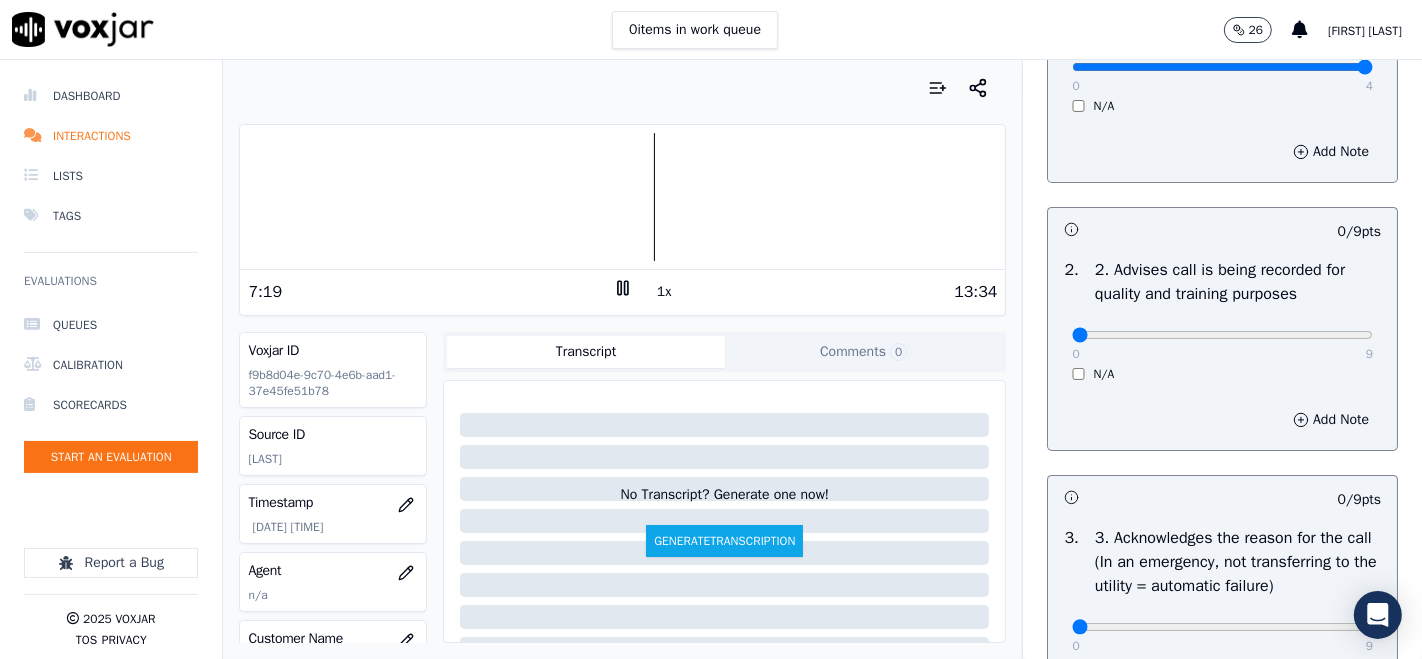 scroll, scrollTop: 222, scrollLeft: 0, axis: vertical 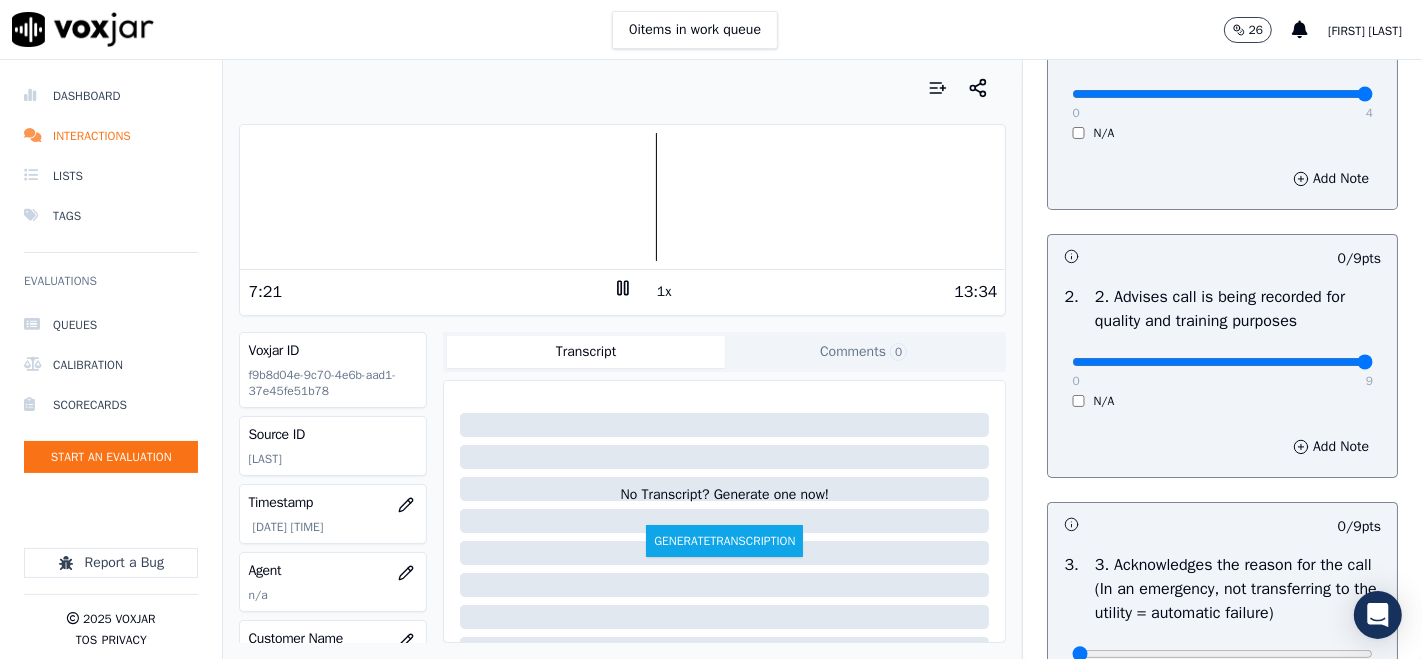 type on "9" 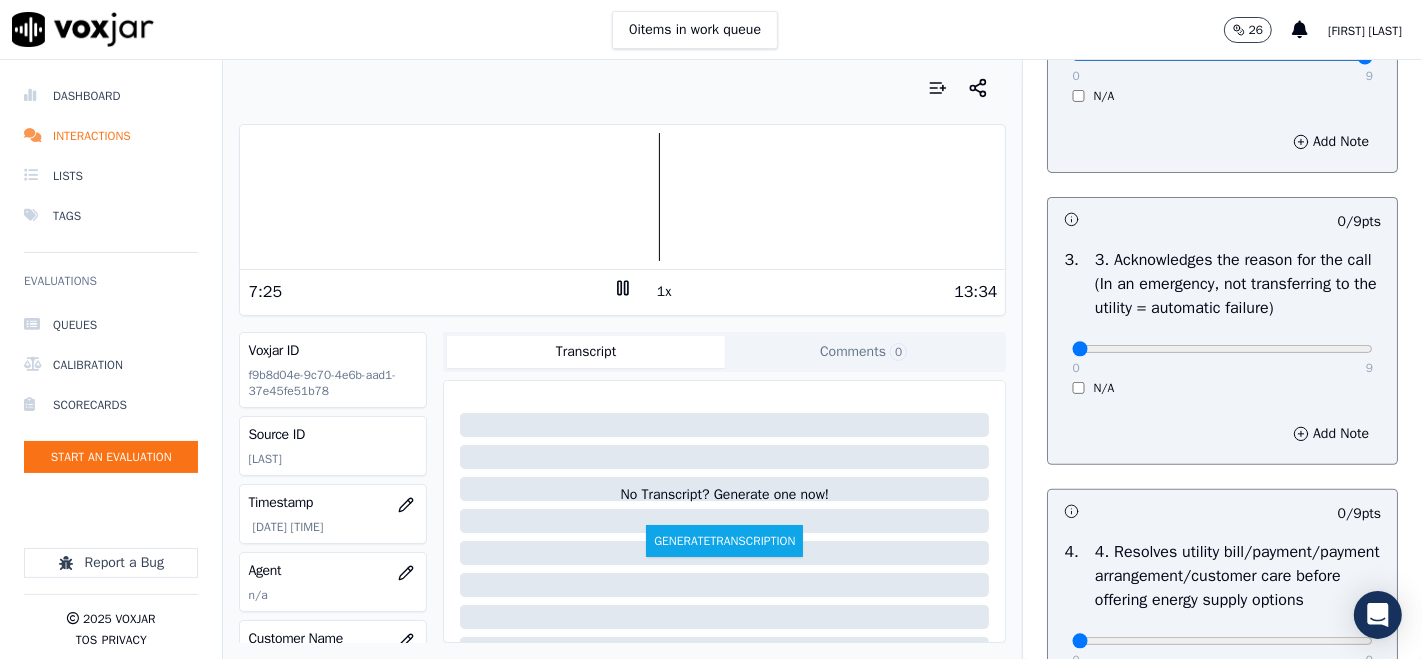 scroll, scrollTop: 555, scrollLeft: 0, axis: vertical 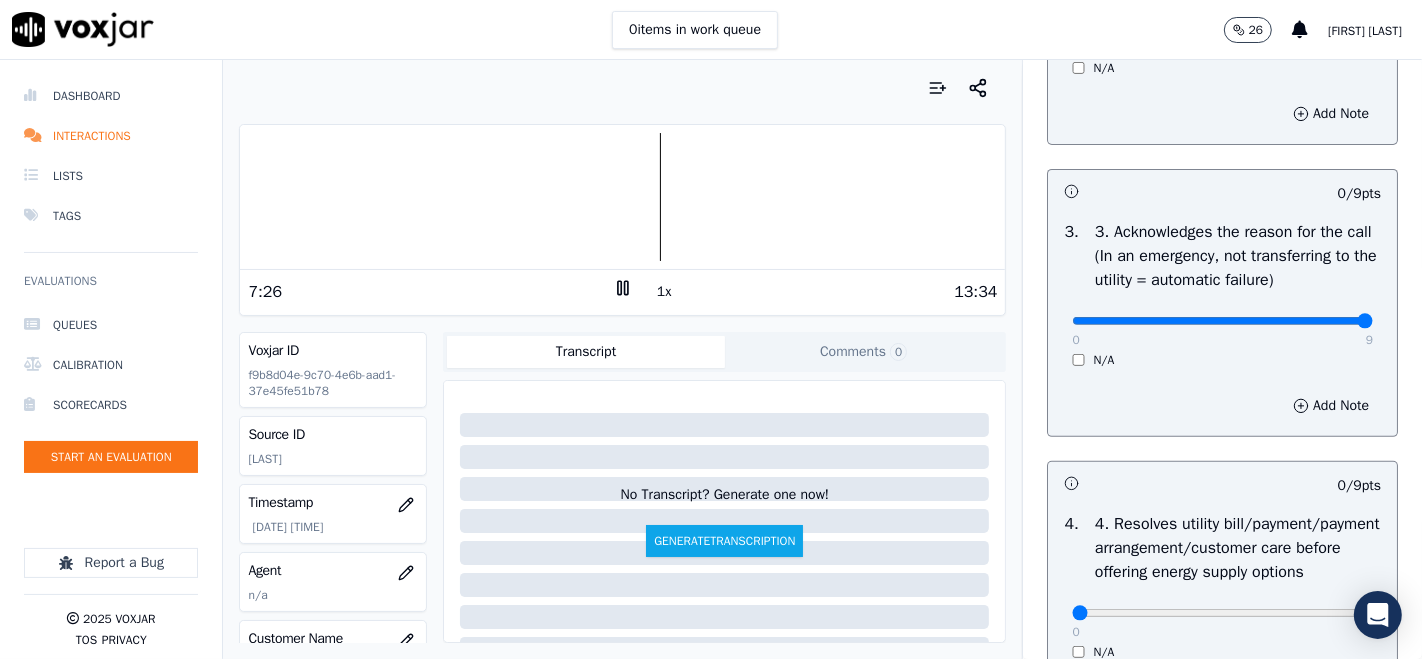 type on "9" 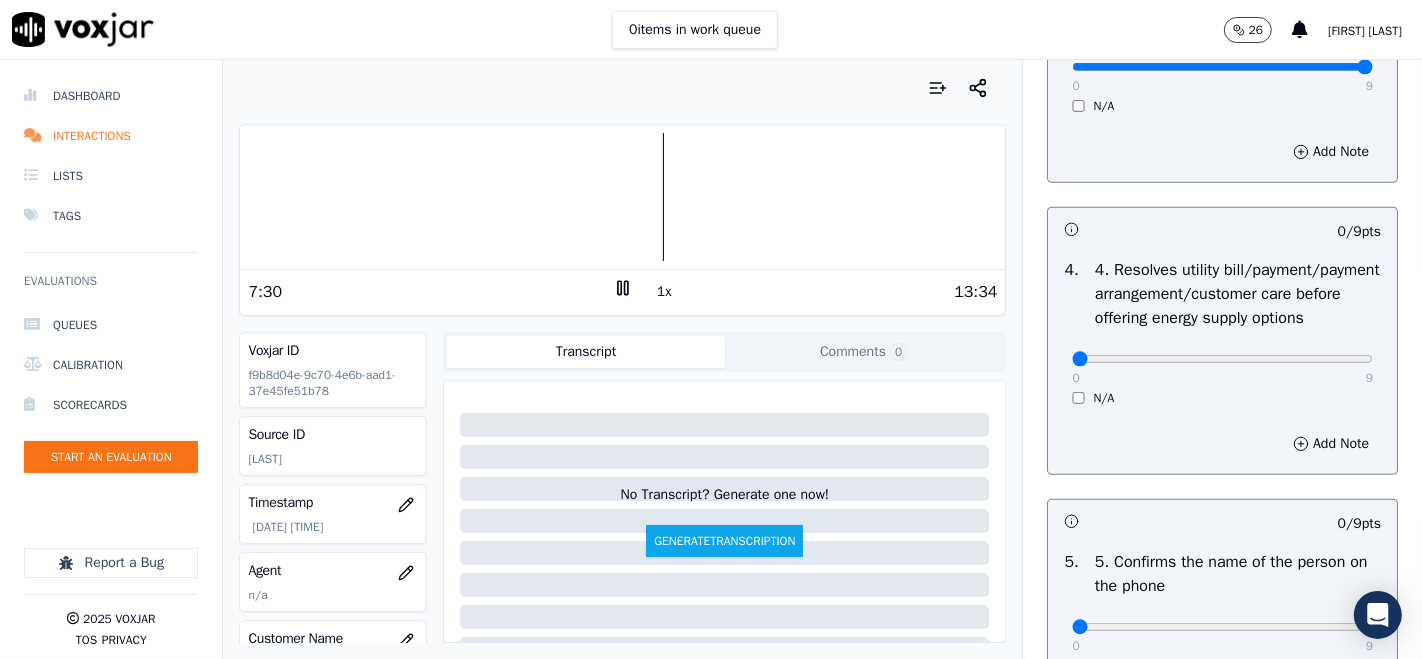 scroll, scrollTop: 888, scrollLeft: 0, axis: vertical 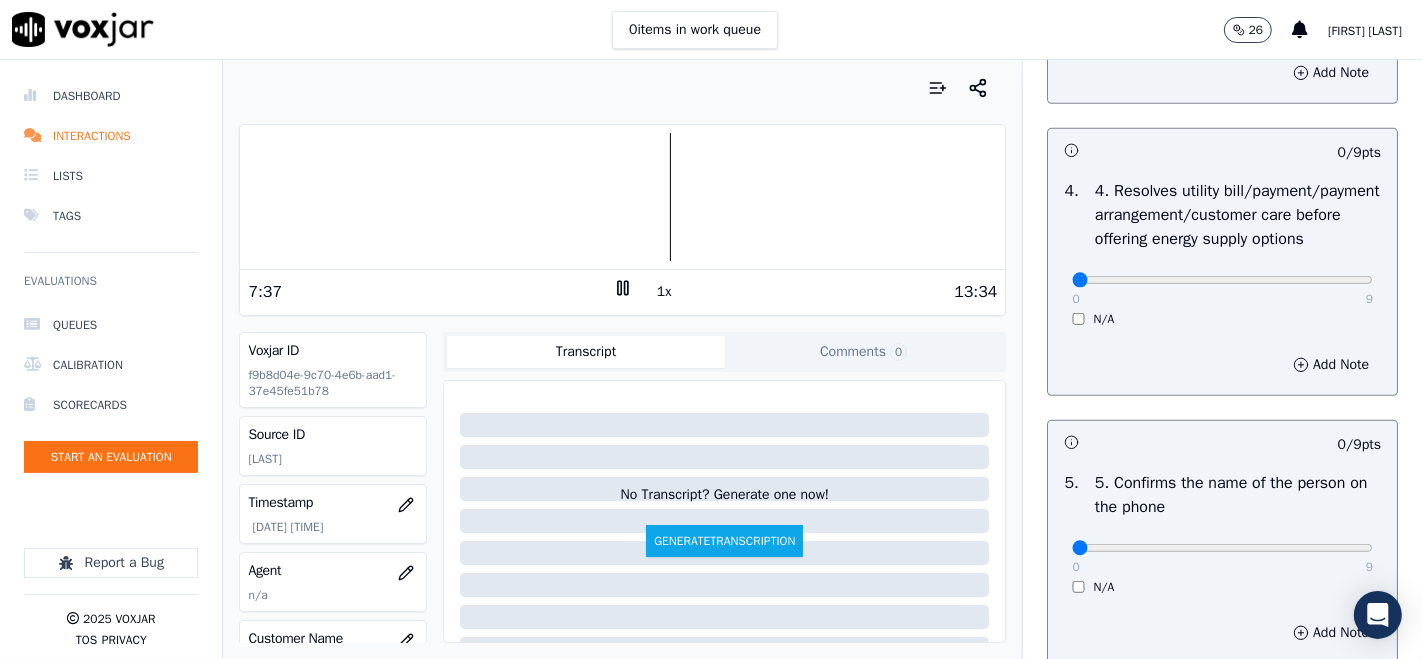 click 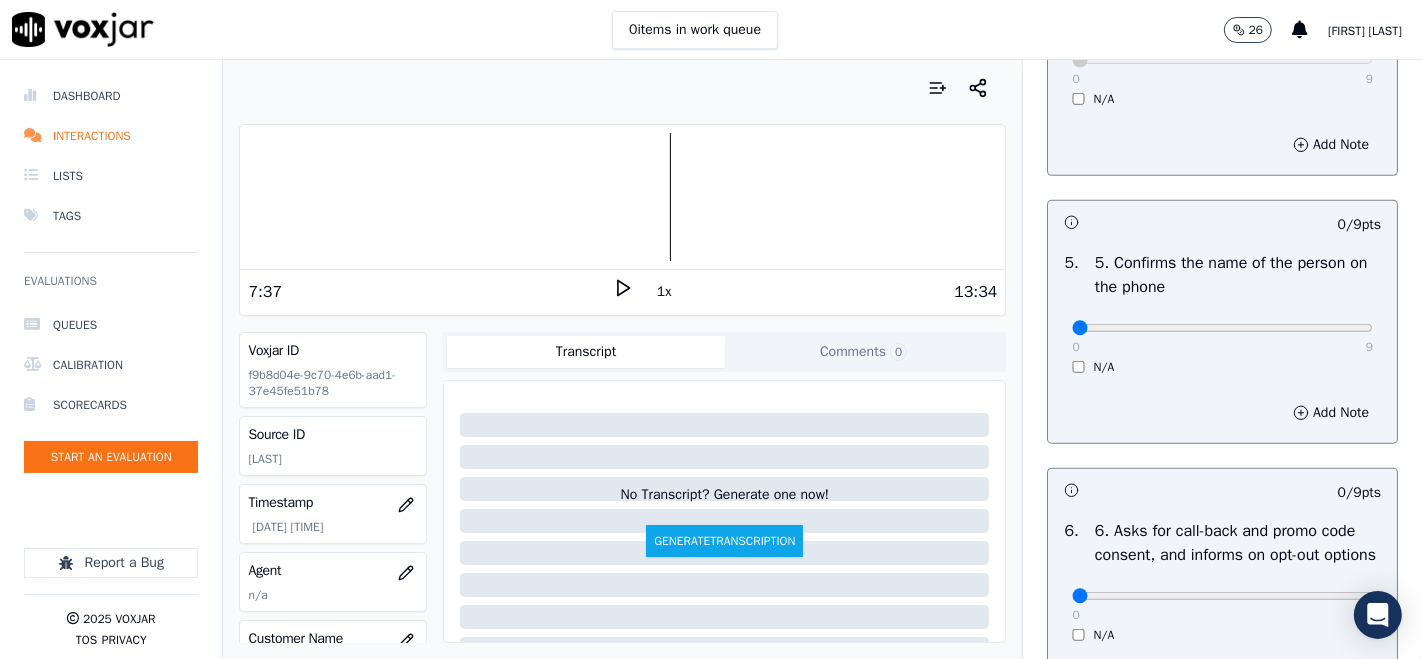 scroll, scrollTop: 1111, scrollLeft: 0, axis: vertical 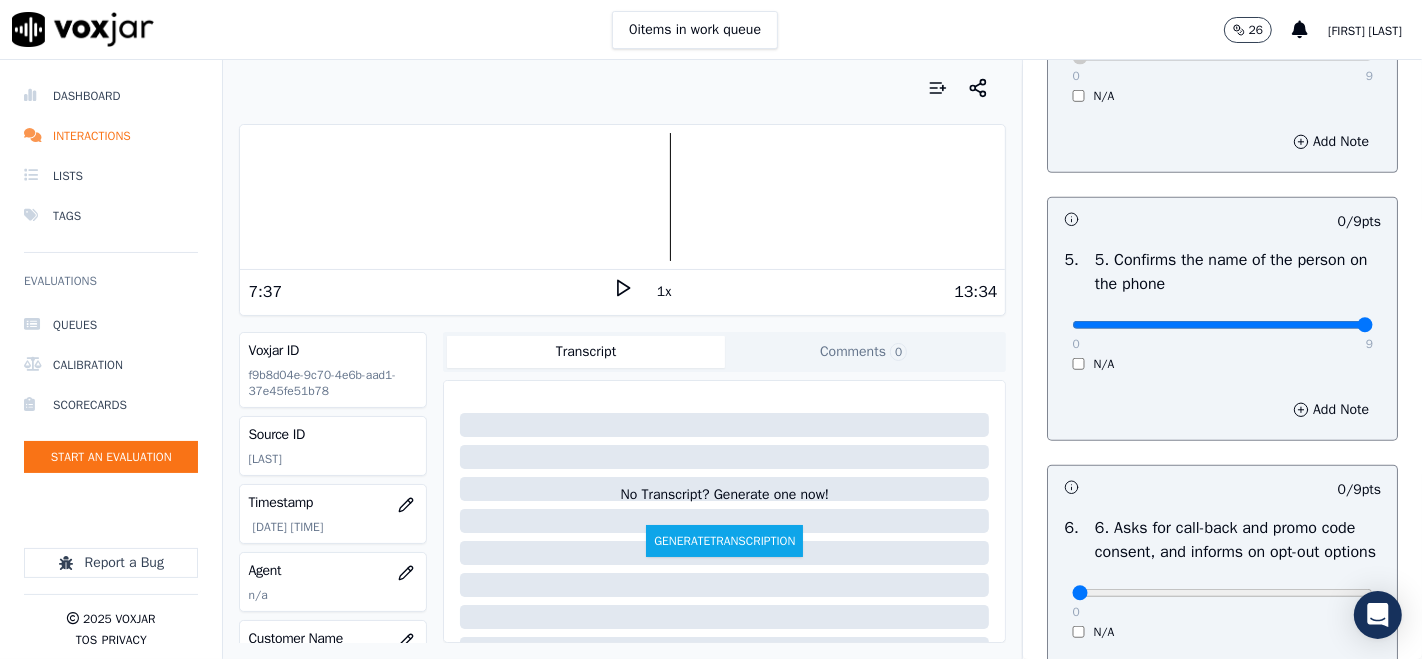 type on "9" 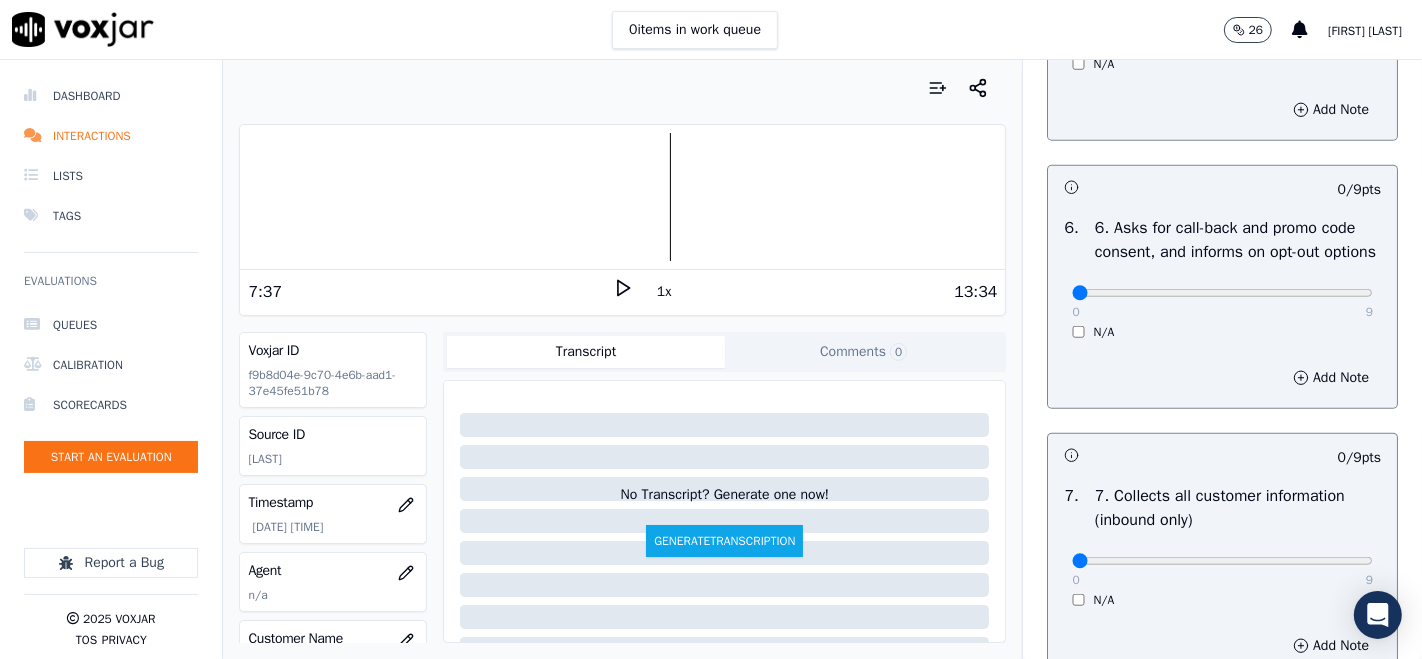 scroll, scrollTop: 1444, scrollLeft: 0, axis: vertical 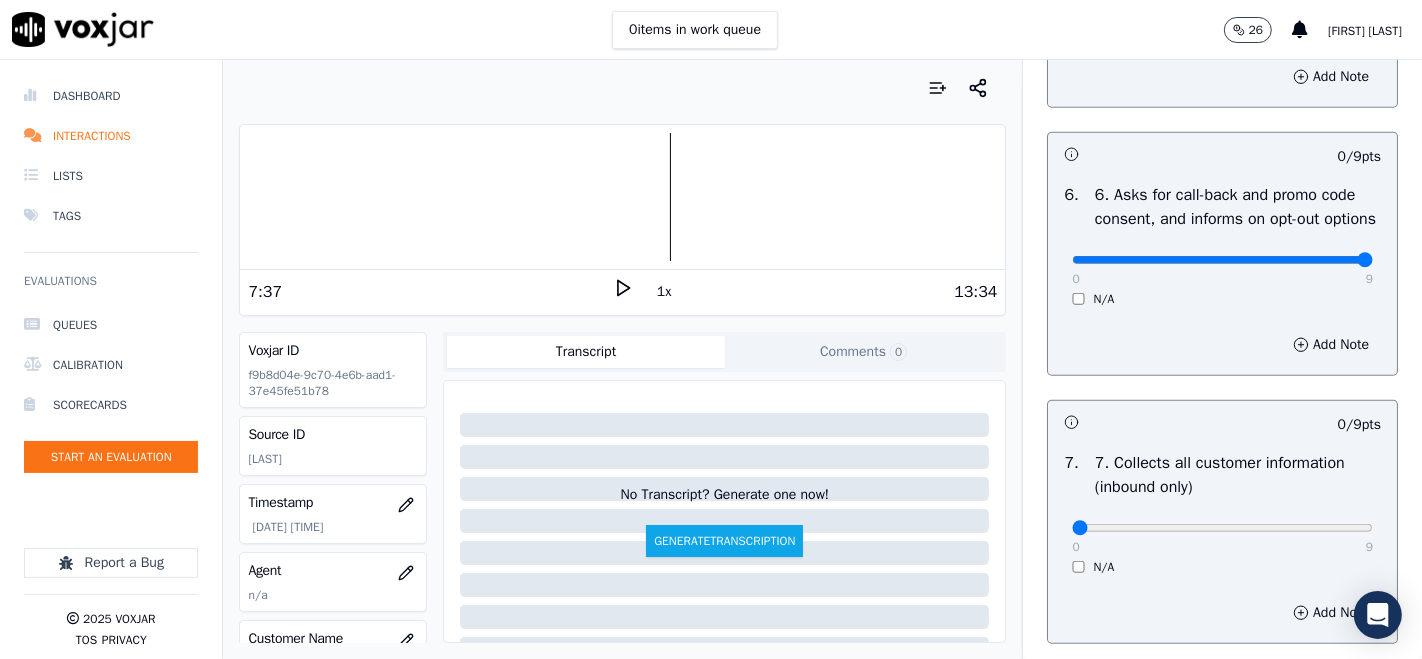 type on "9" 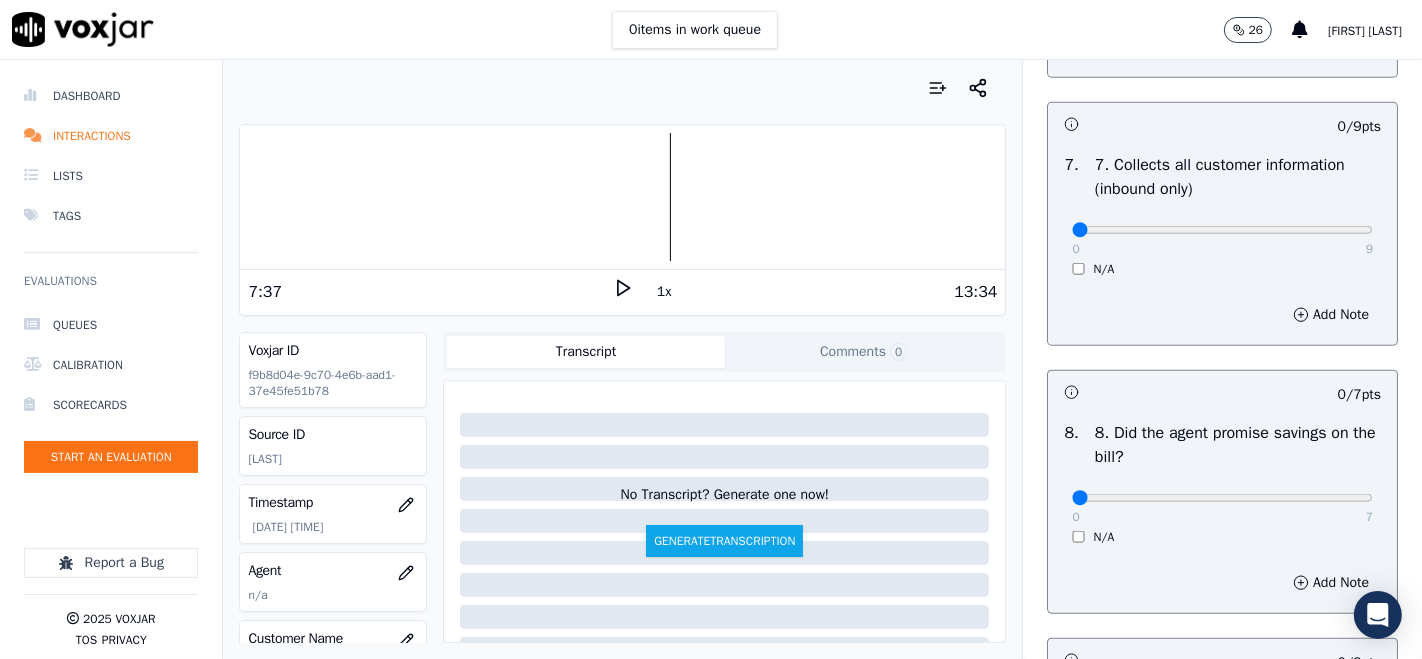 scroll, scrollTop: 1777, scrollLeft: 0, axis: vertical 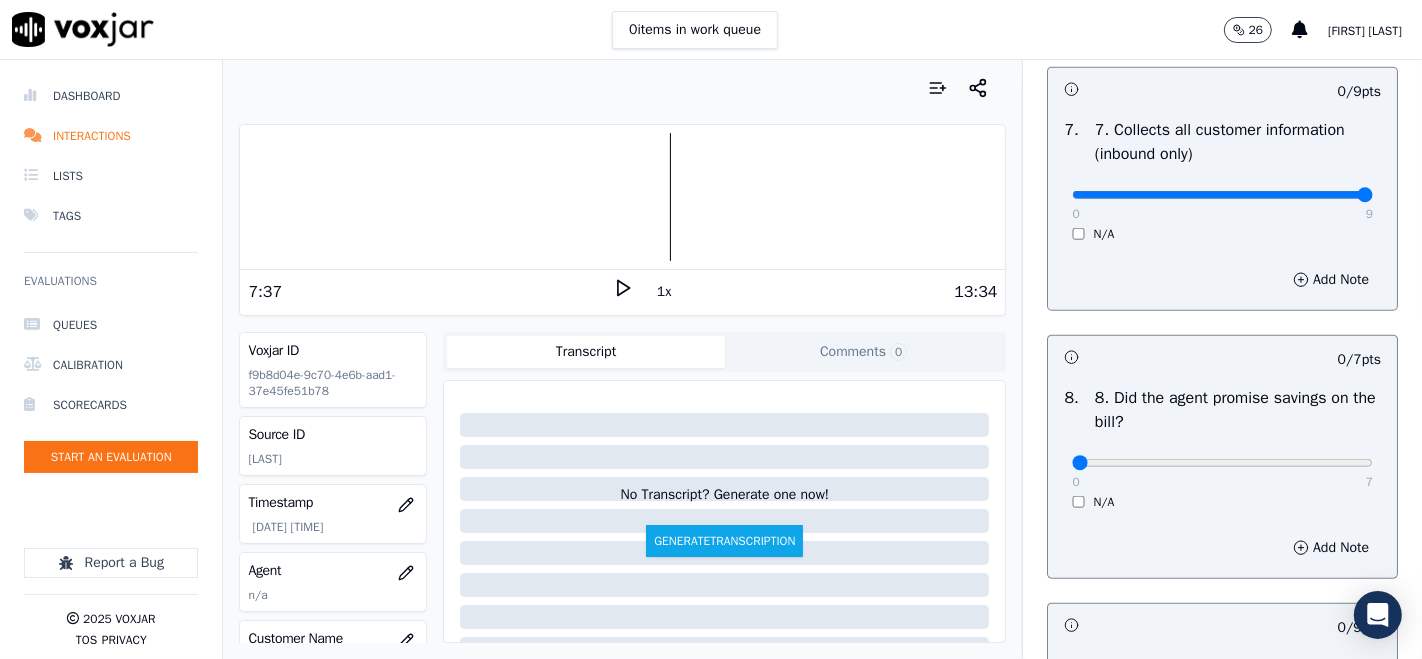 type on "9" 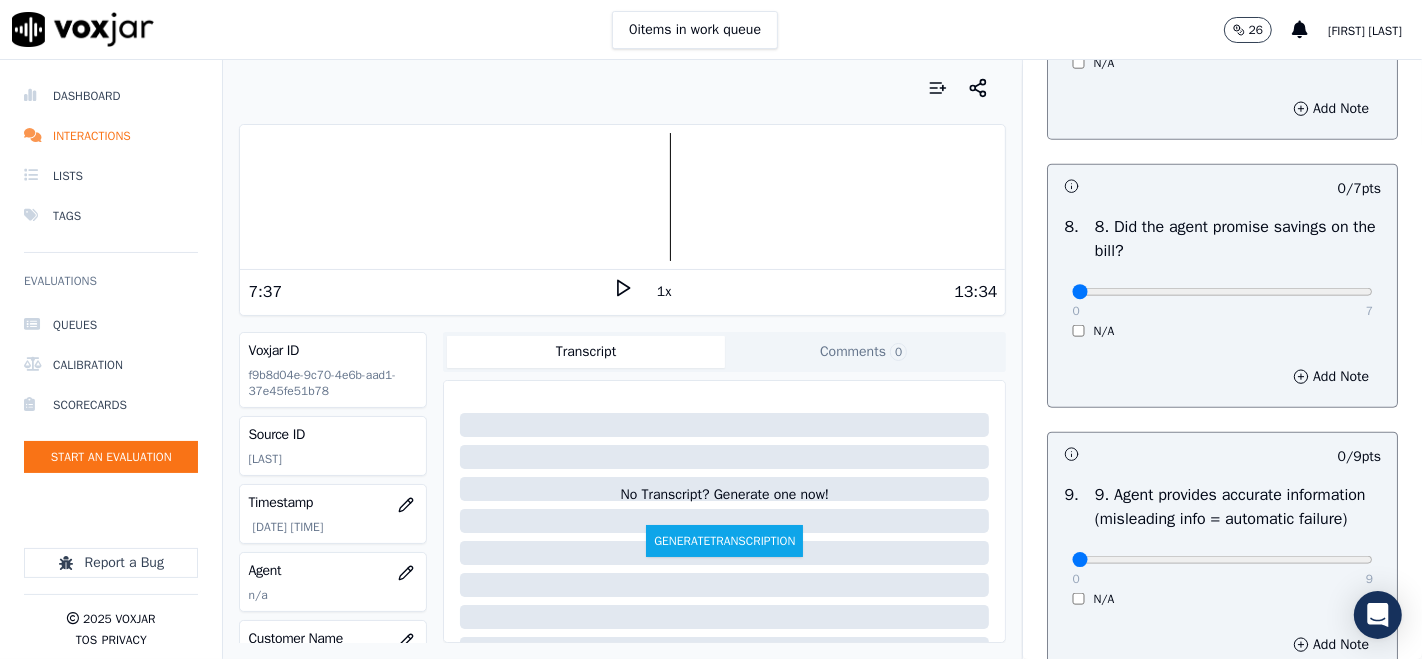 scroll, scrollTop: 2000, scrollLeft: 0, axis: vertical 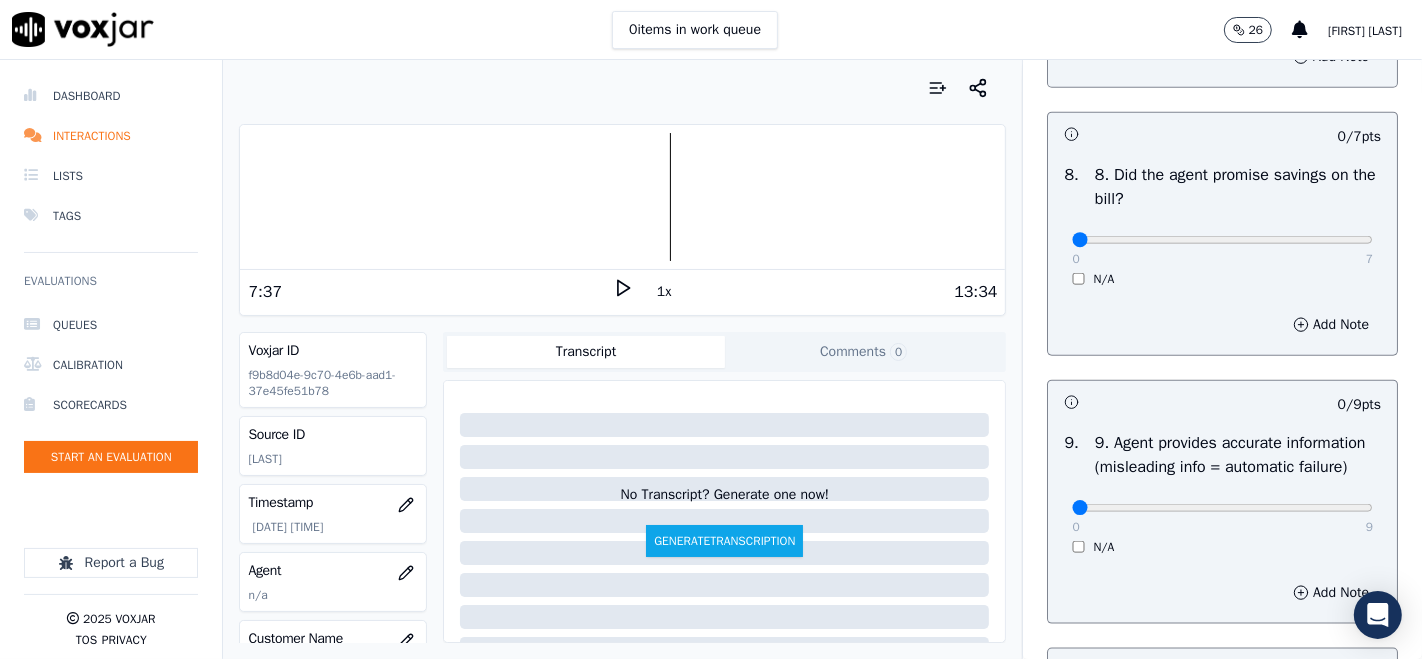 click on "0   7     N/A" at bounding box center [1222, 249] 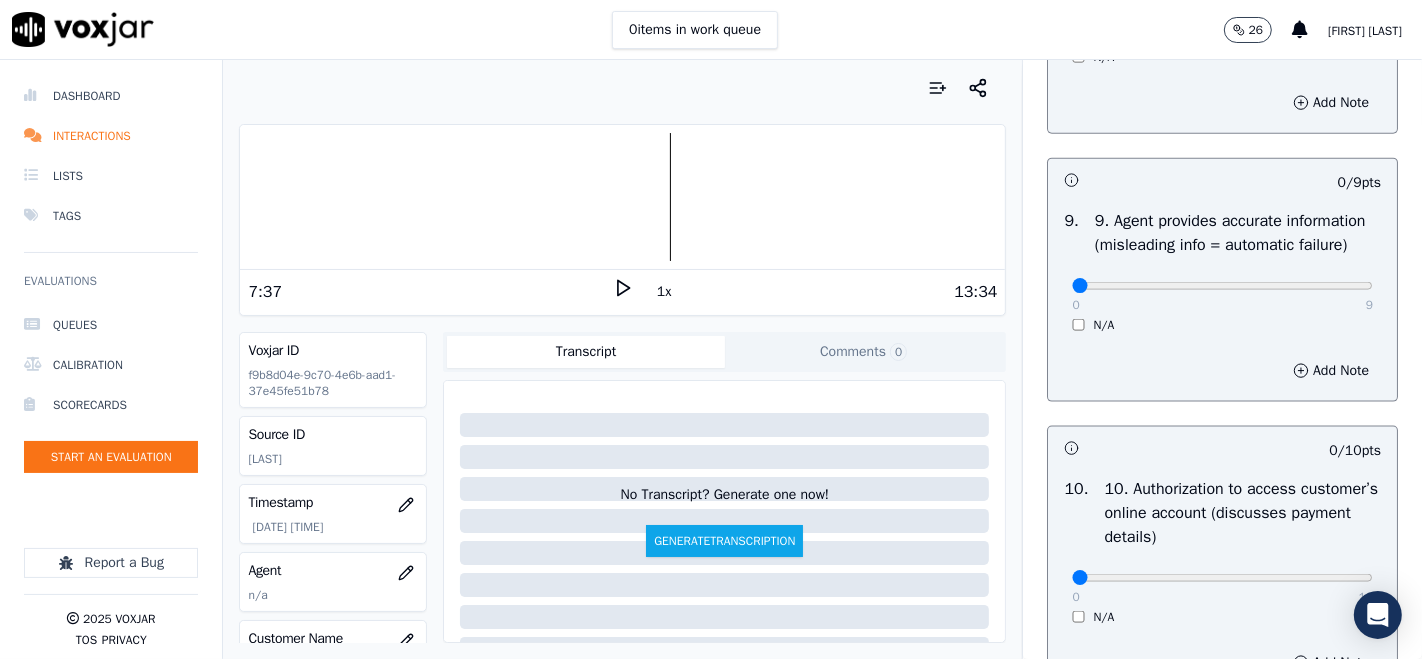scroll, scrollTop: 2333, scrollLeft: 0, axis: vertical 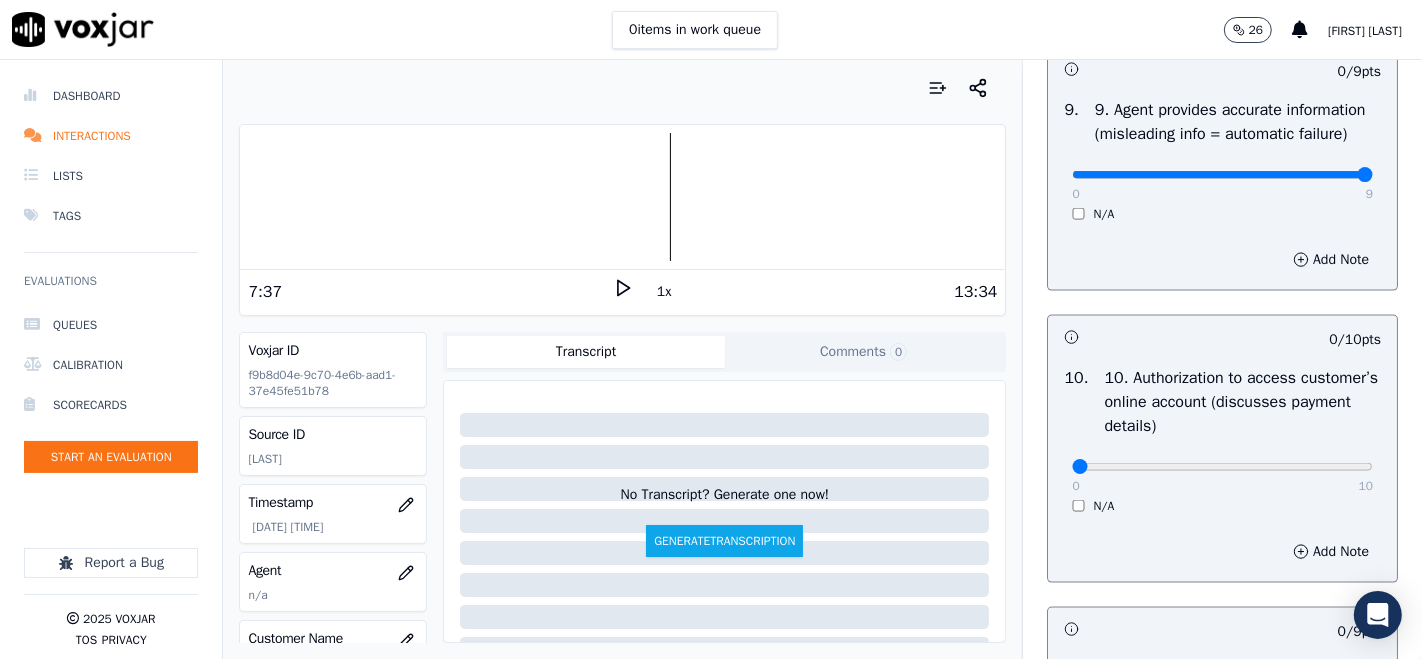 type on "9" 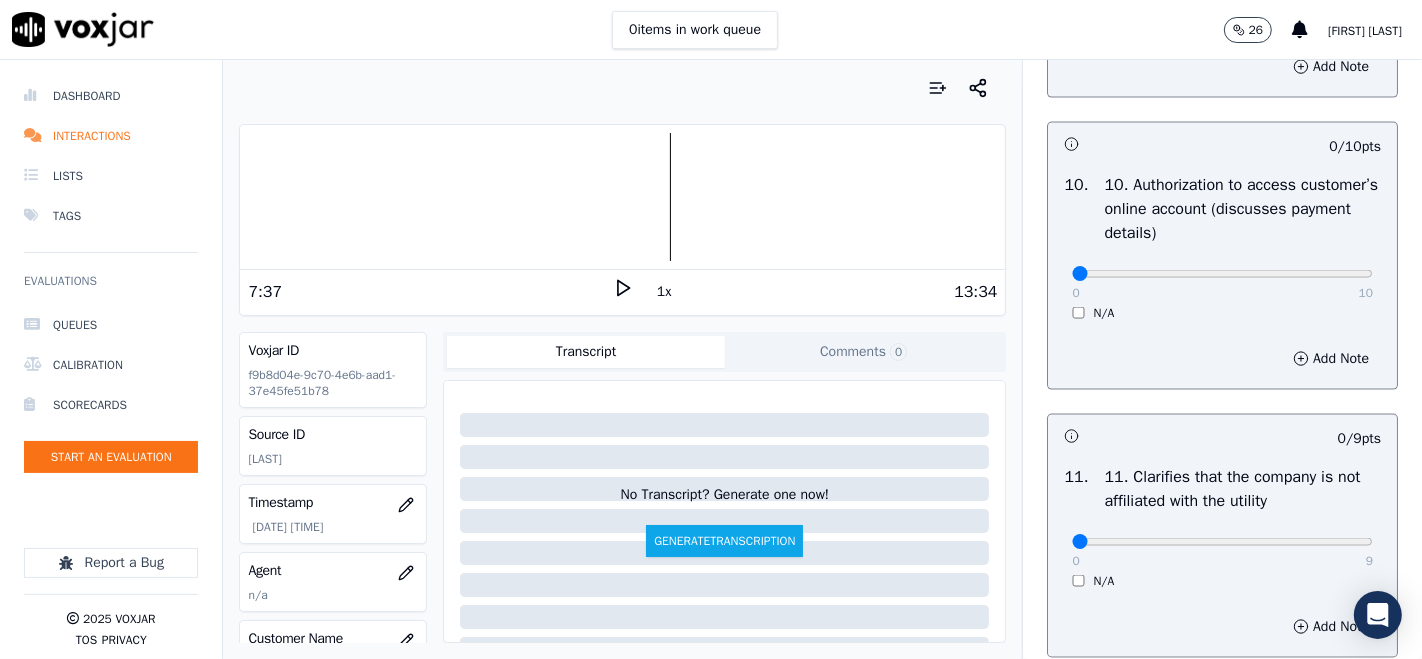 scroll, scrollTop: 2666, scrollLeft: 0, axis: vertical 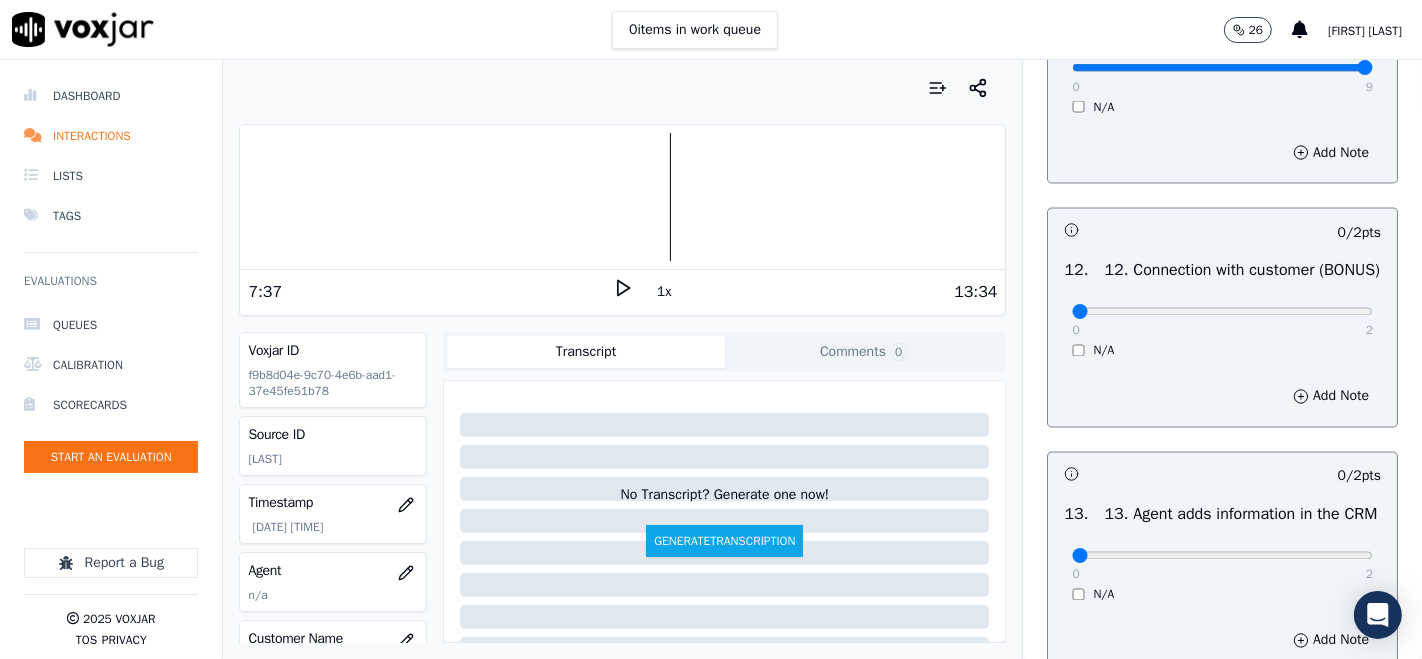 type on "9" 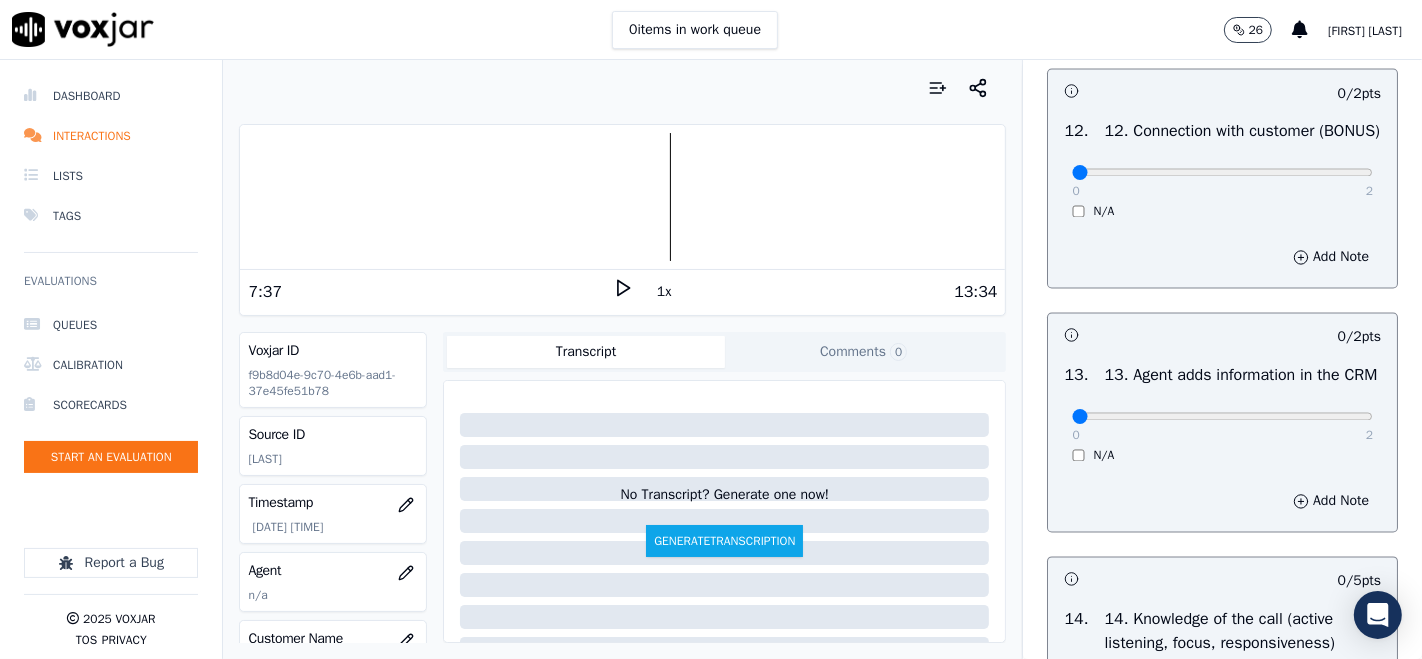 scroll, scrollTop: 3222, scrollLeft: 0, axis: vertical 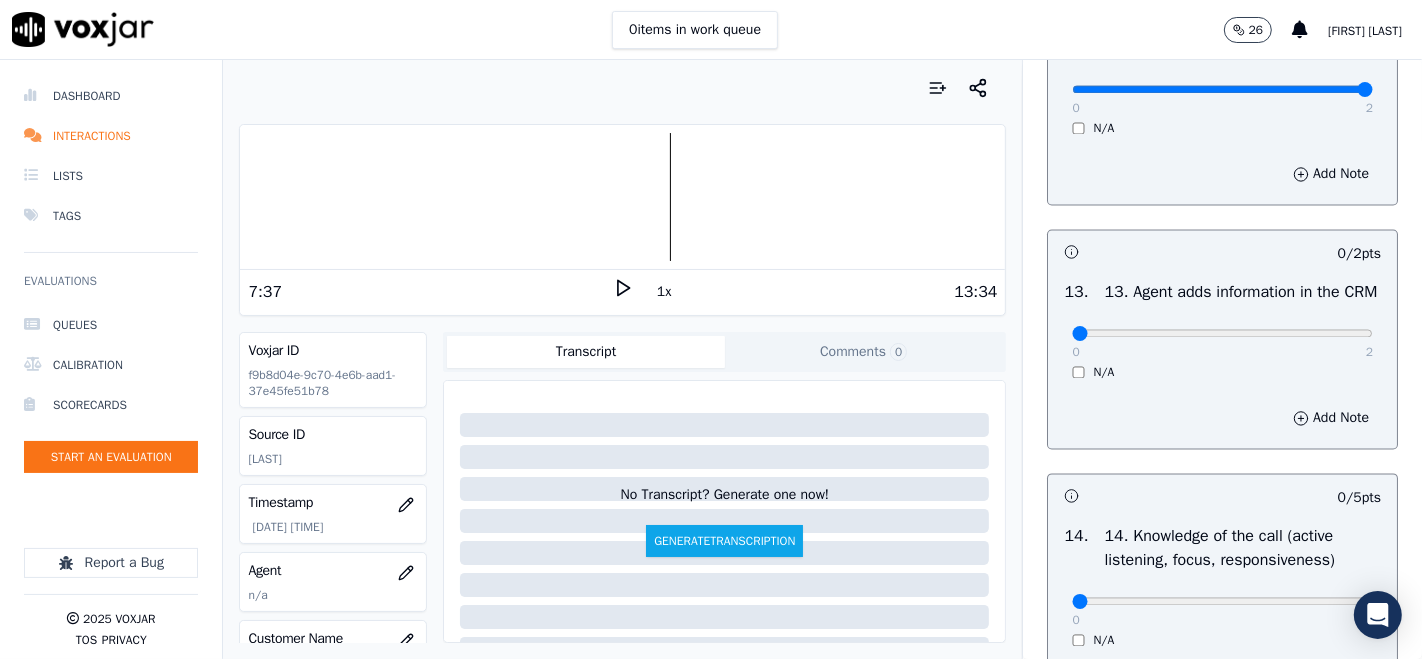 type on "2" 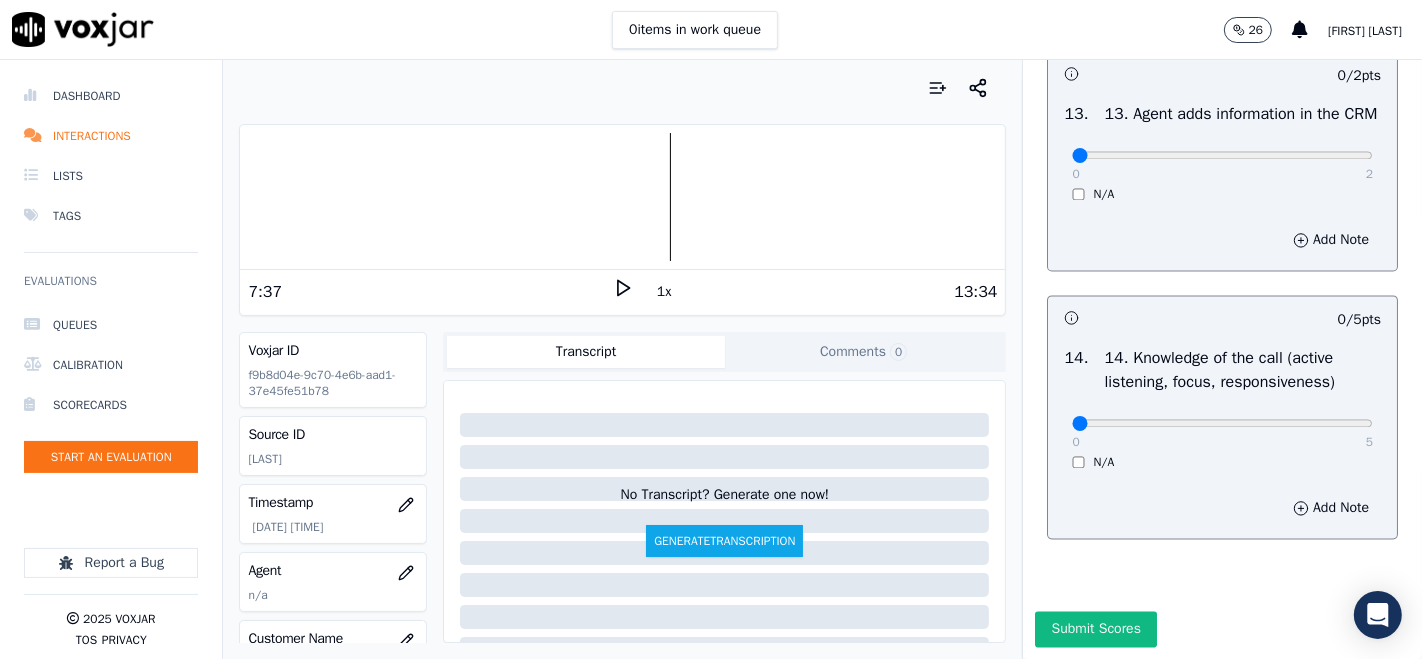 scroll, scrollTop: 3444, scrollLeft: 0, axis: vertical 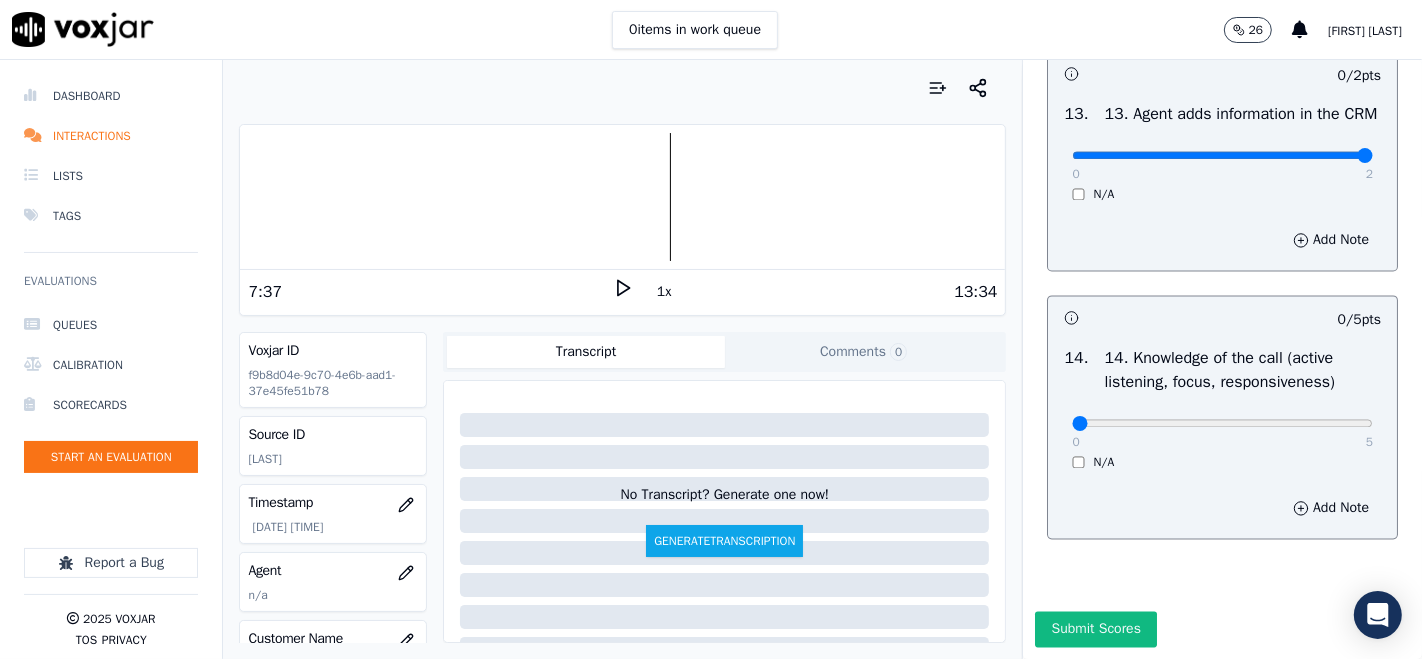 type on "2" 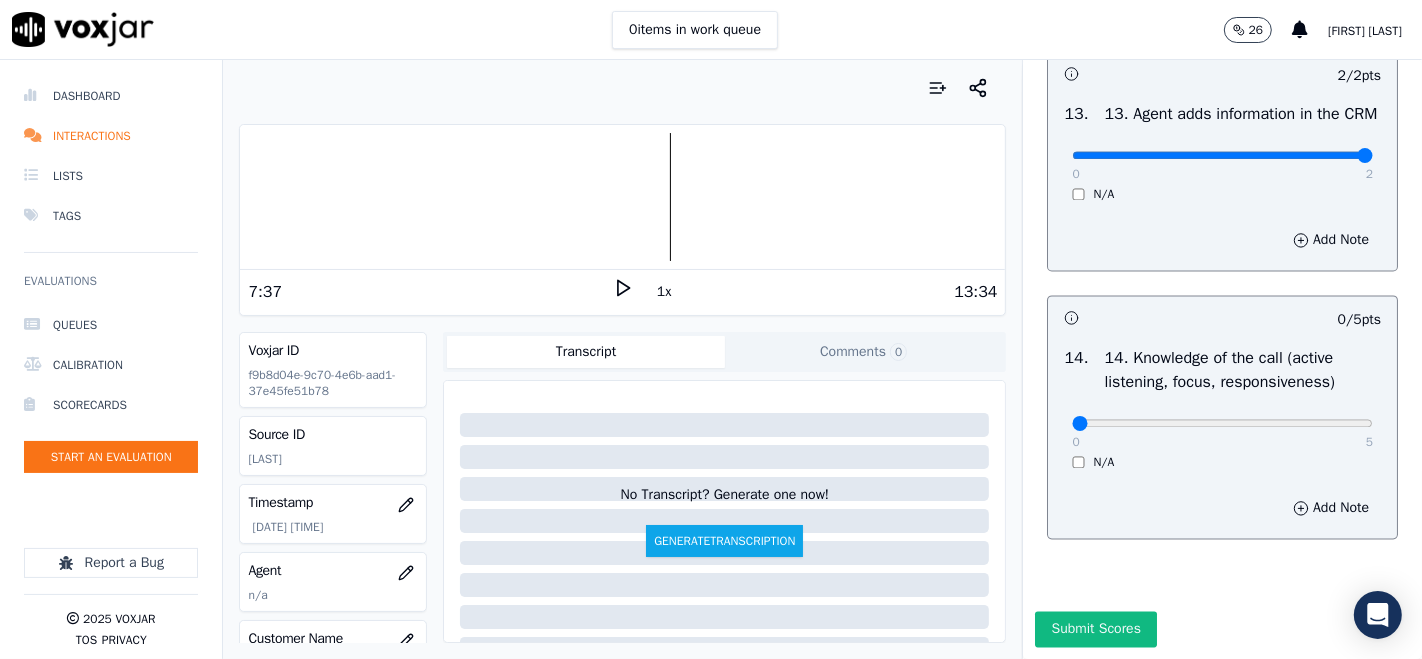 scroll, scrollTop: 3606, scrollLeft: 0, axis: vertical 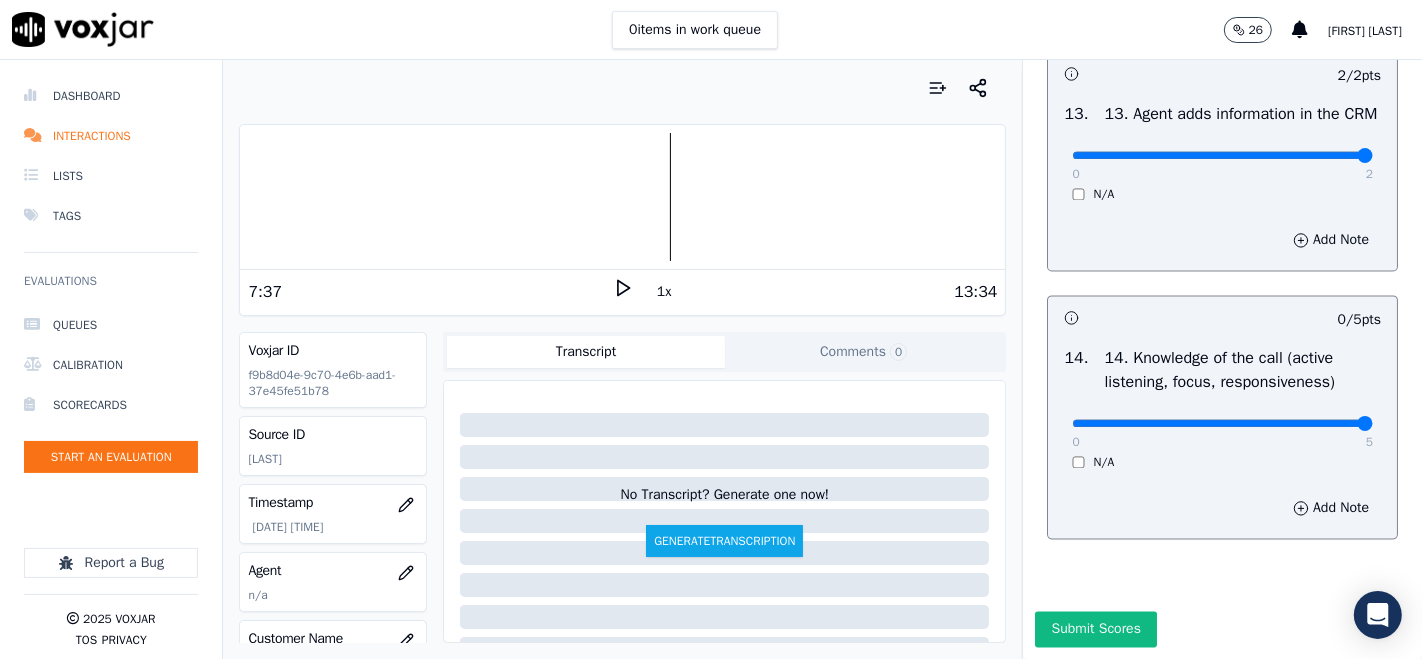 type on "5" 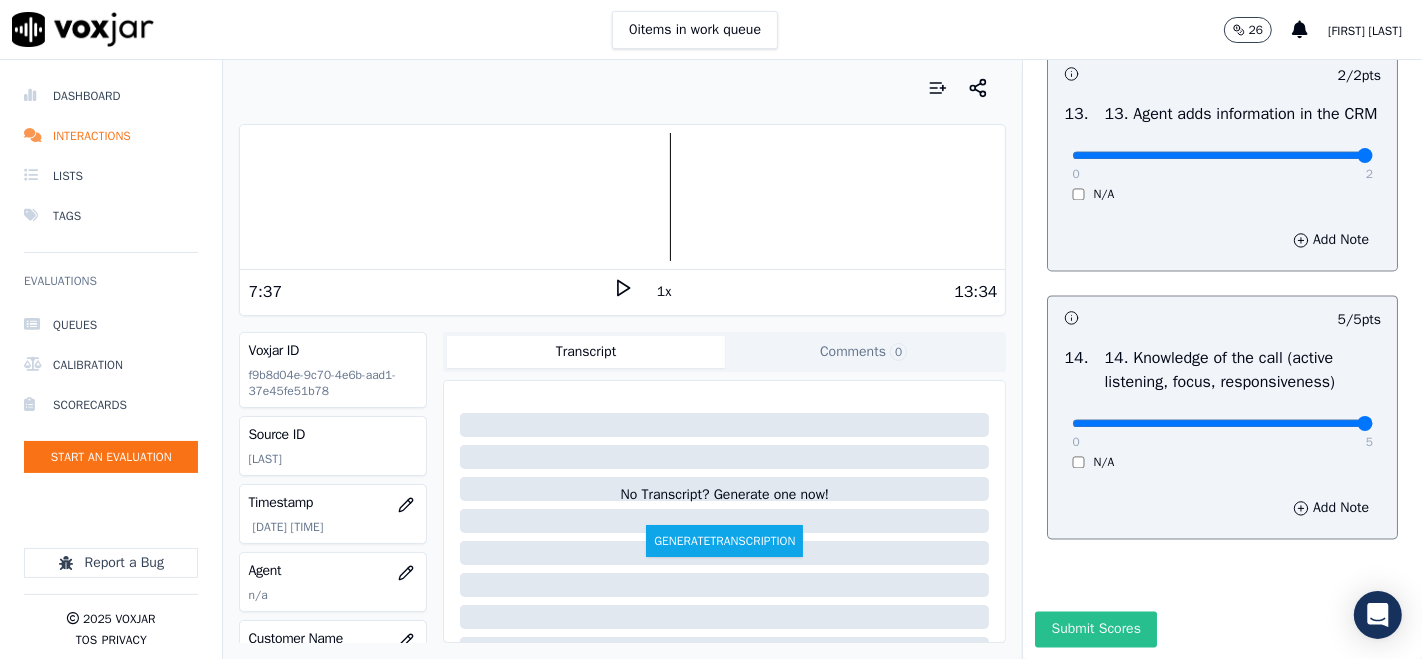 click on "Submit Scores" at bounding box center (1095, 629) 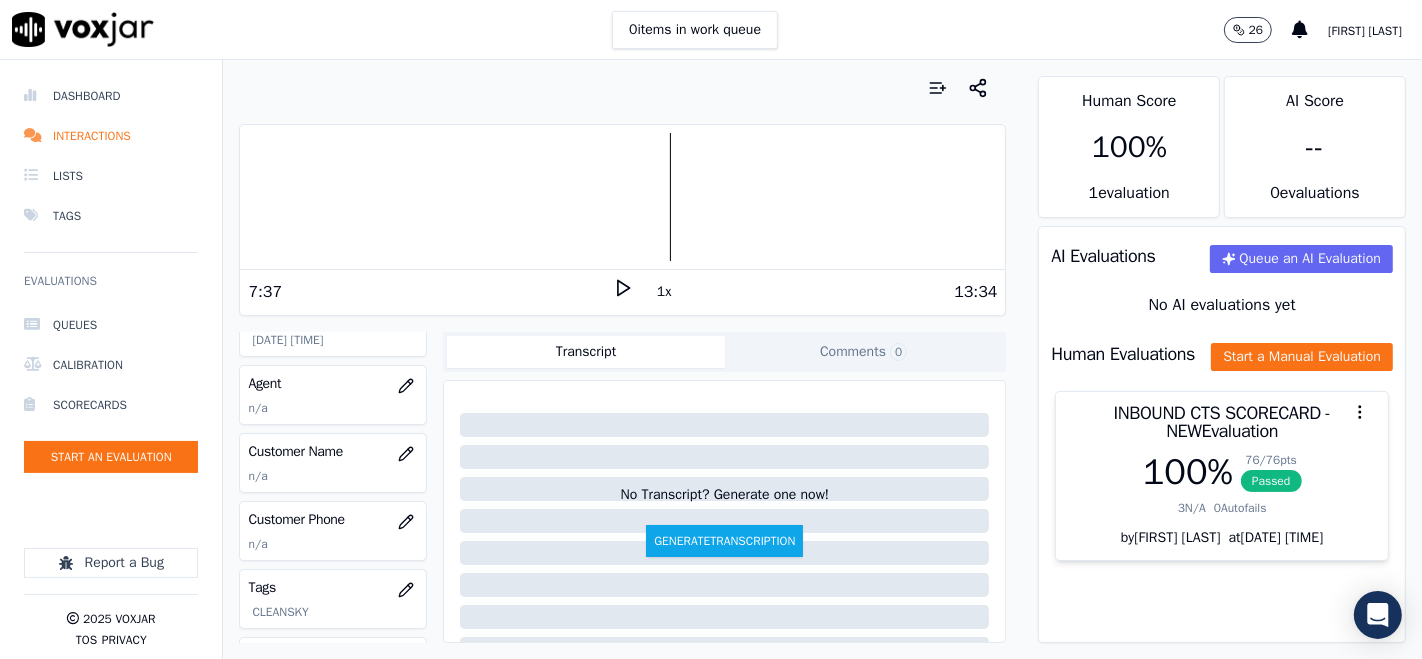 scroll, scrollTop: 222, scrollLeft: 0, axis: vertical 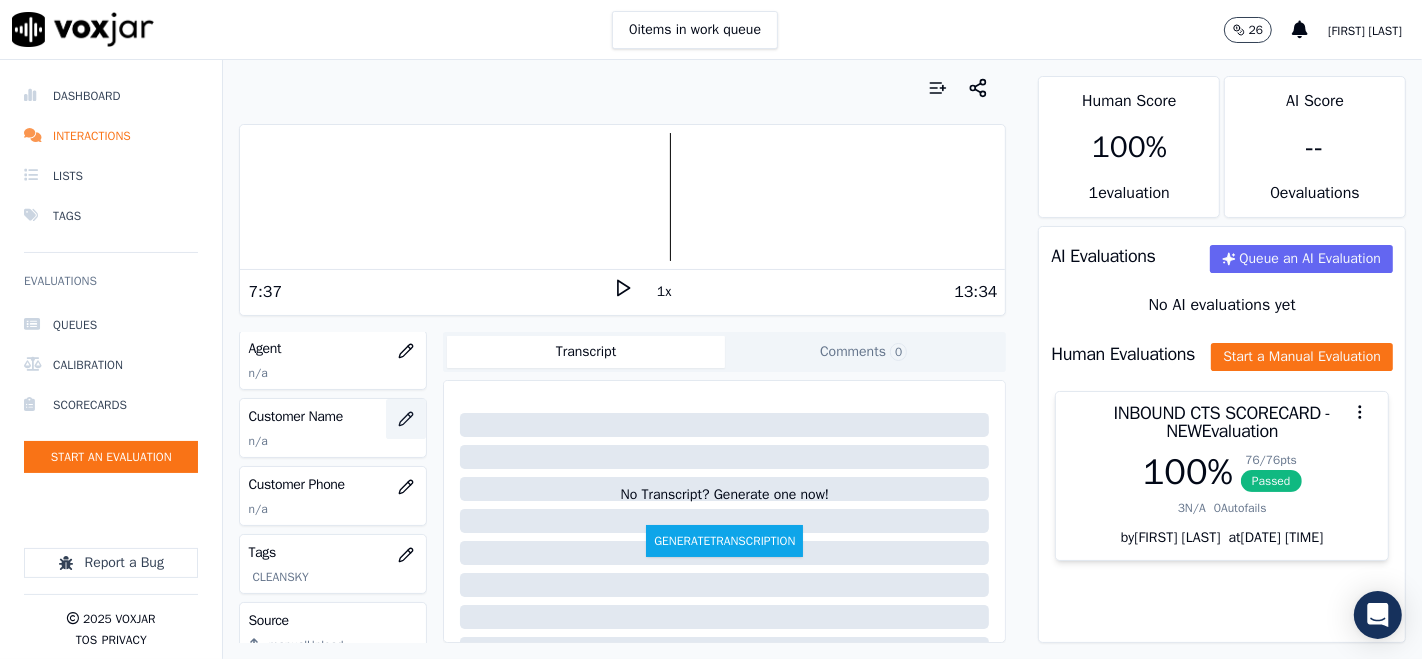 click 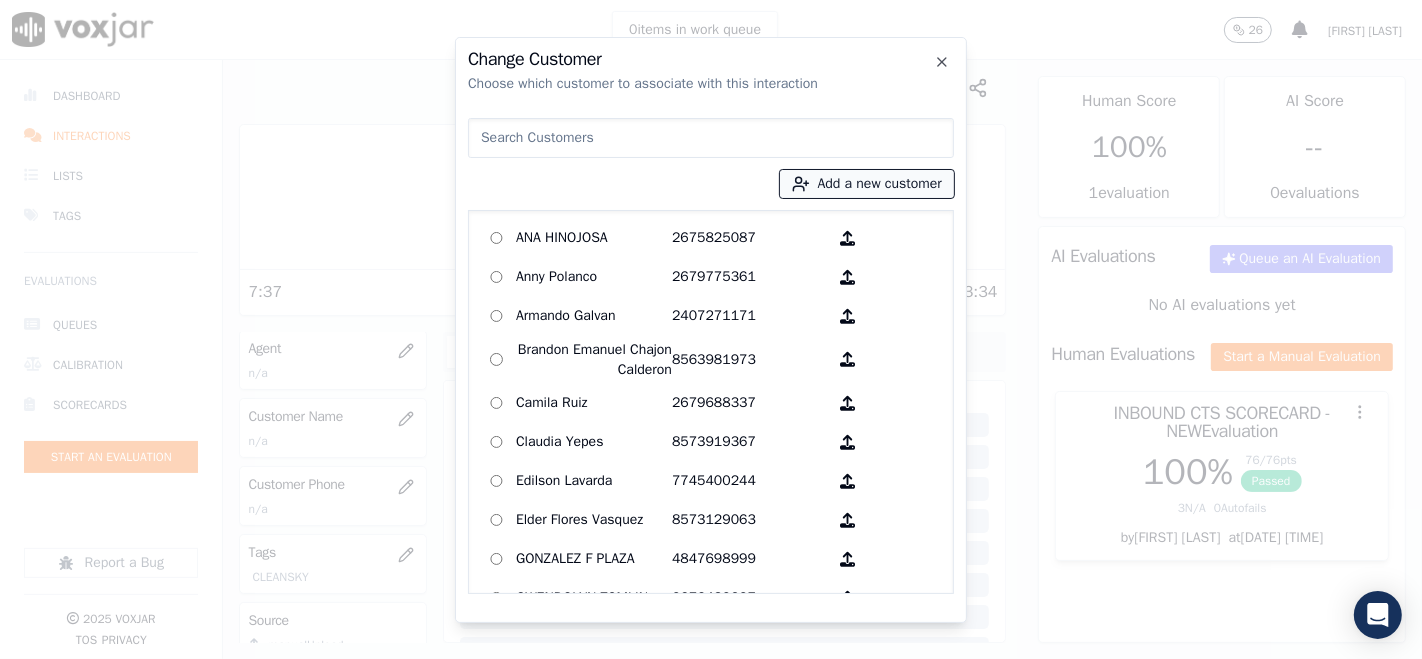 click on "Add a new customer" at bounding box center (867, 184) 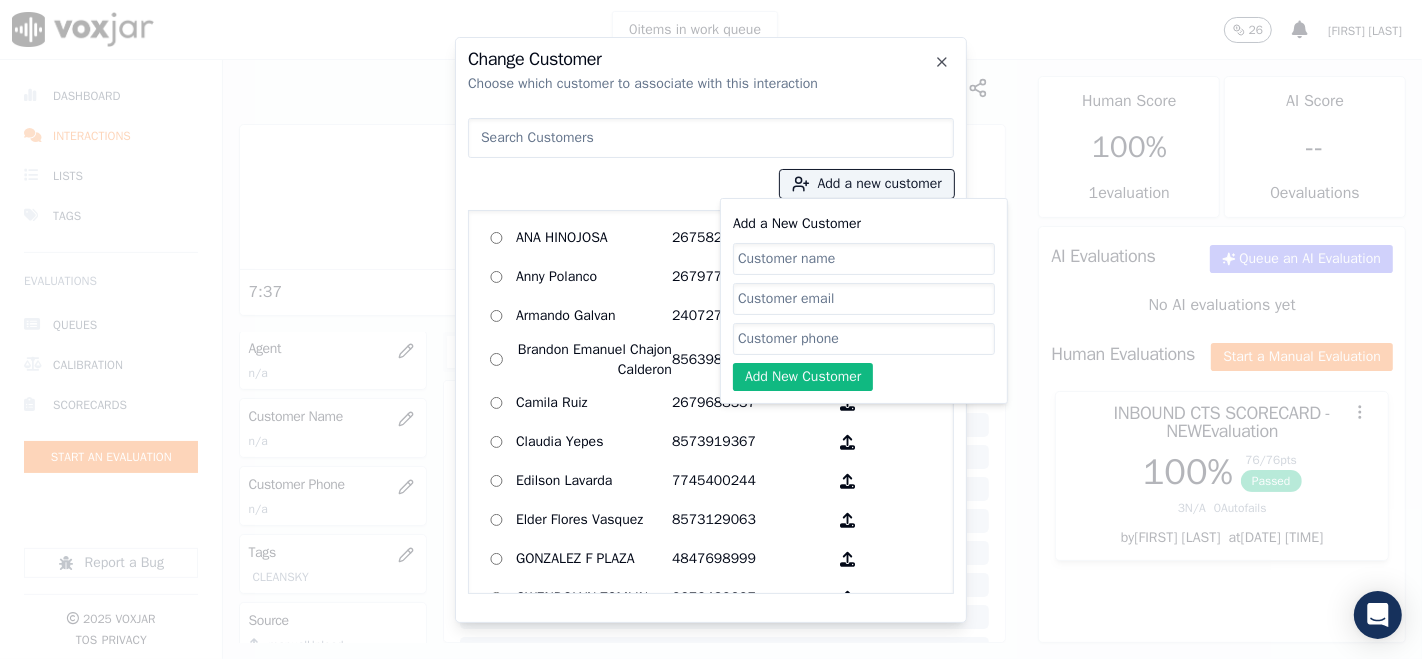 paste on "[FIRST] [LAST]" 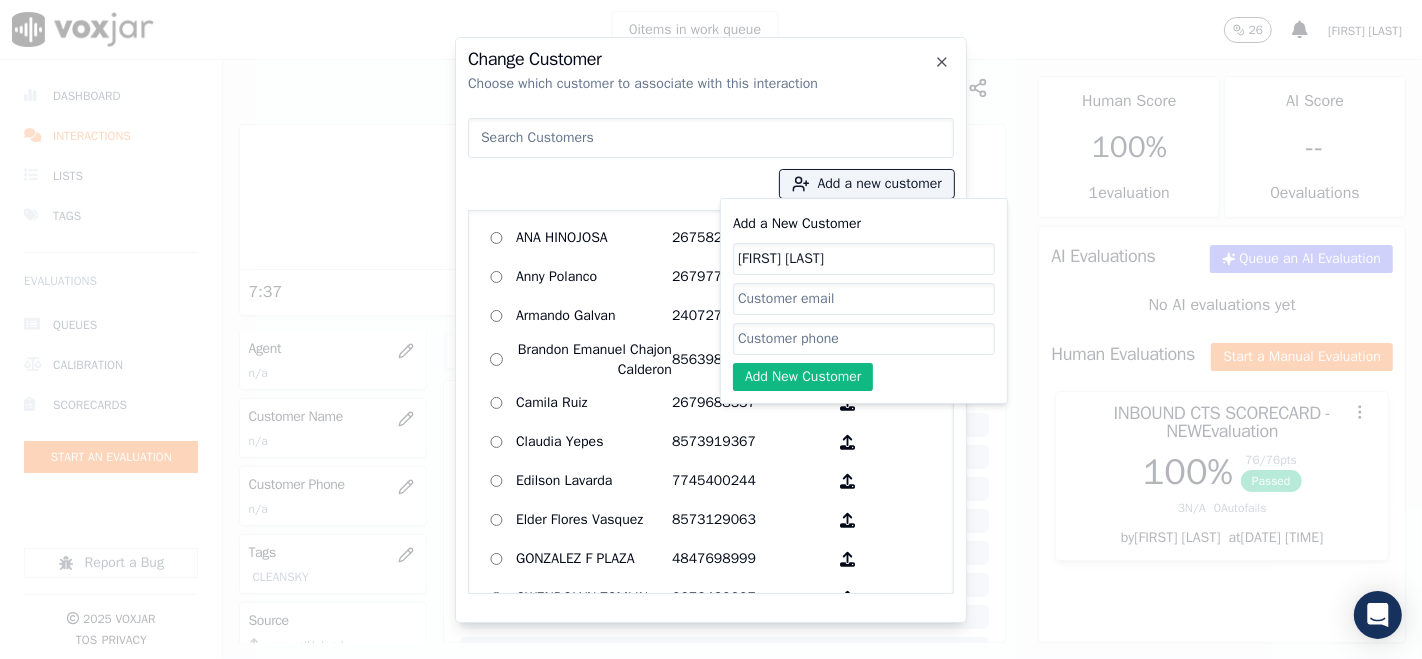 type on "[FIRST] [LAST]" 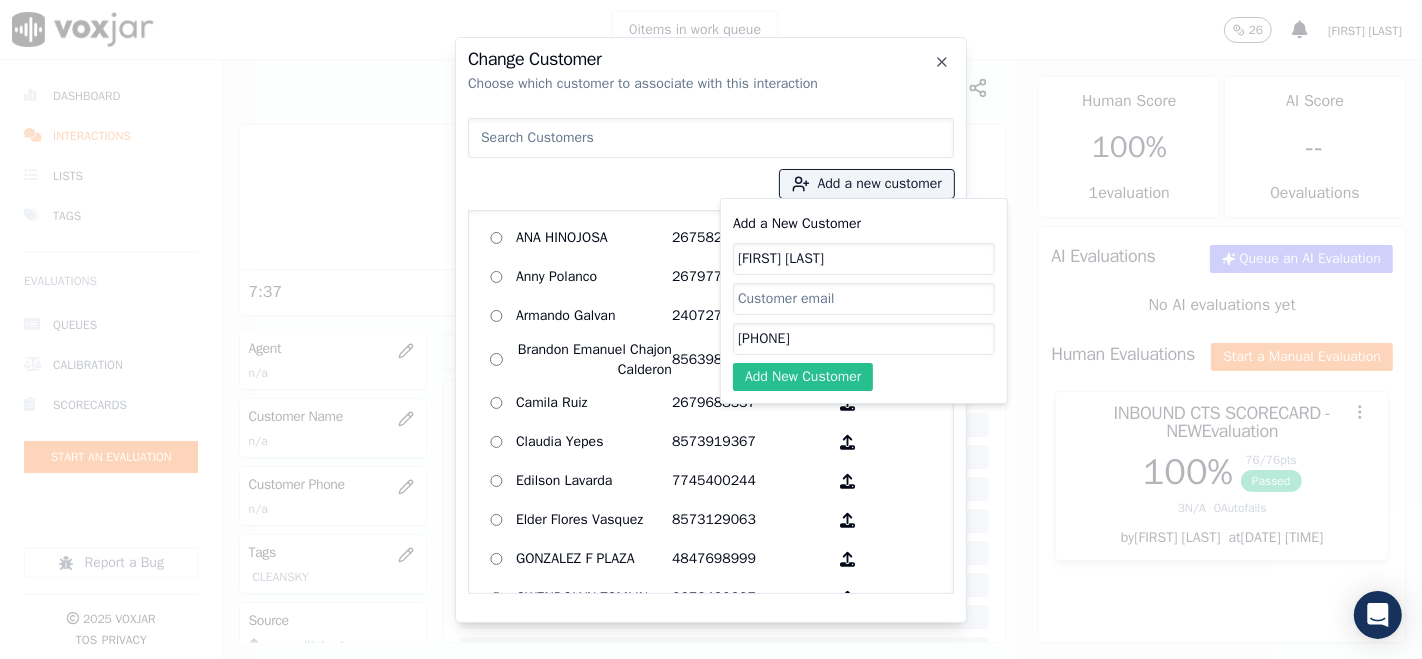 type on "[PHONE]" 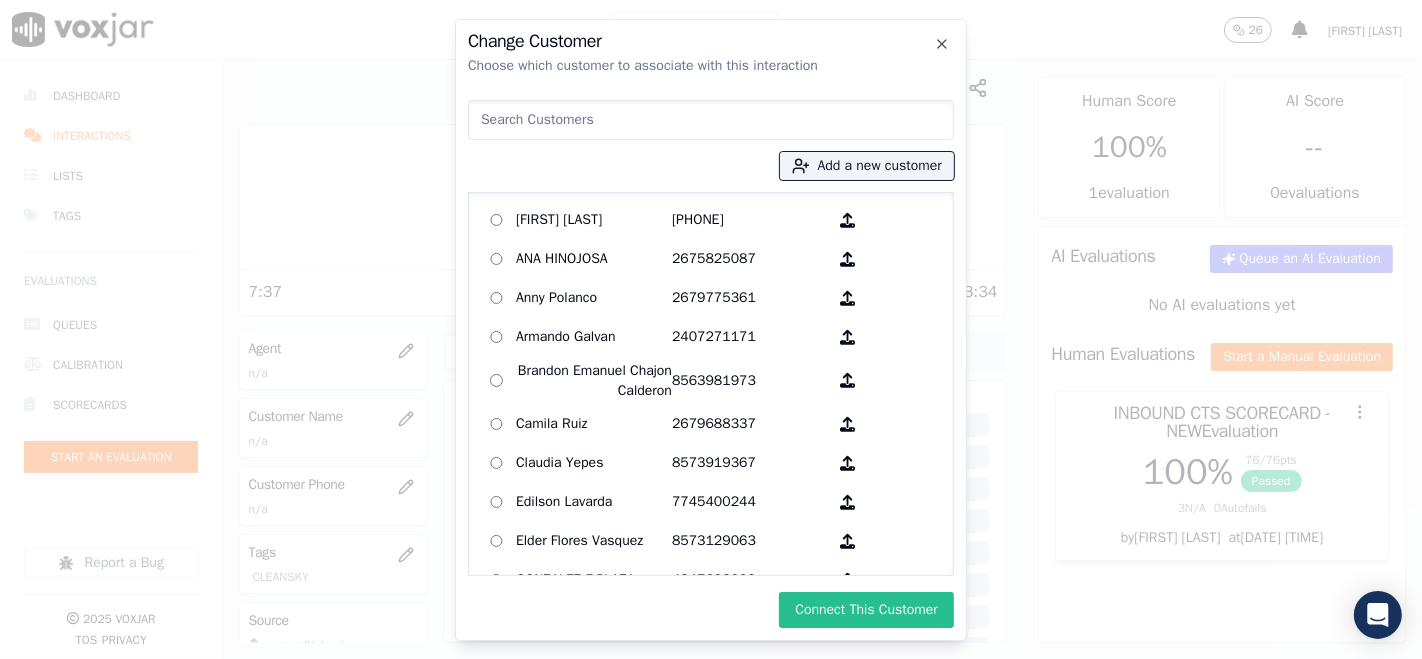 click on "Connect This Customer" at bounding box center (866, 610) 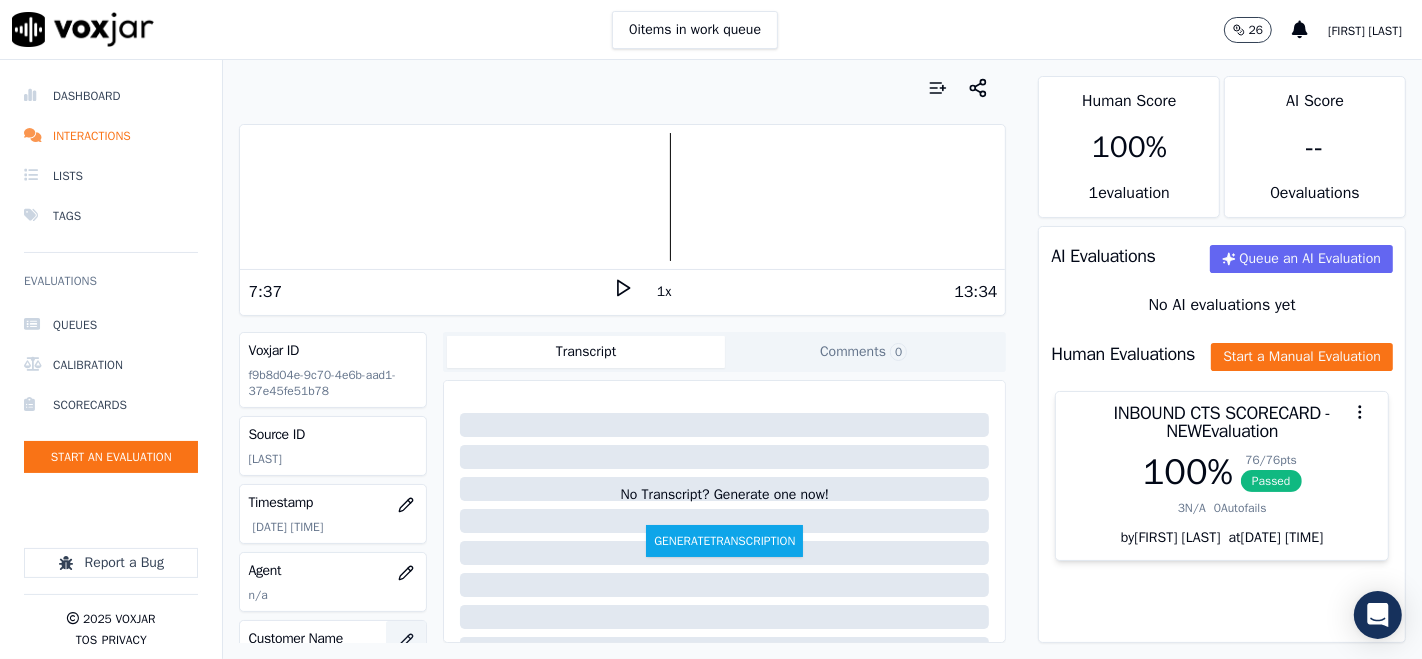 scroll, scrollTop: 111, scrollLeft: 0, axis: vertical 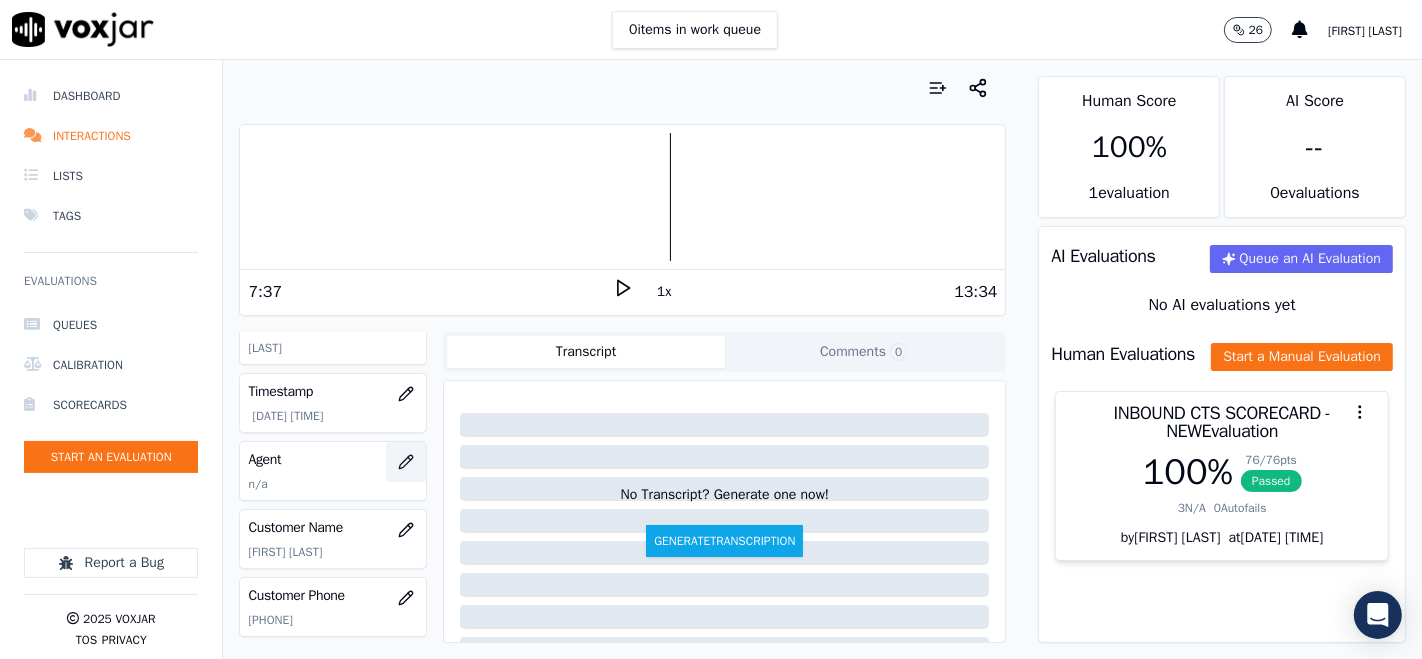 click 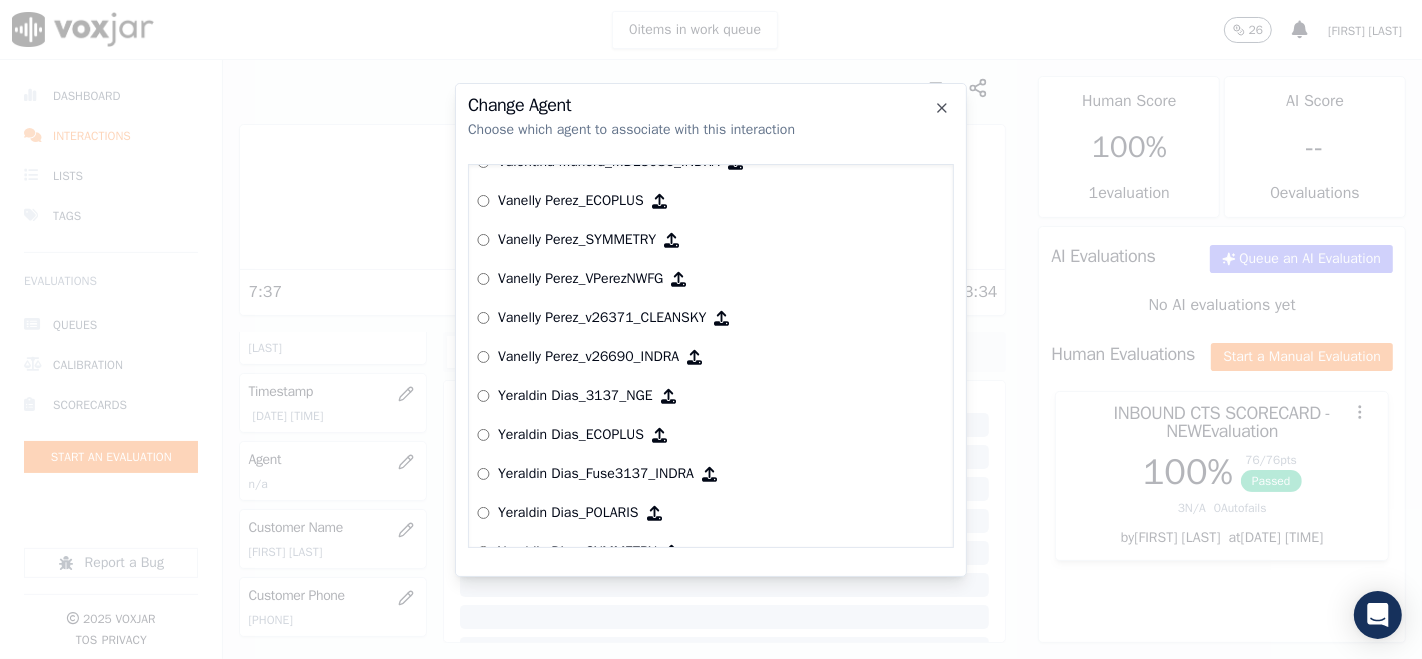 scroll, scrollTop: 8643, scrollLeft: 0, axis: vertical 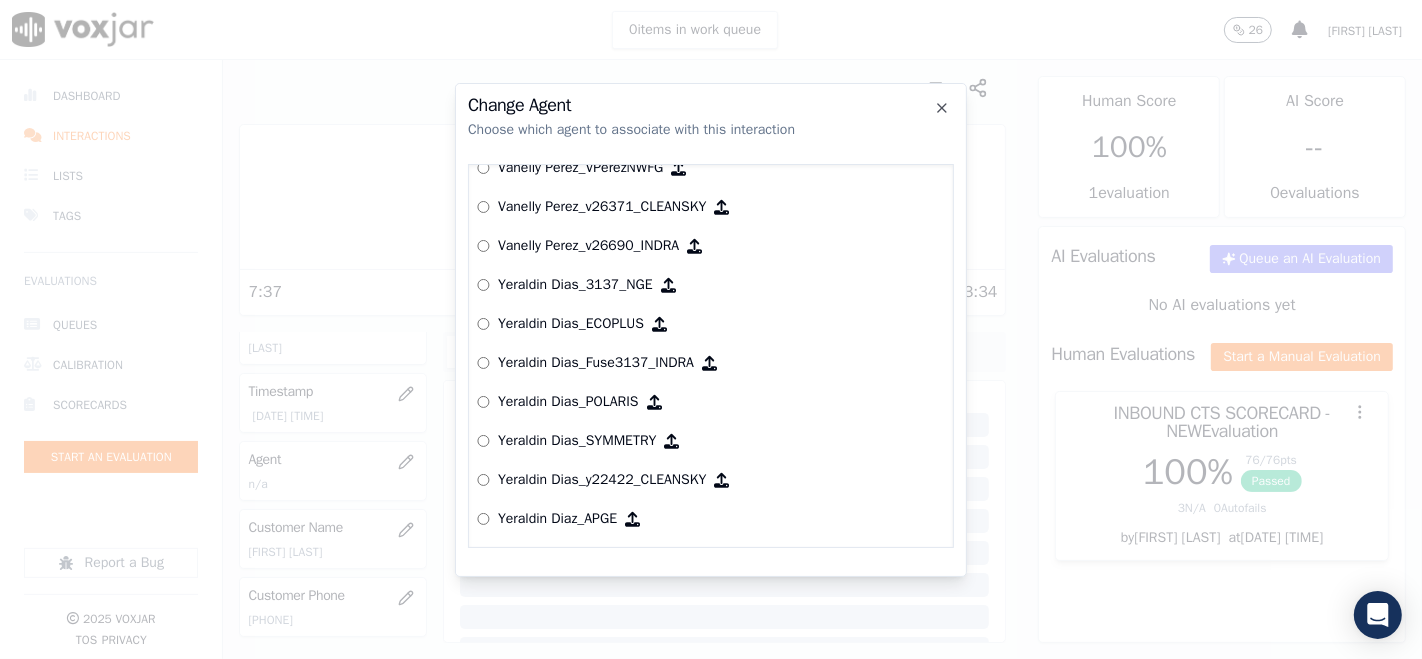click on "Yeraldin Dias_y22422_CLEANSKY" at bounding box center [711, 480] 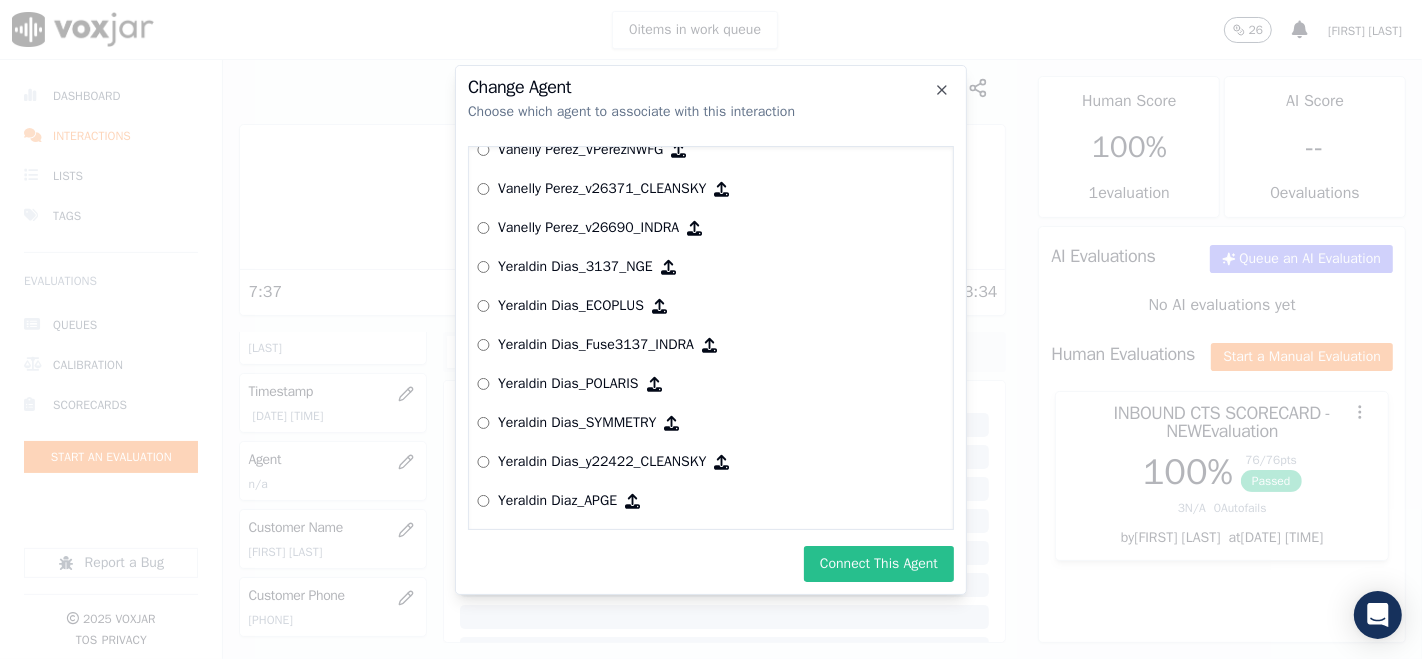 click on "Connect This Agent" at bounding box center (879, 564) 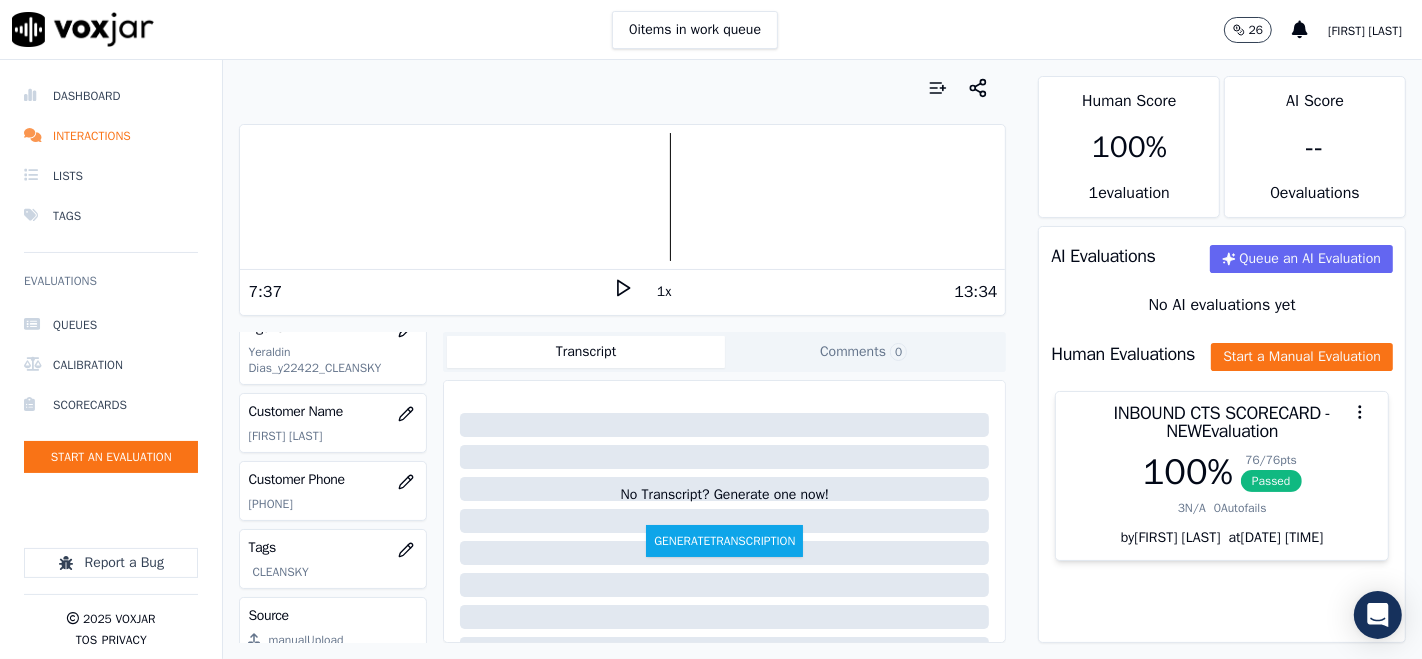 scroll, scrollTop: 0, scrollLeft: 0, axis: both 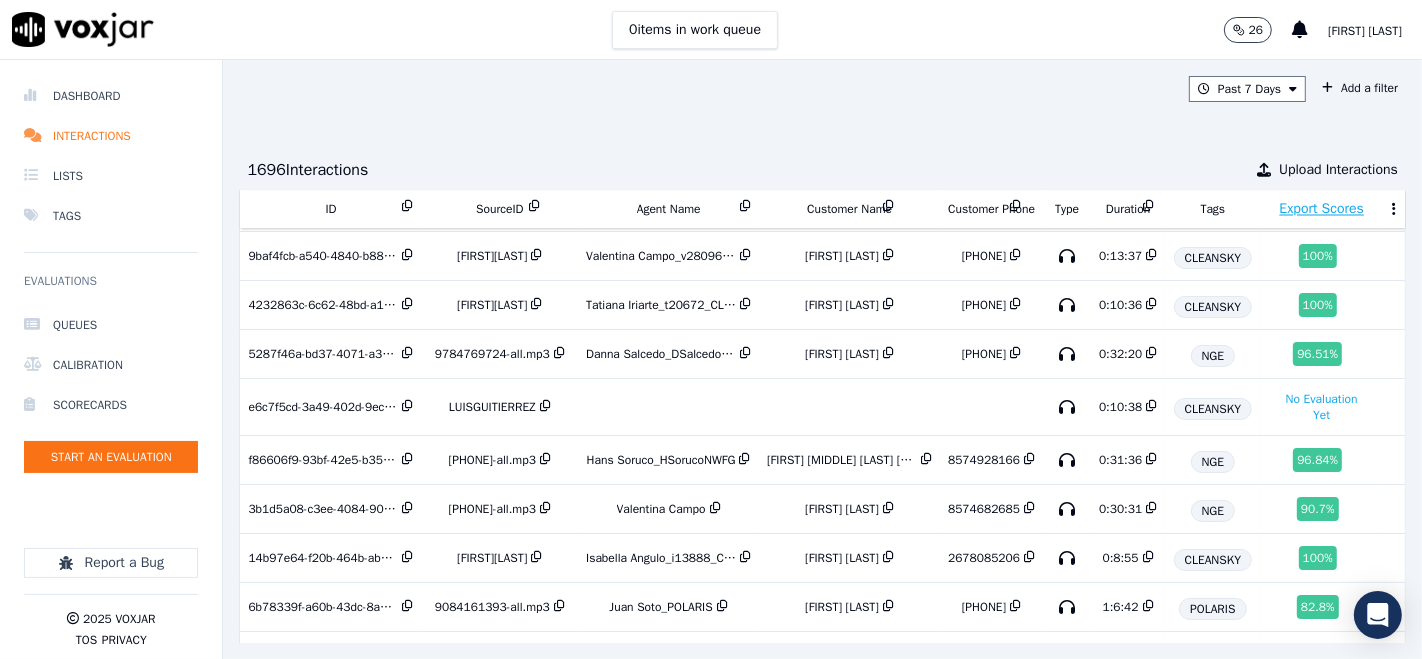 click on "873418cc-283e-4517-b863-e7223c749dad" at bounding box center (323, 56) 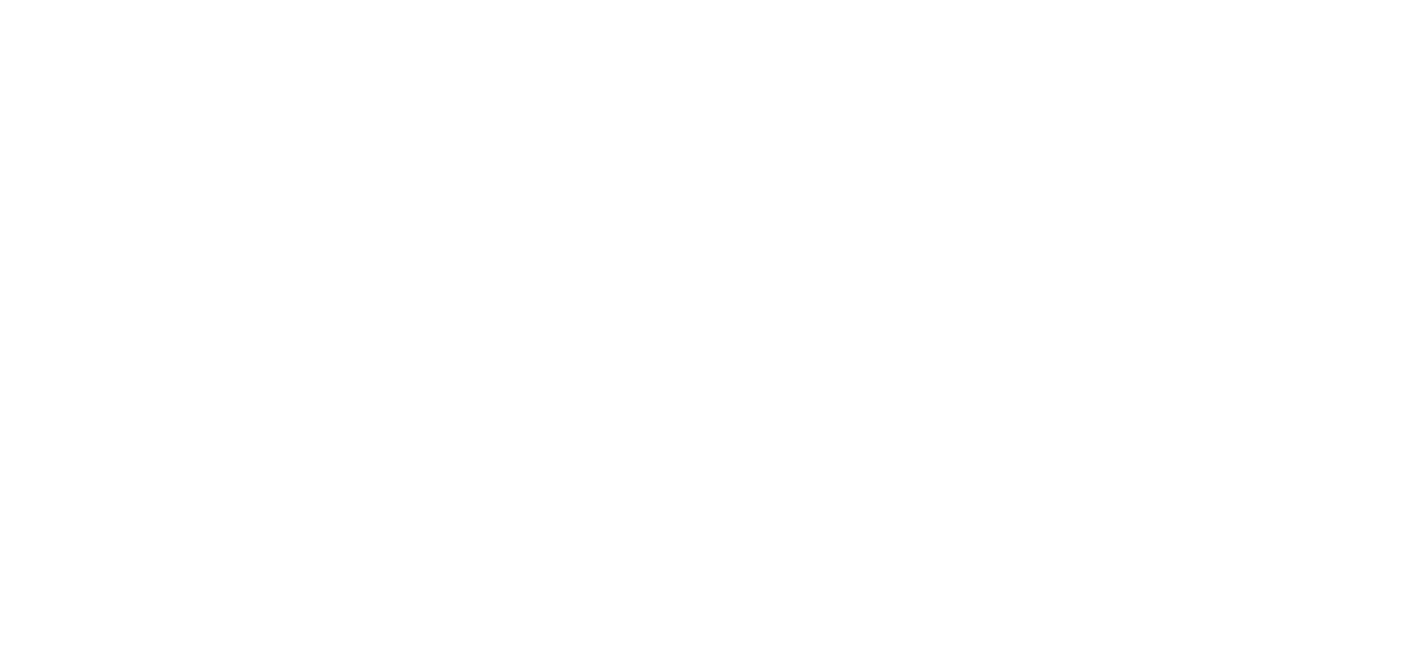 scroll, scrollTop: 0, scrollLeft: 0, axis: both 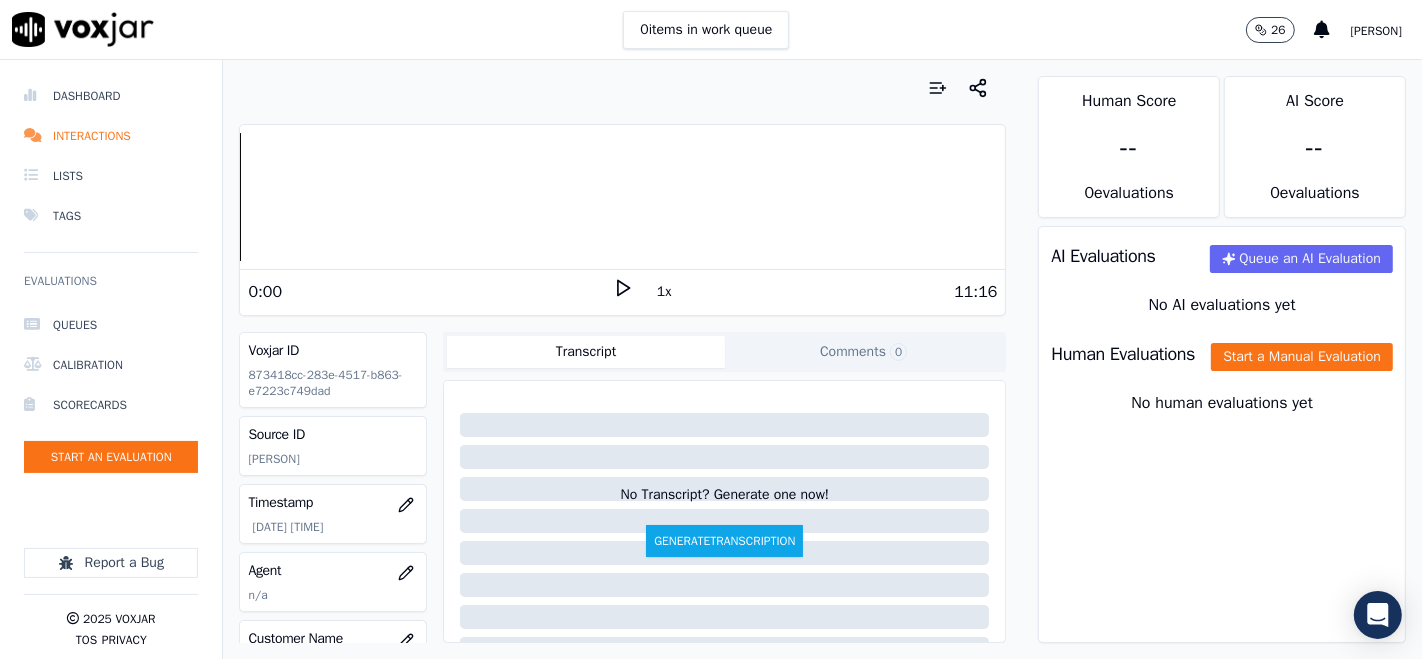 click 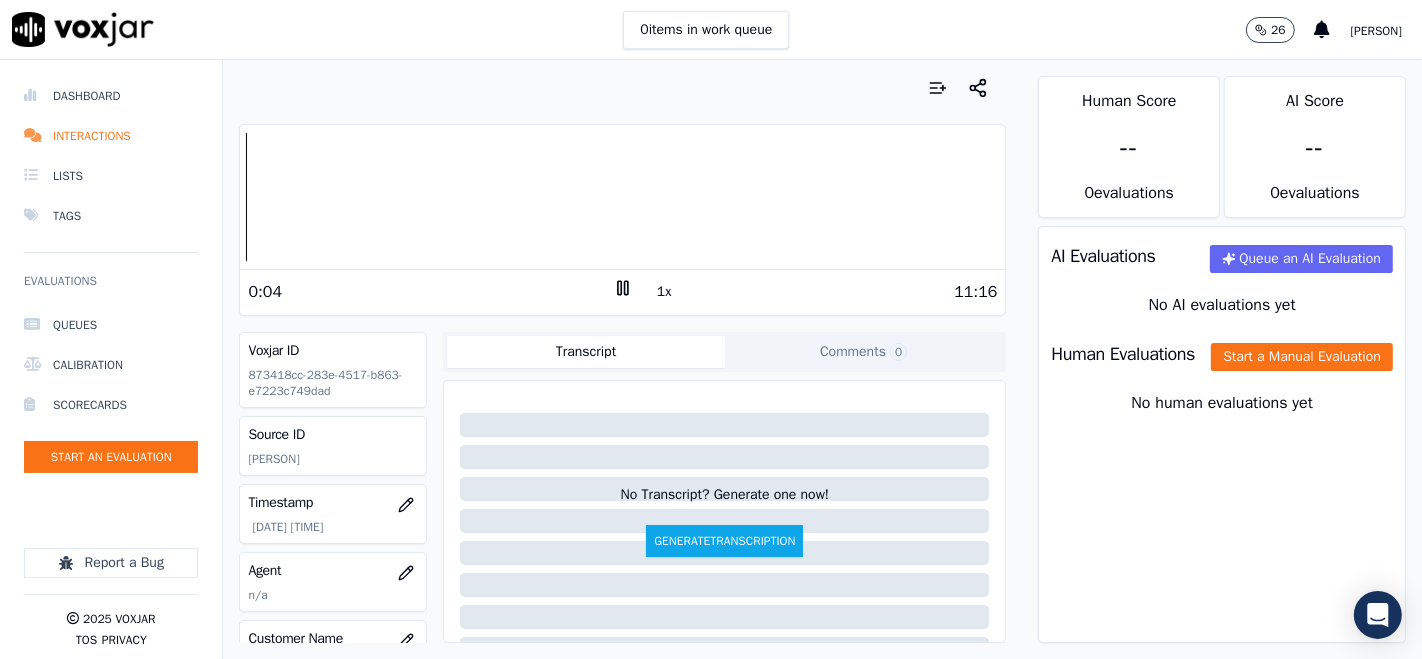 click 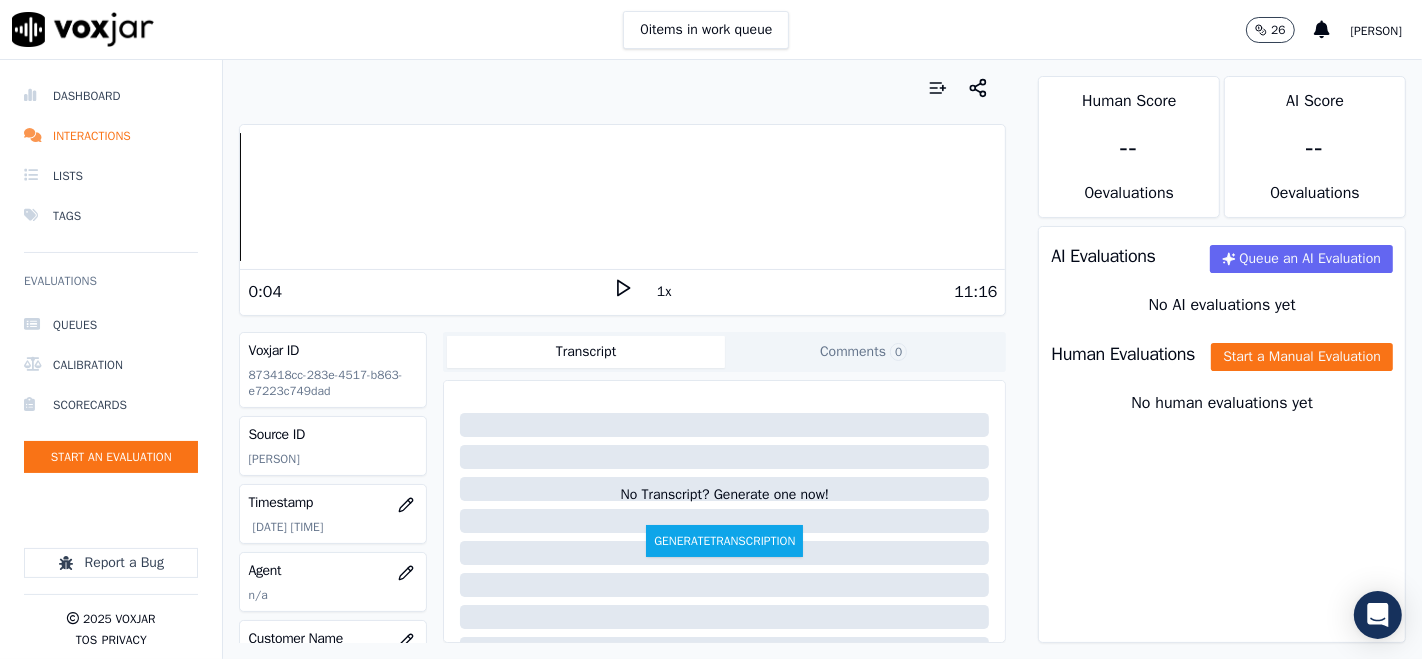 click on "Dashboard   Interactions   Lists   Tags       Evaluations     Queues   Calibration   Scorecards   Start an Evaluation
Report a Bug       2025   Voxjar   TOS   Privacy             Your browser does not support the audio element.   0:04     1x   11:16   Voxjar ID   873418cc-283e-4517-b863-e7223c749dad   Source ID   SamuelVelez   Timestamp
07/11/2025 01:57 pm     Agent
n/a     Customer Name     n/a     Customer Phone     n/a     Tags
CLEANSKY     Source     manualUpload   Type     AUDIO       Transcript   Comments  0   No Transcript? Generate one now!   Generate  Transcription         Add Comment   Scores   Transcript   Metadata   Comments         Human Score   --   0  evaluation s   AI Score   --   0  evaluation s     AI Evaluations
Queue an AI Evaluation   No AI evaluations yet   Human Evaluations   Start a Manual Evaluation   No human evaluations yet" at bounding box center (711, 359) 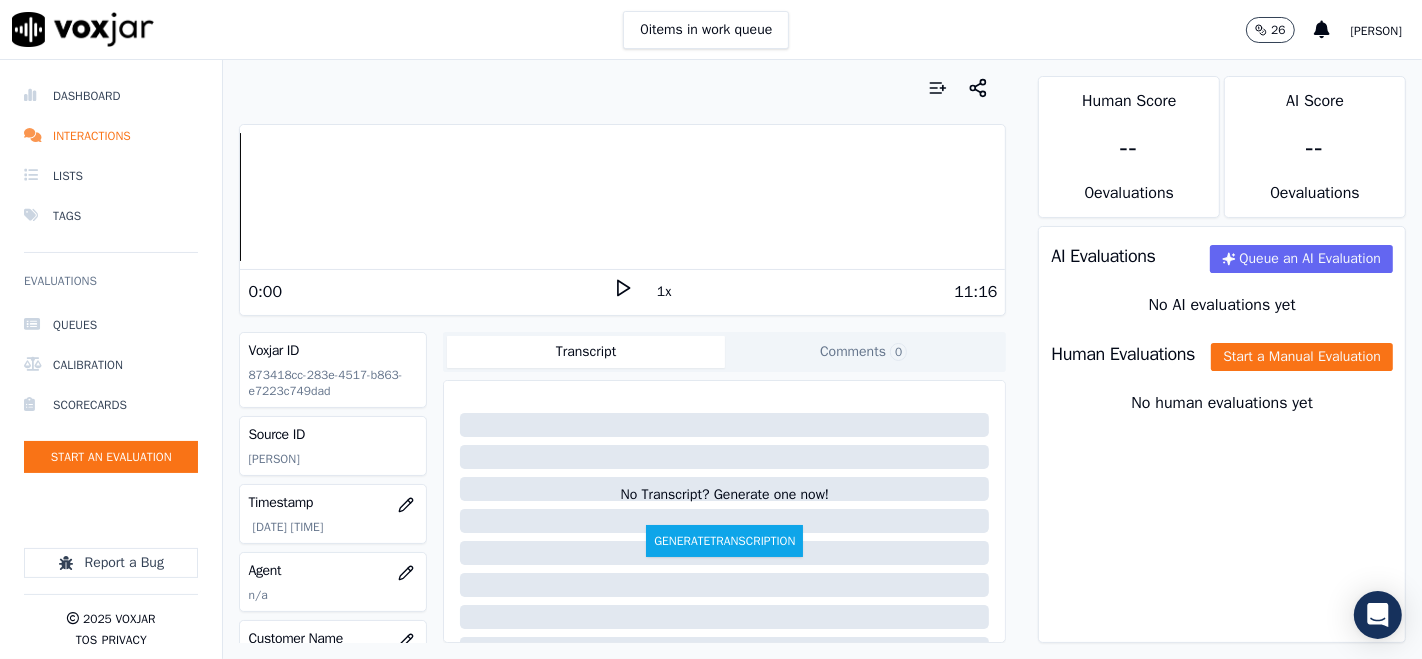 click 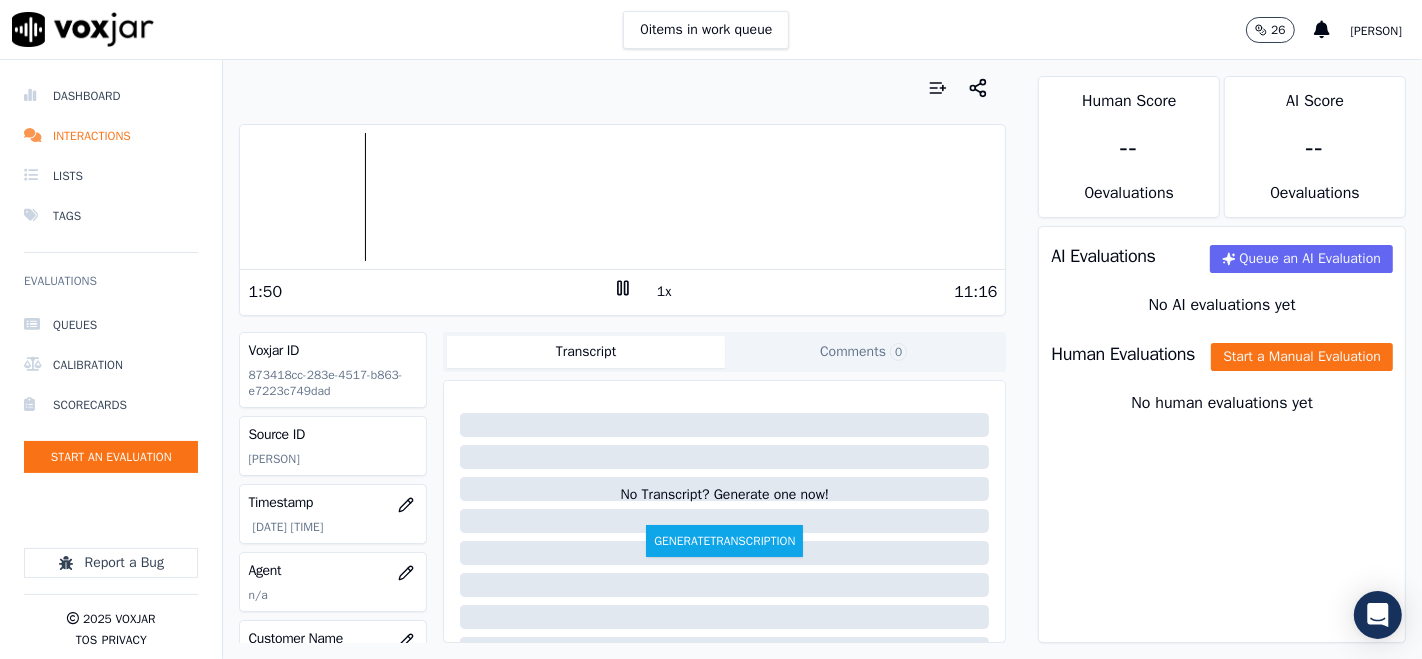 click on "1:50     1x   11:16" at bounding box center [622, 291] 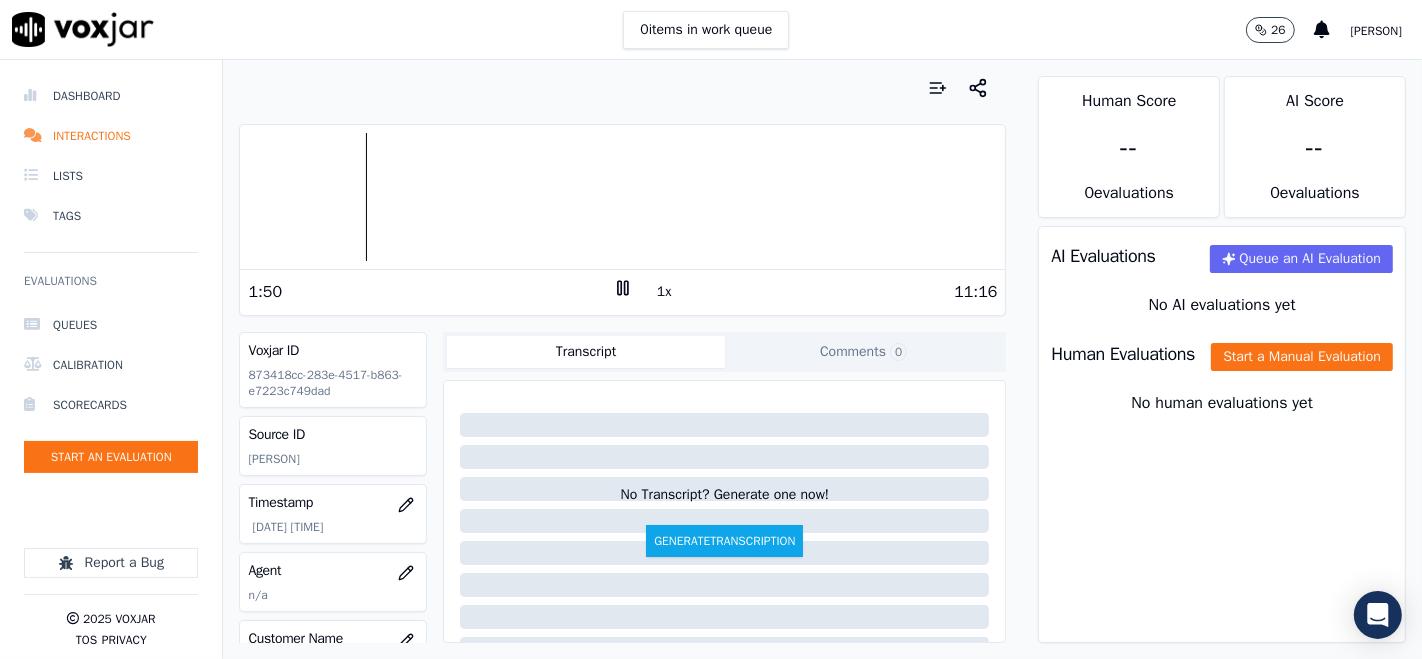 click 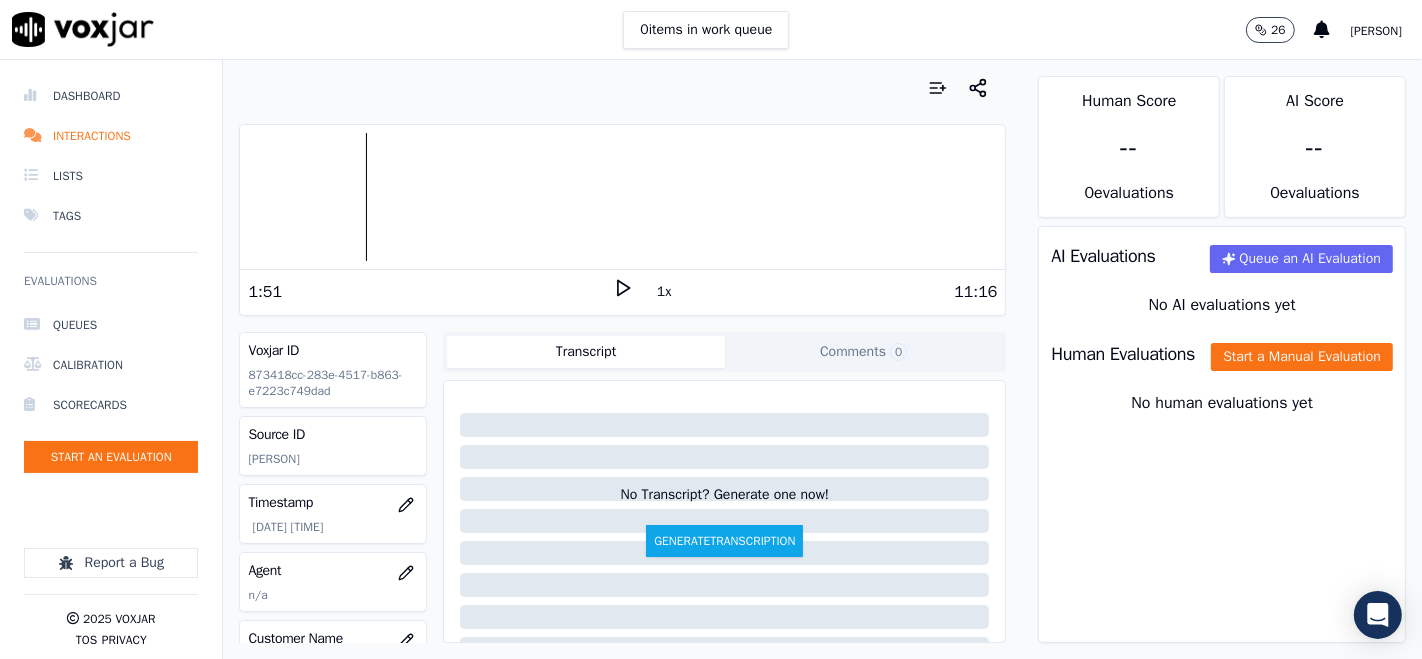 click 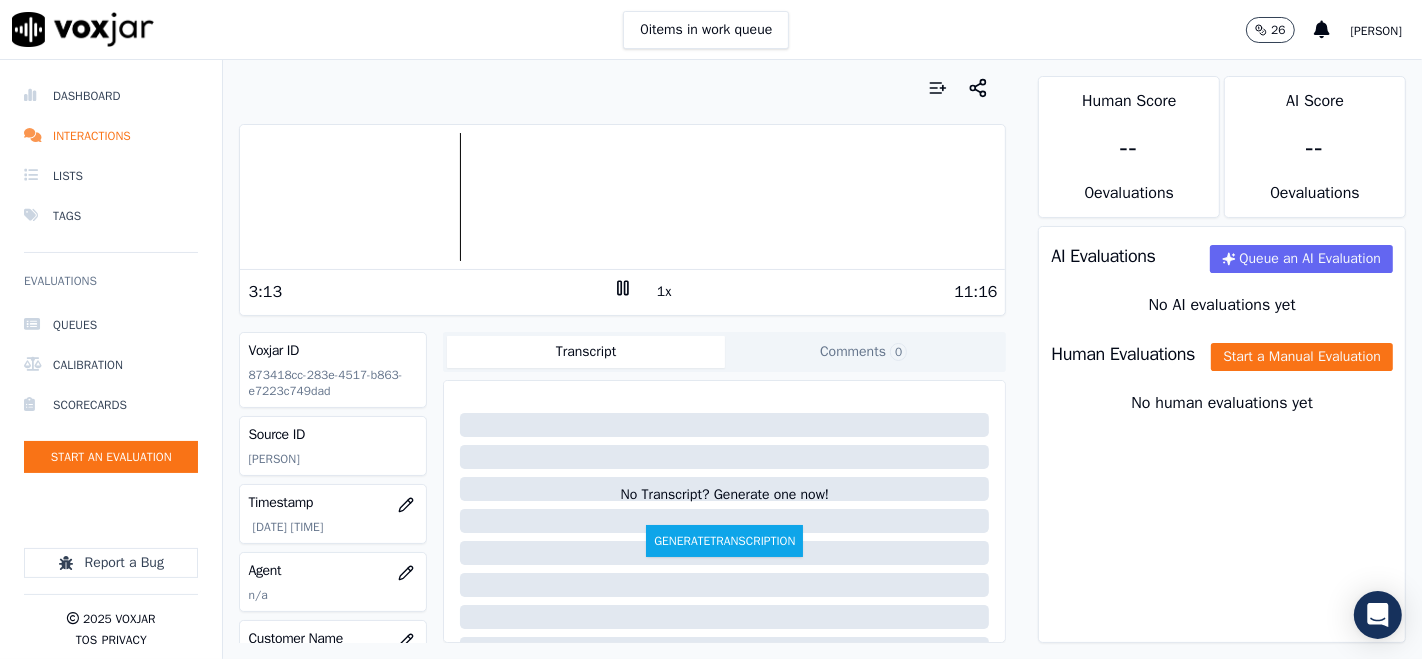 click 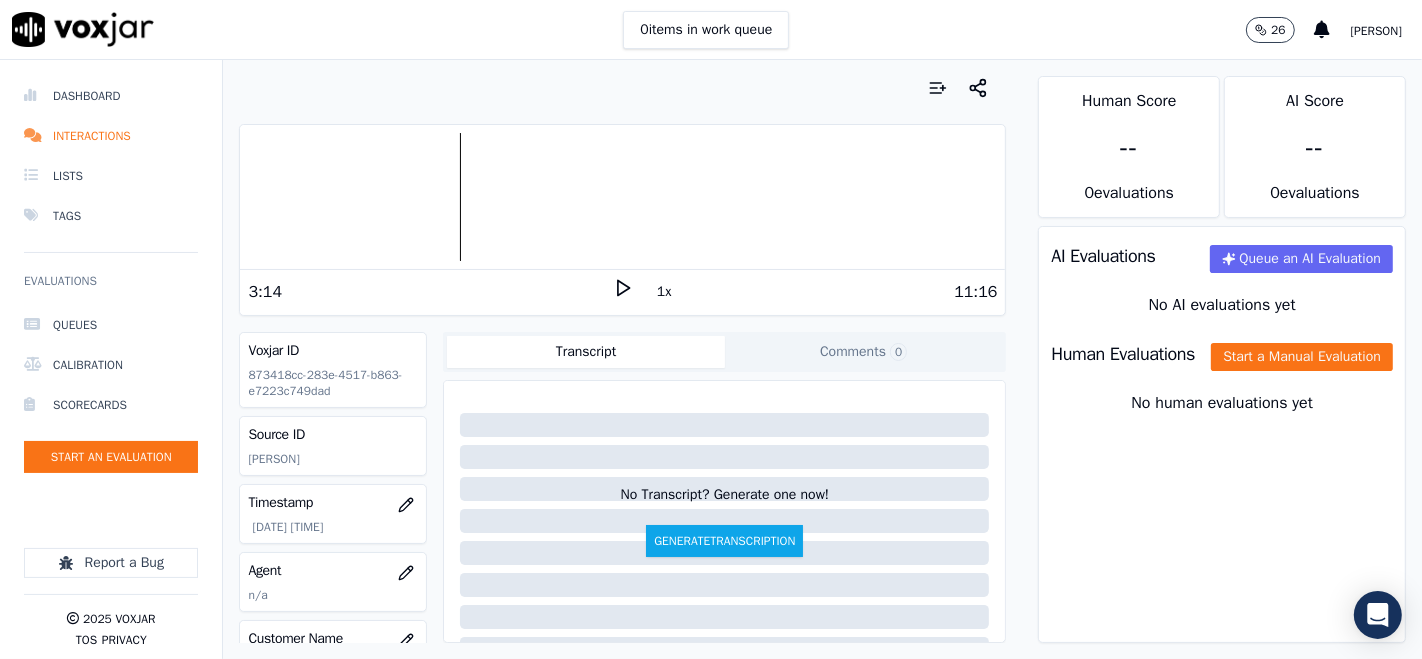 click 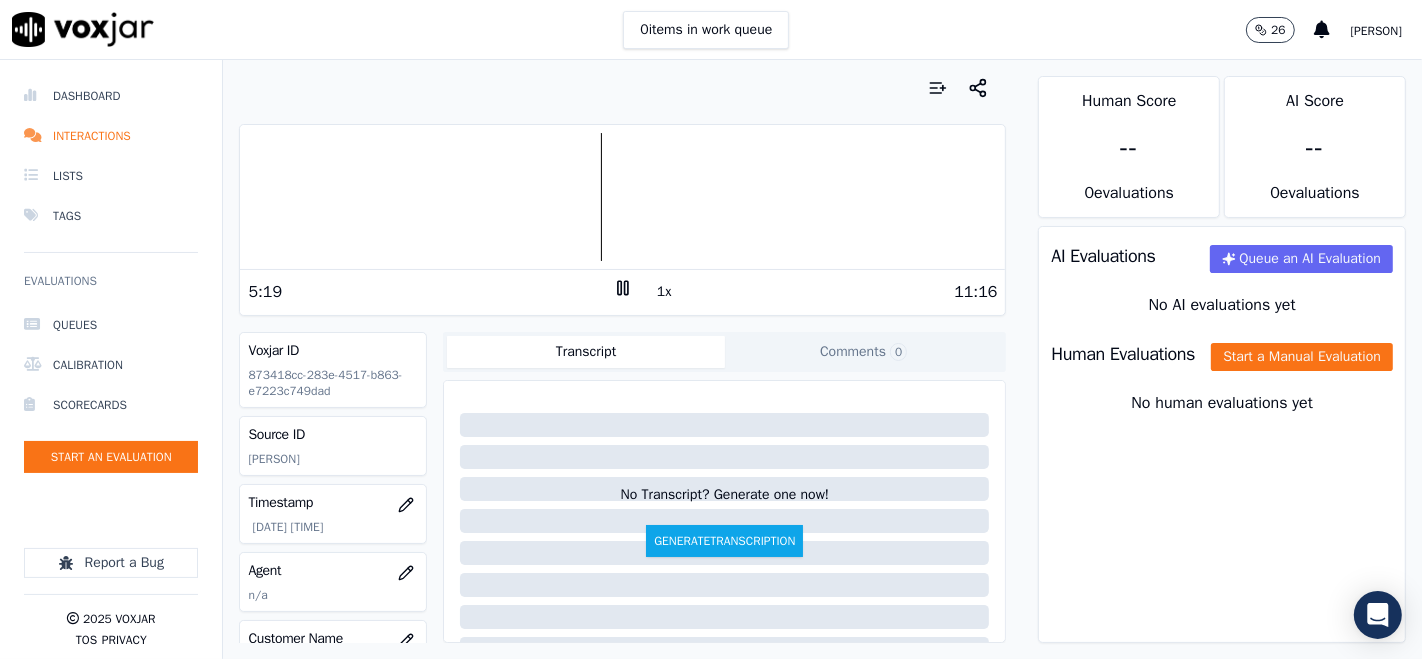 click 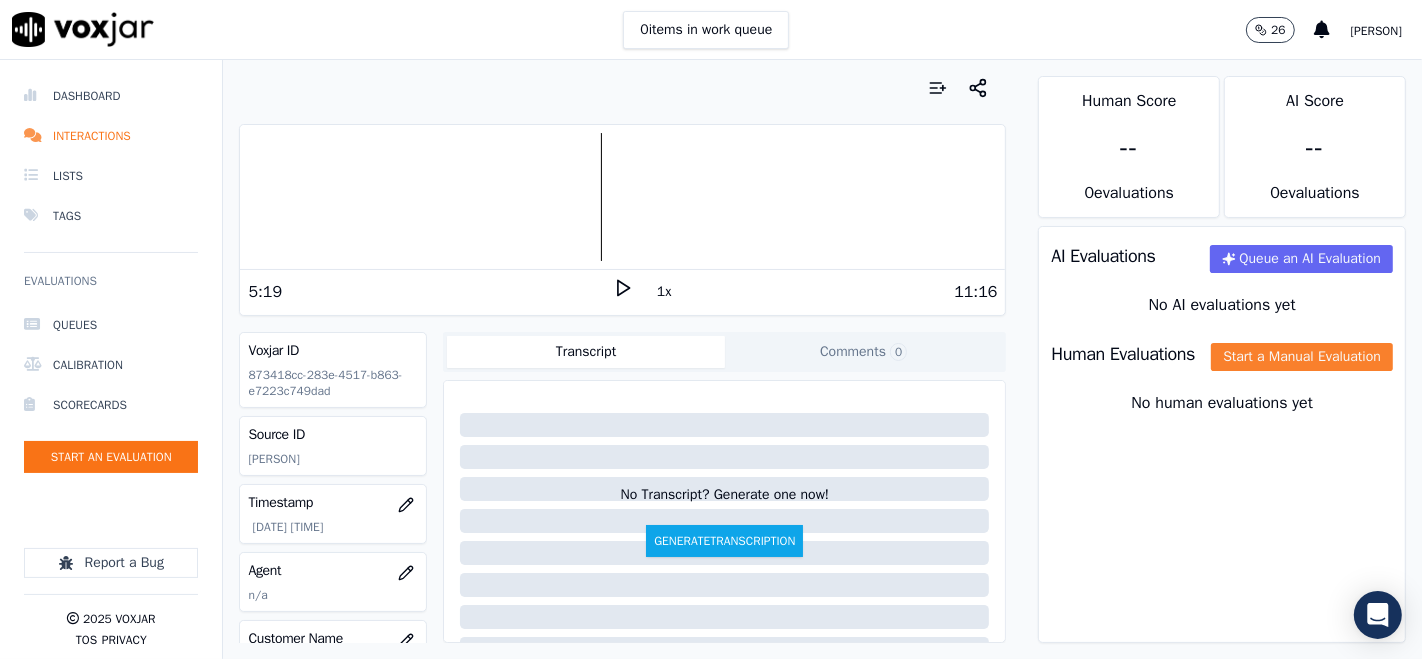 click on "Start a Manual Evaluation" 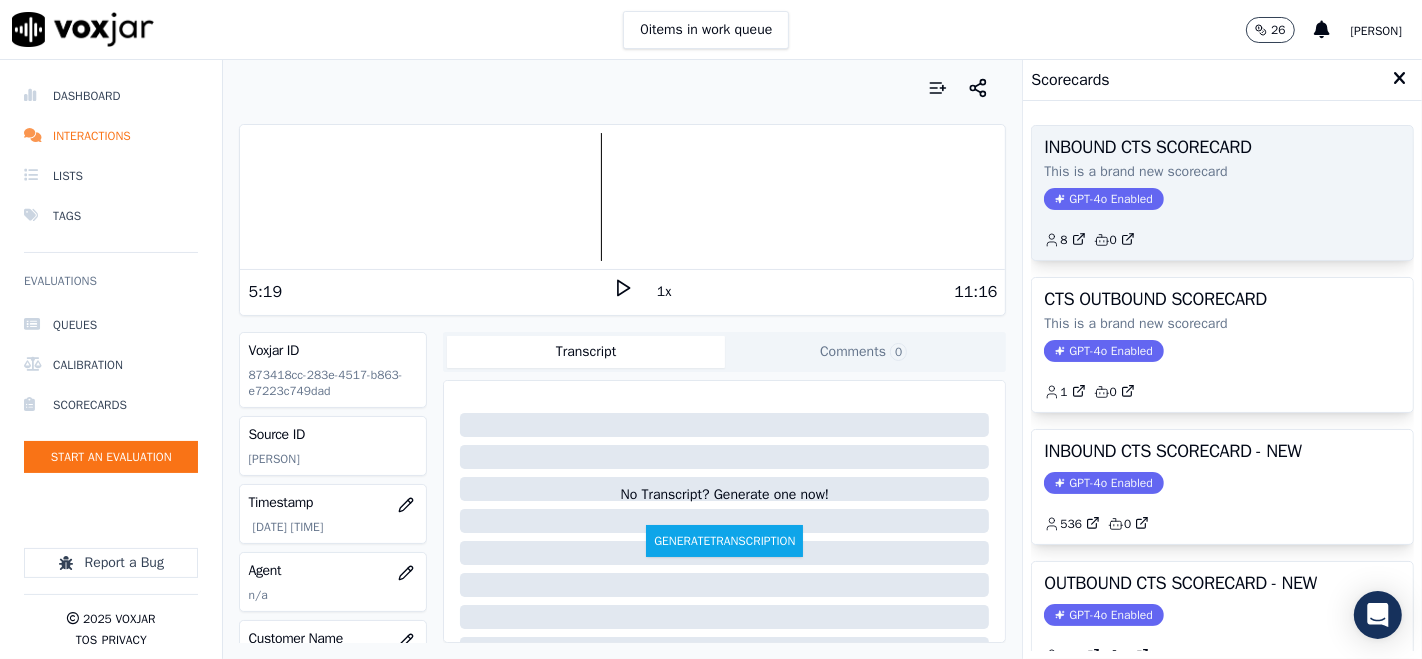 scroll, scrollTop: 111, scrollLeft: 0, axis: vertical 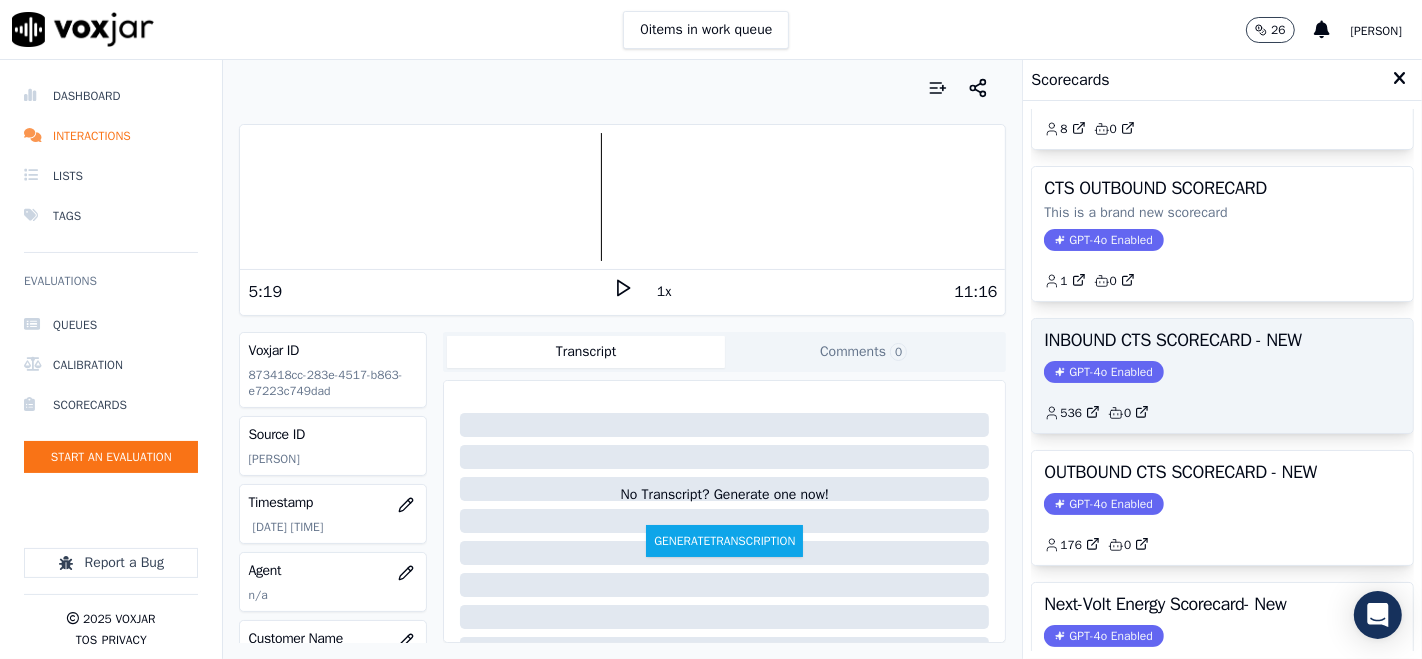 click on "536         0" 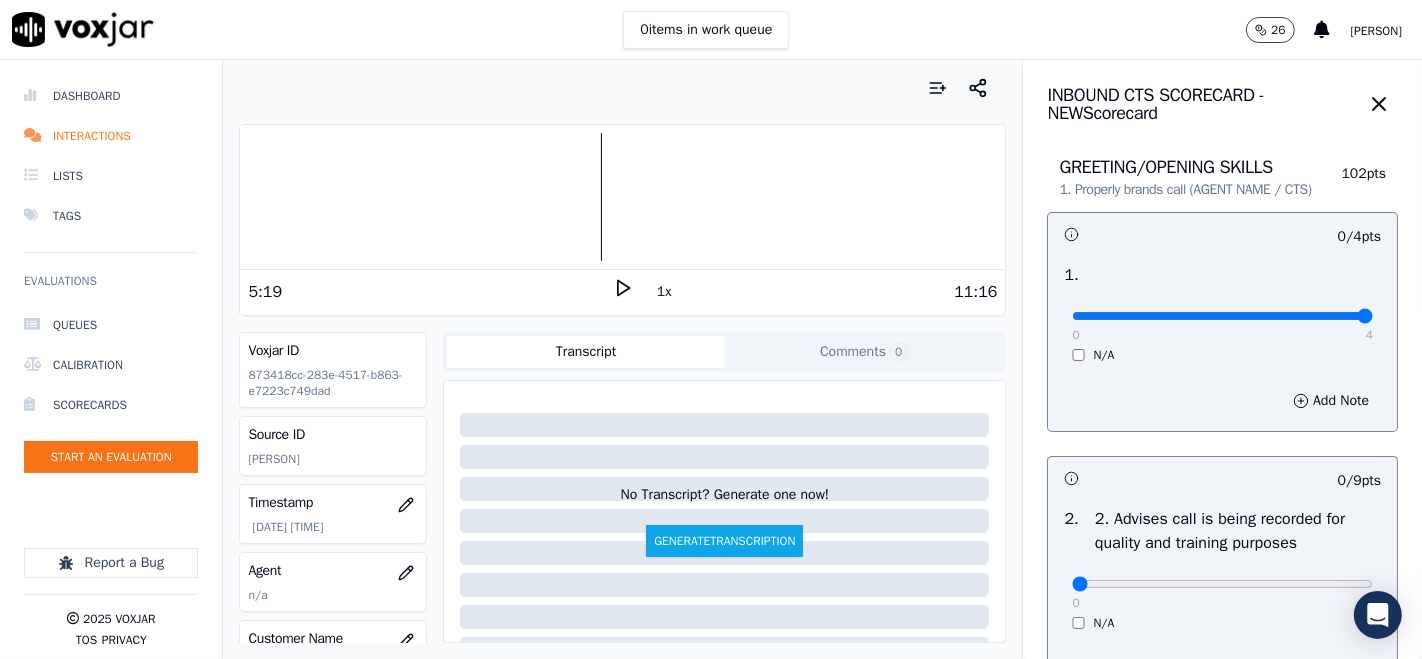 type on "4" 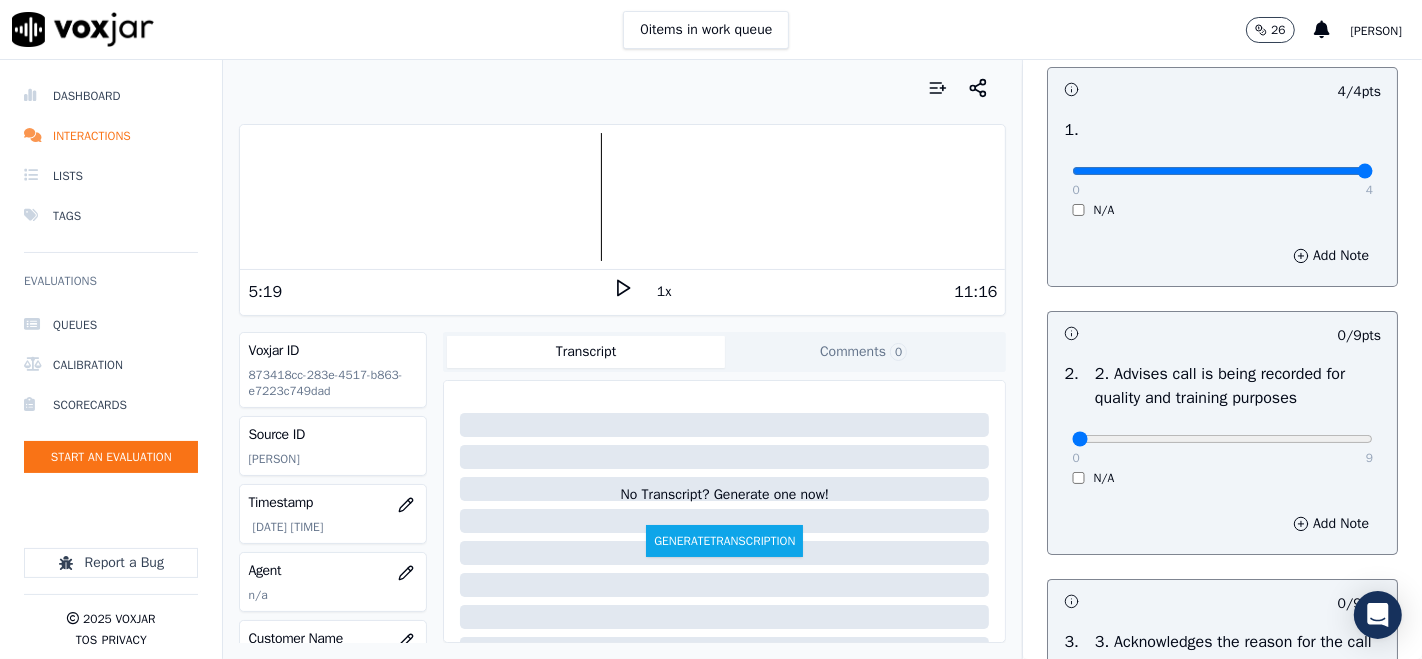 scroll, scrollTop: 111, scrollLeft: 0, axis: vertical 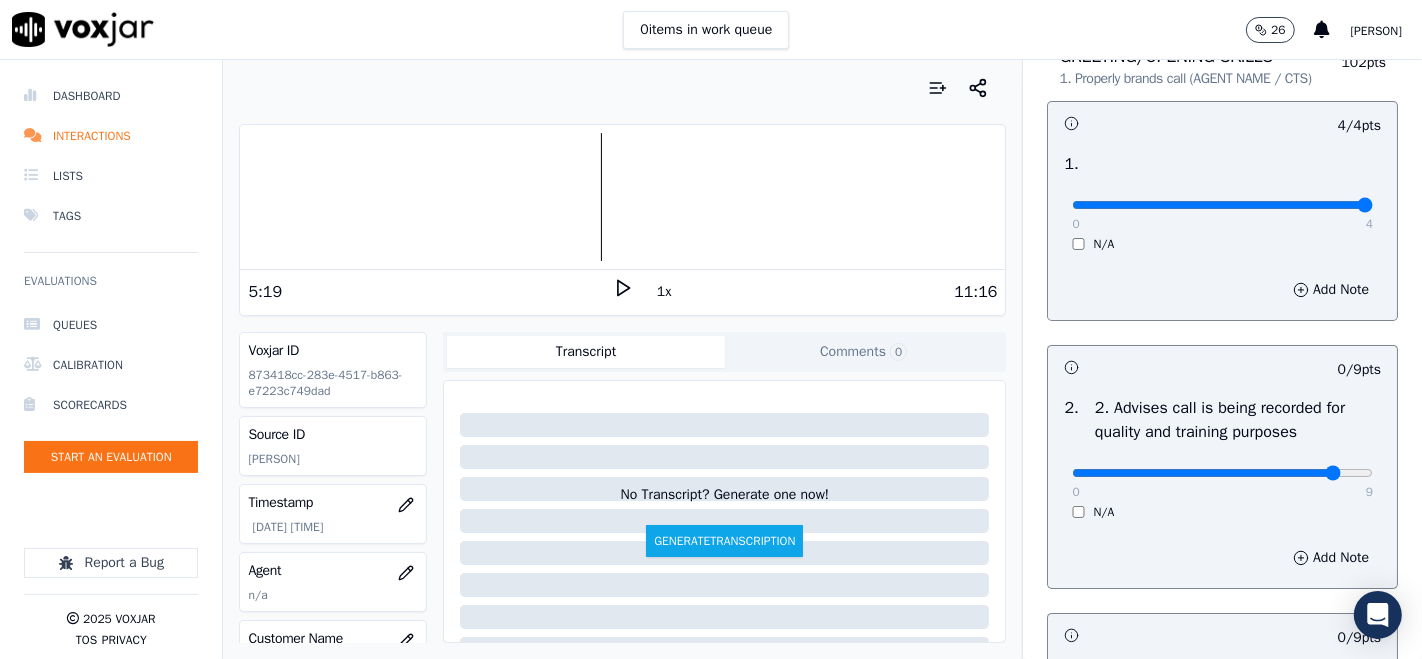 click at bounding box center (1222, 205) 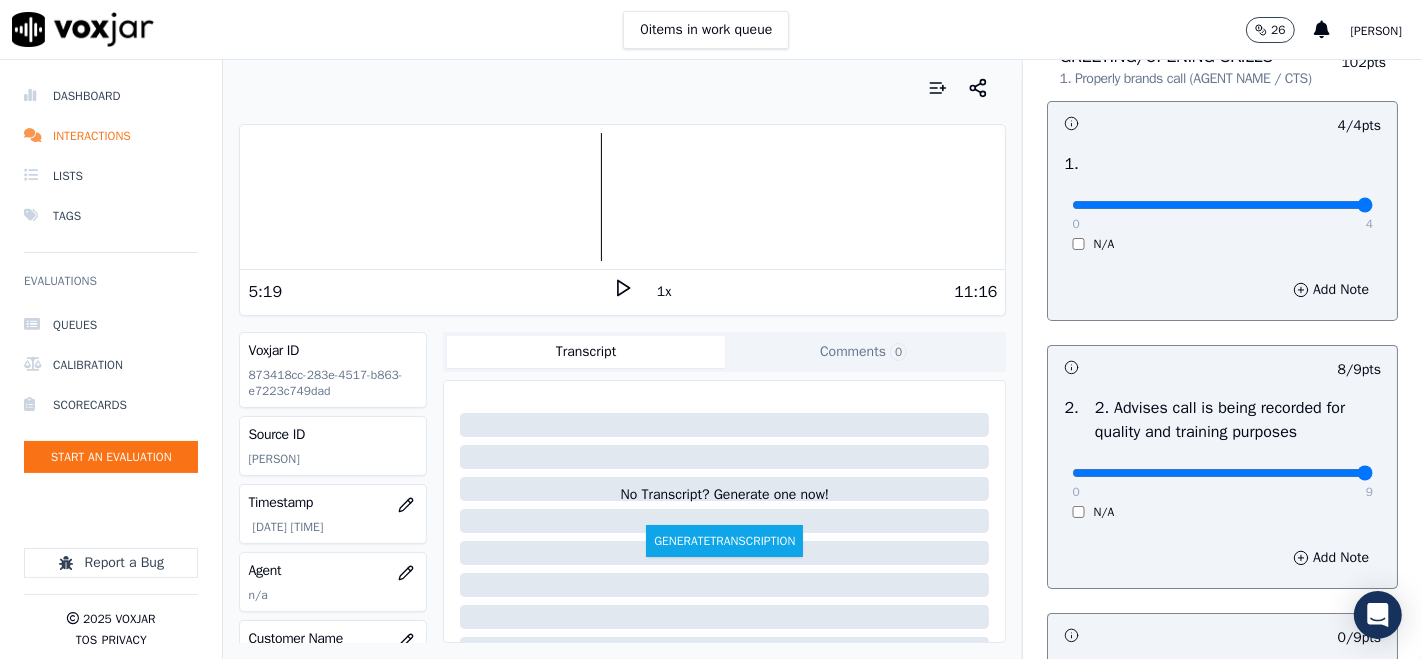 type on "9" 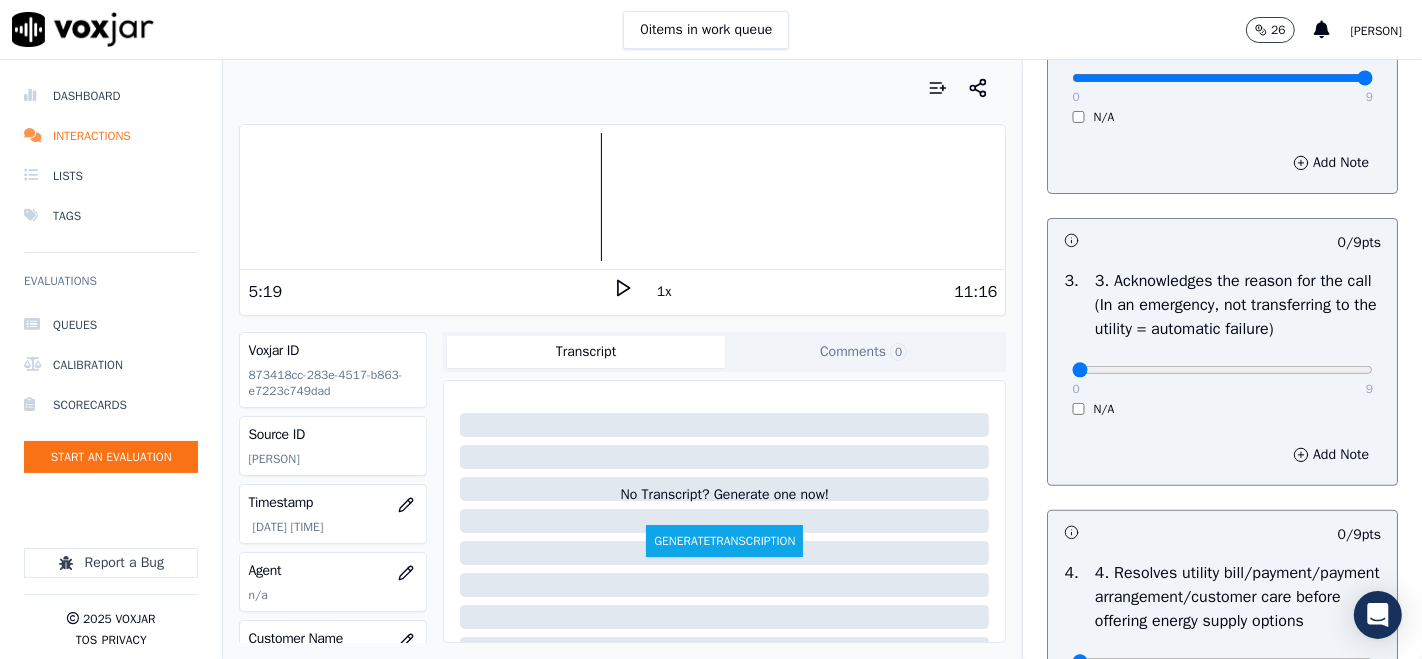 scroll, scrollTop: 555, scrollLeft: 0, axis: vertical 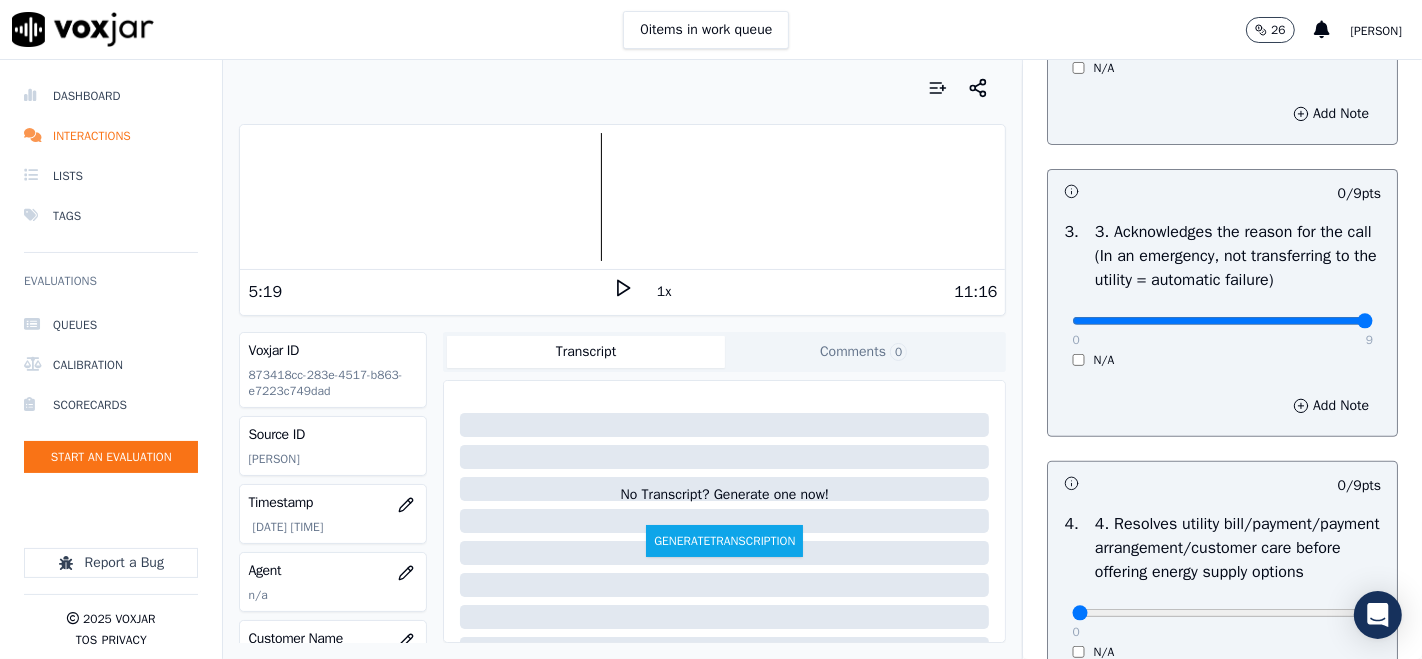 drag, startPoint x: 1315, startPoint y: 366, endPoint x: 1298, endPoint y: 384, distance: 24.758837 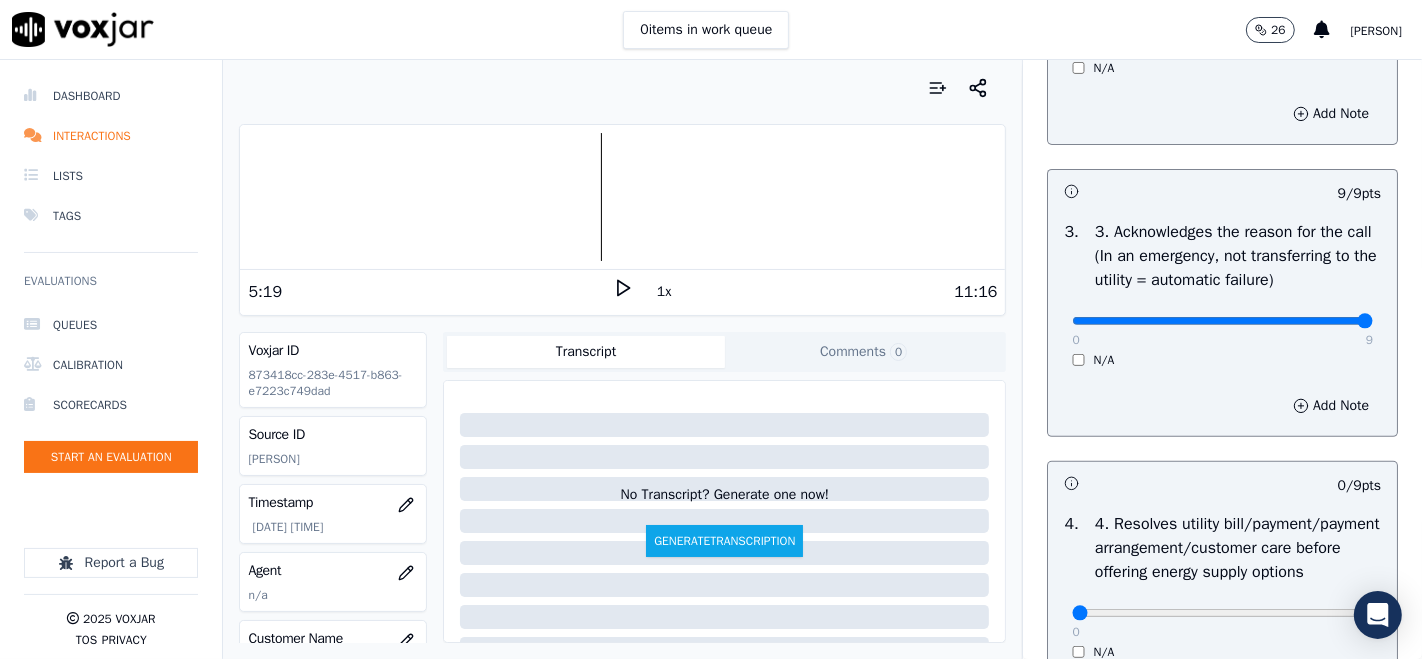 scroll, scrollTop: 777, scrollLeft: 0, axis: vertical 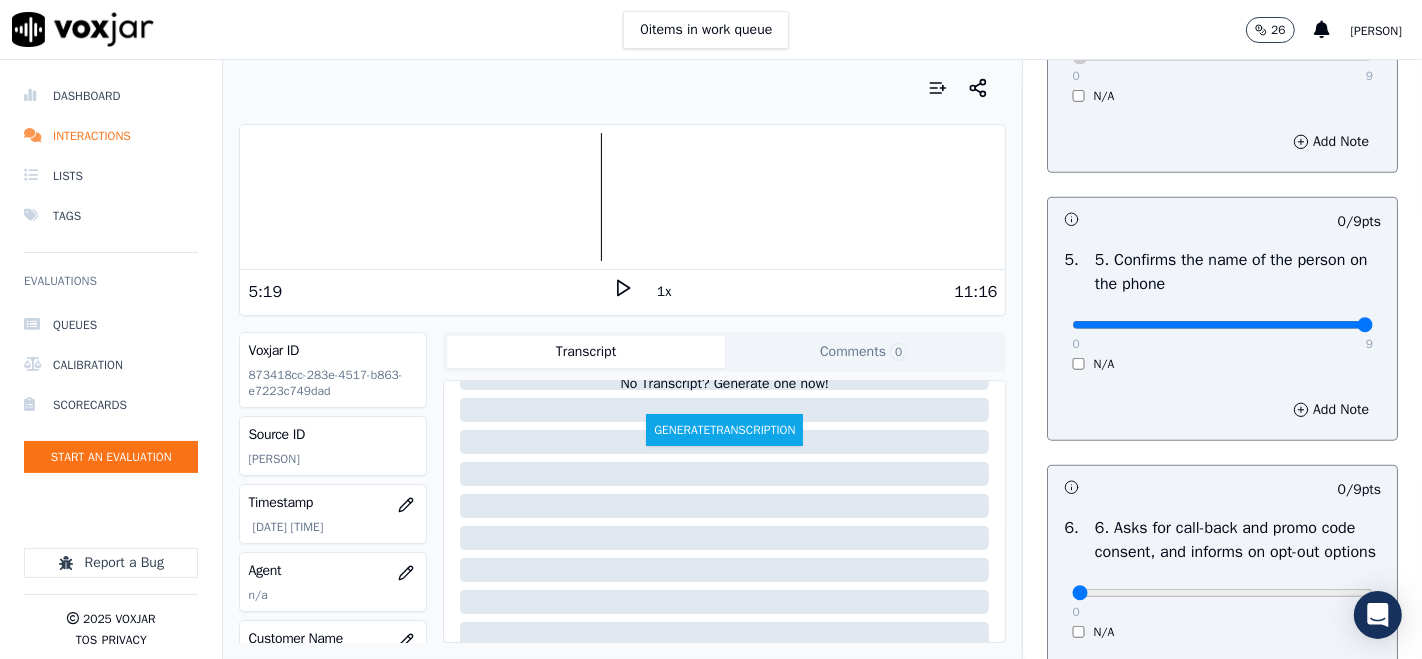 drag, startPoint x: 1323, startPoint y: 400, endPoint x: 1298, endPoint y: 400, distance: 25 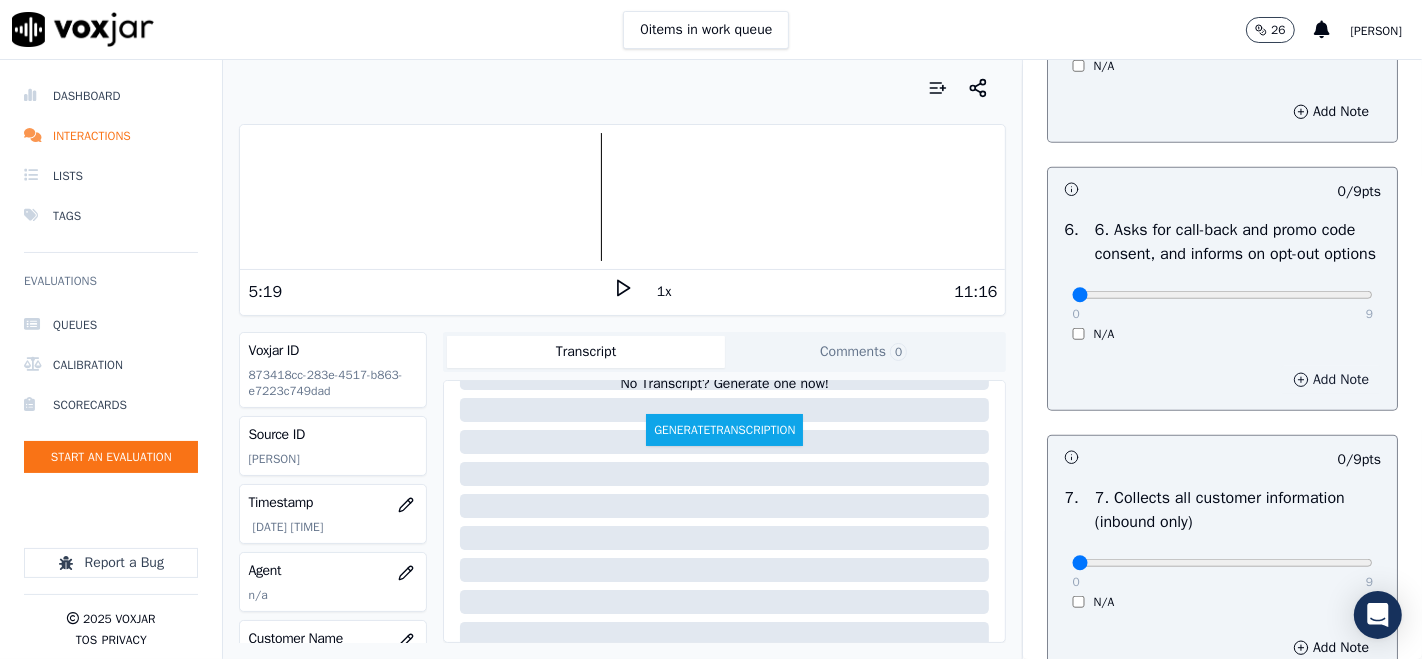 scroll, scrollTop: 1444, scrollLeft: 0, axis: vertical 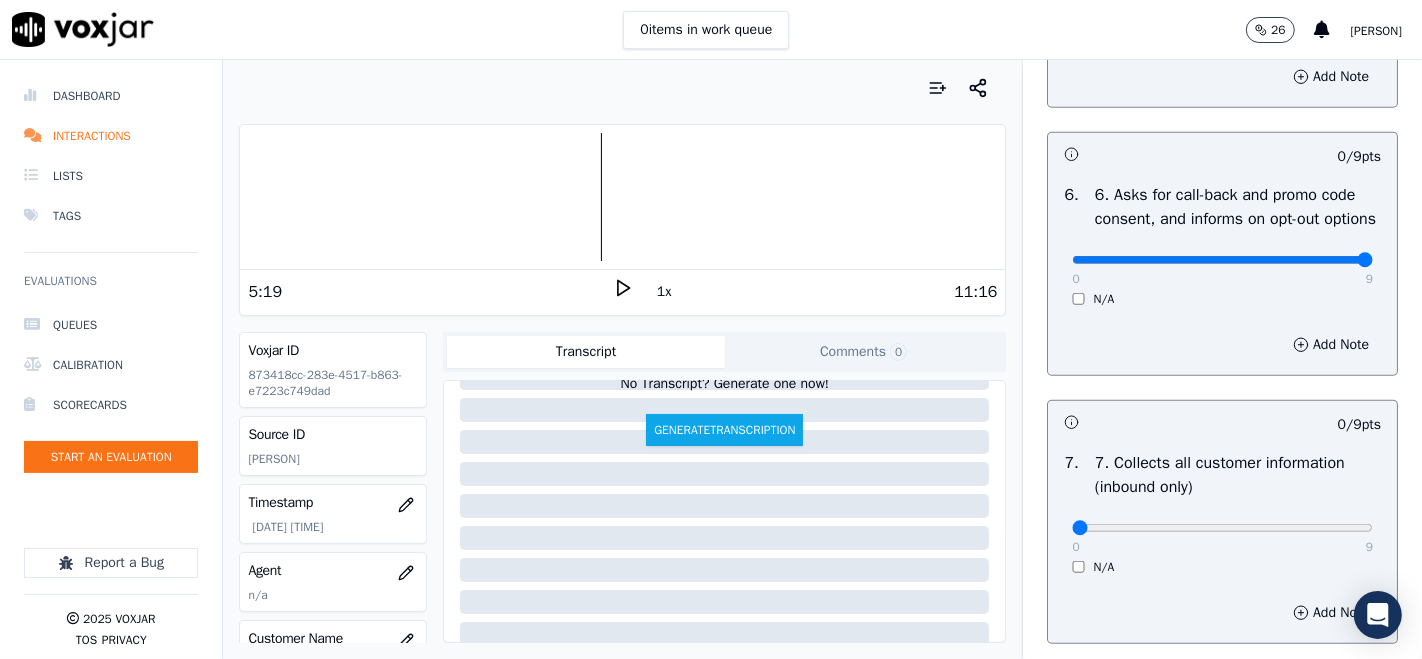 type on "9" 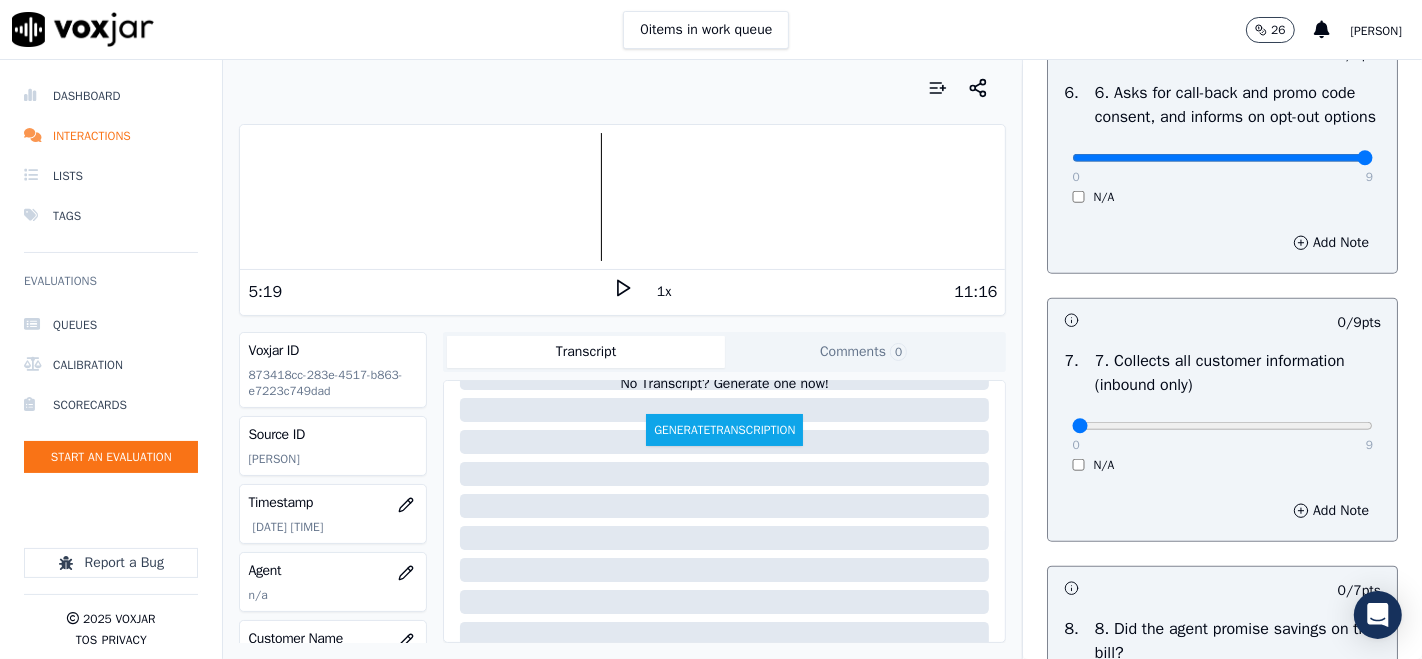 scroll, scrollTop: 1666, scrollLeft: 0, axis: vertical 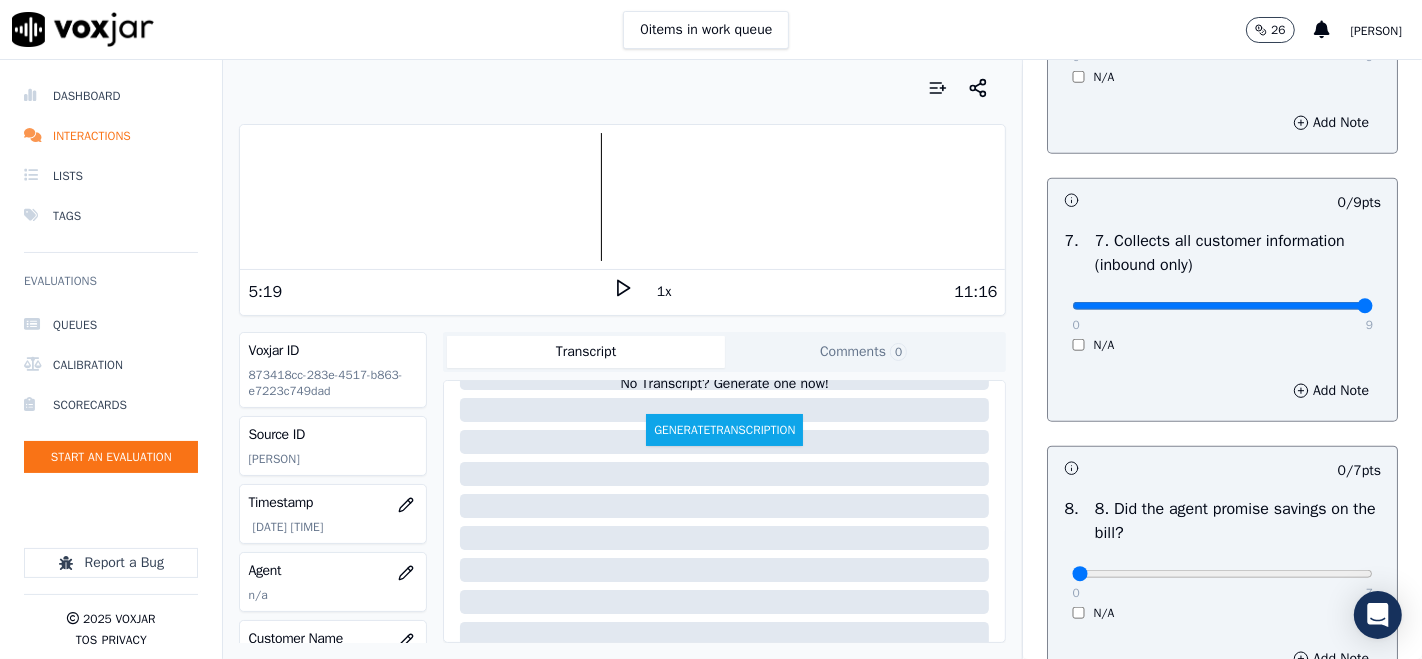 type on "9" 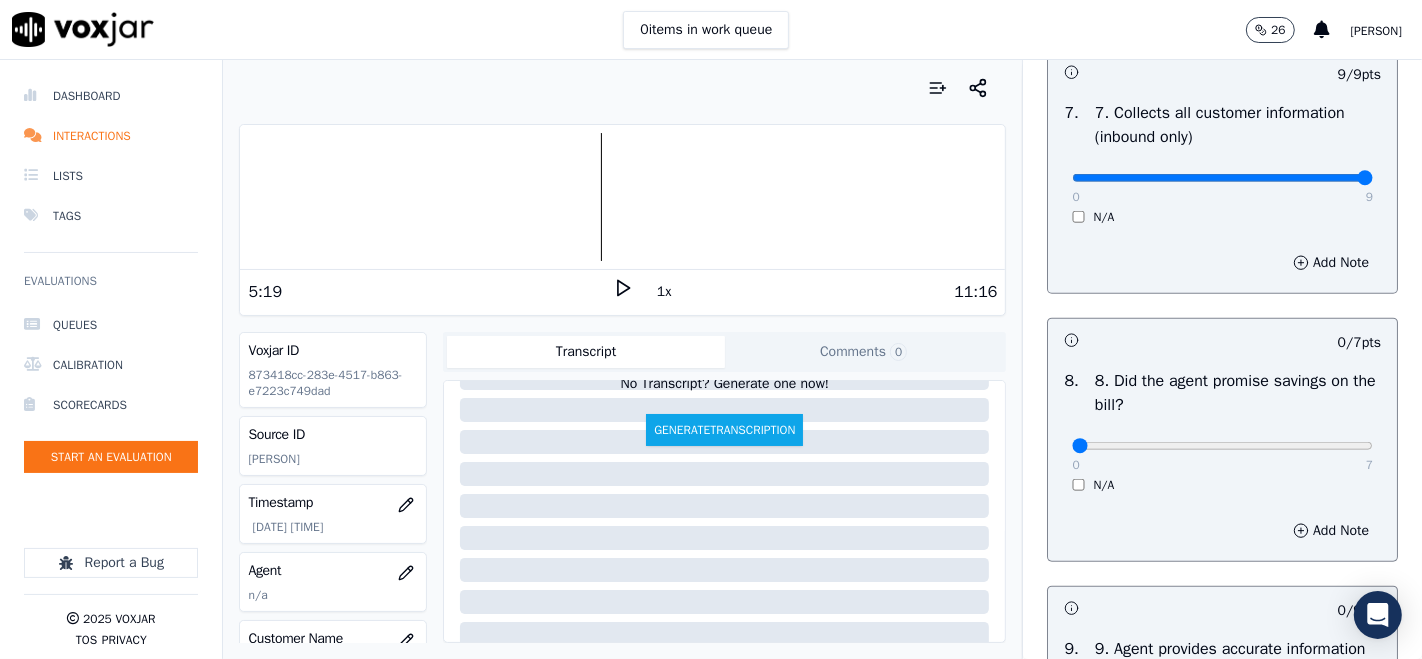scroll, scrollTop: 1888, scrollLeft: 0, axis: vertical 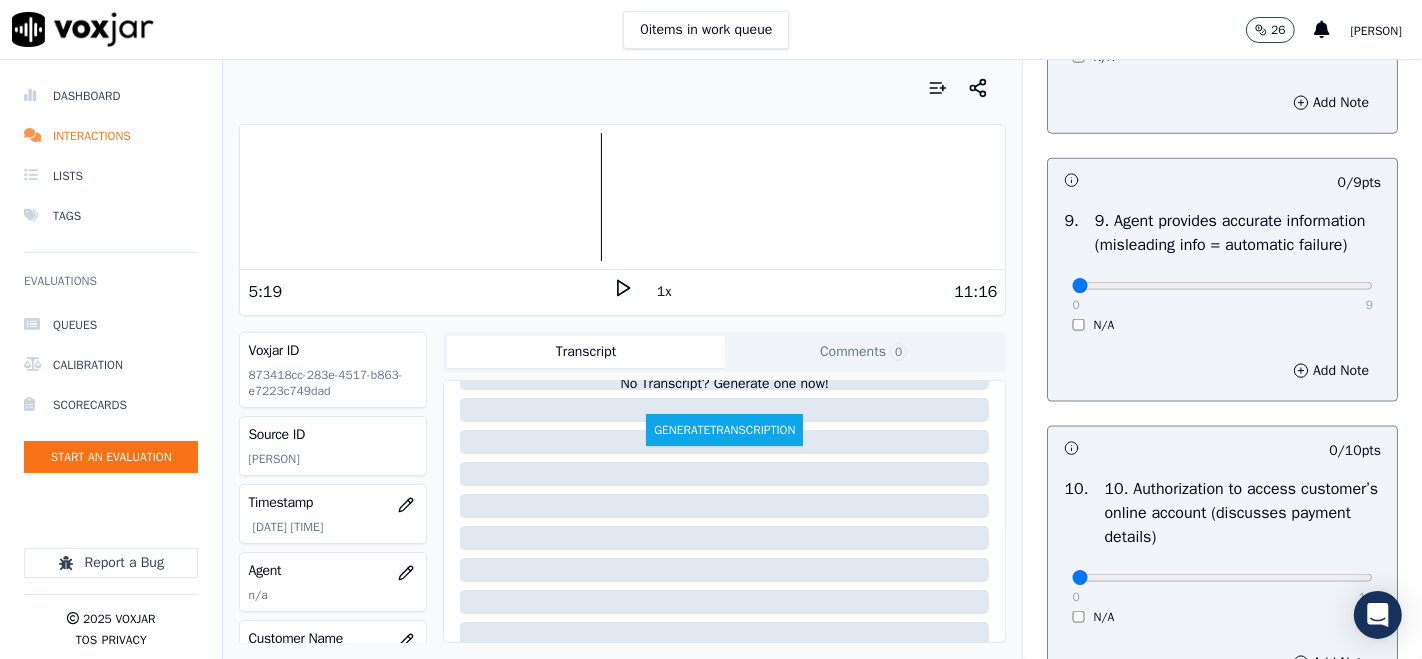 click on "0   9     N/A" at bounding box center [1222, 295] 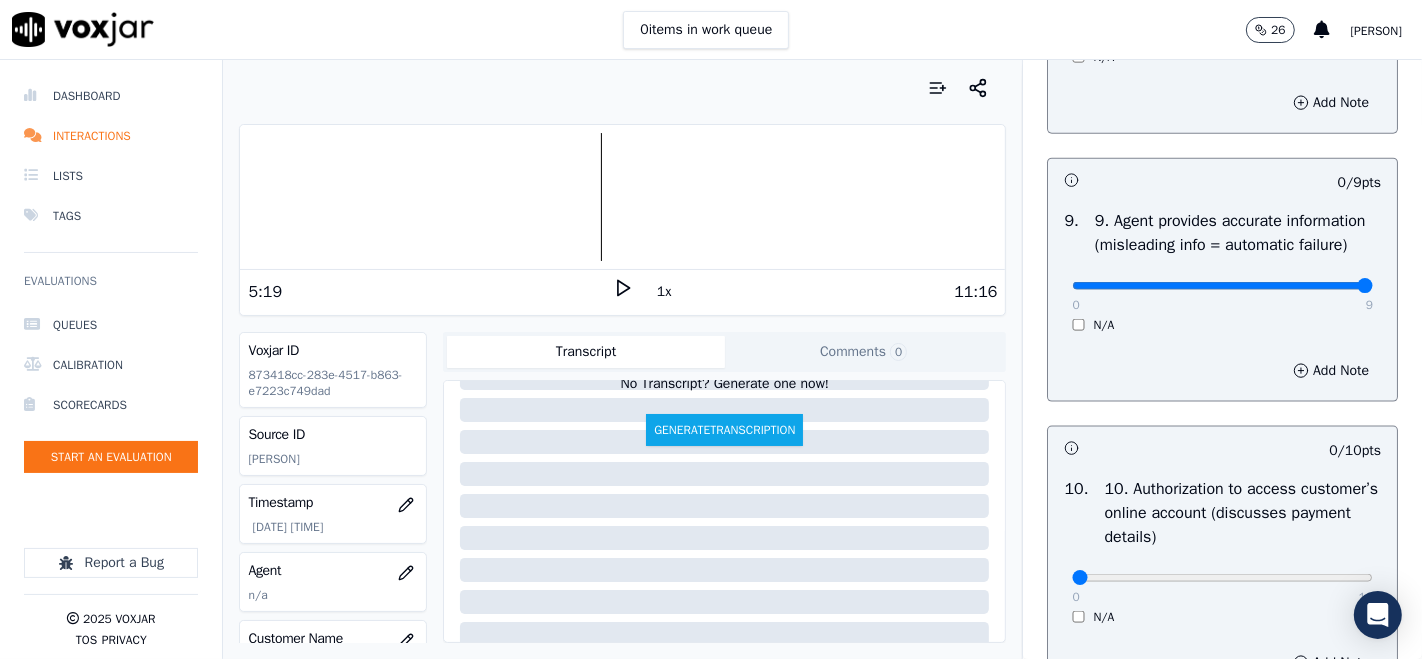 type on "9" 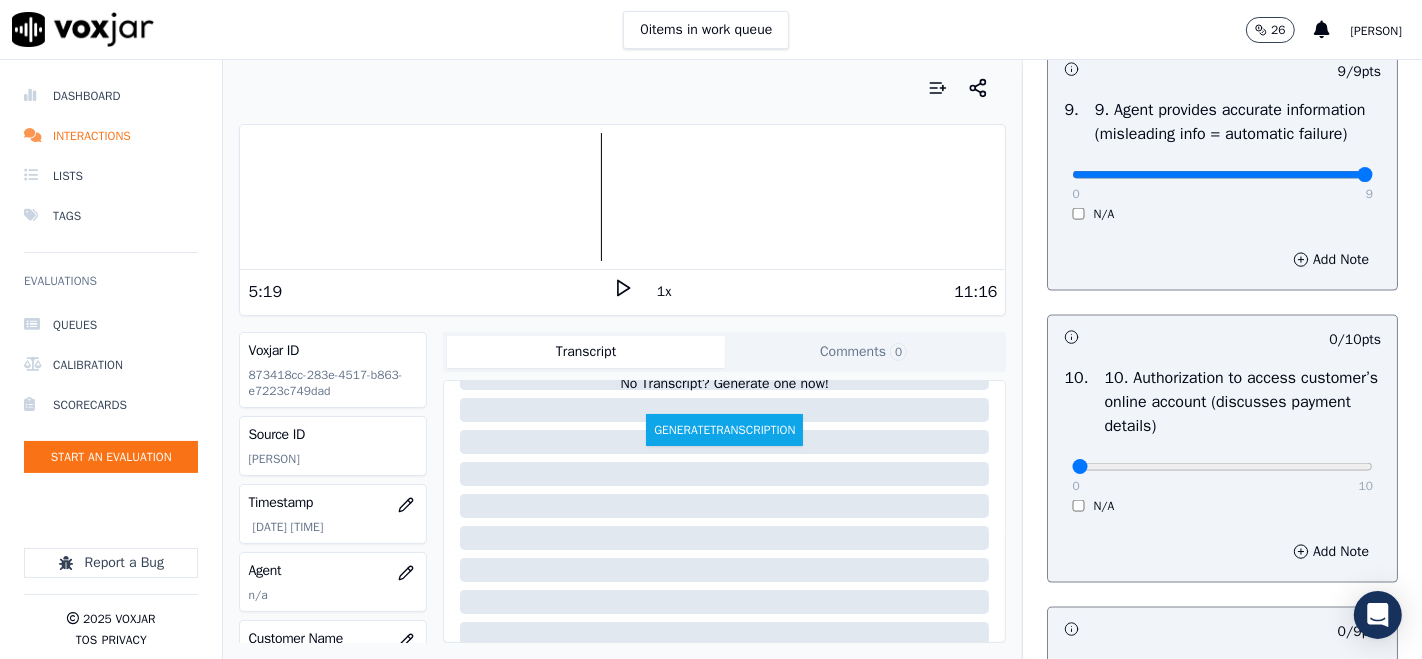 scroll, scrollTop: 2444, scrollLeft: 0, axis: vertical 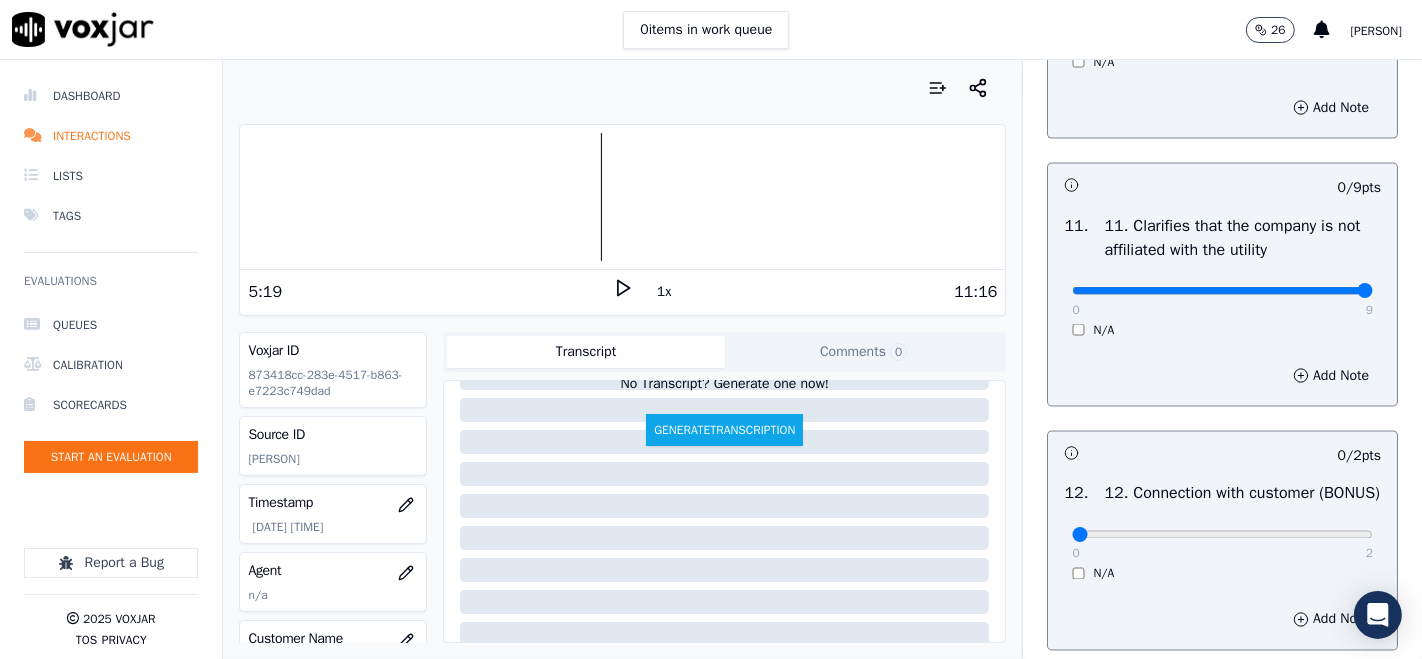 type on "9" 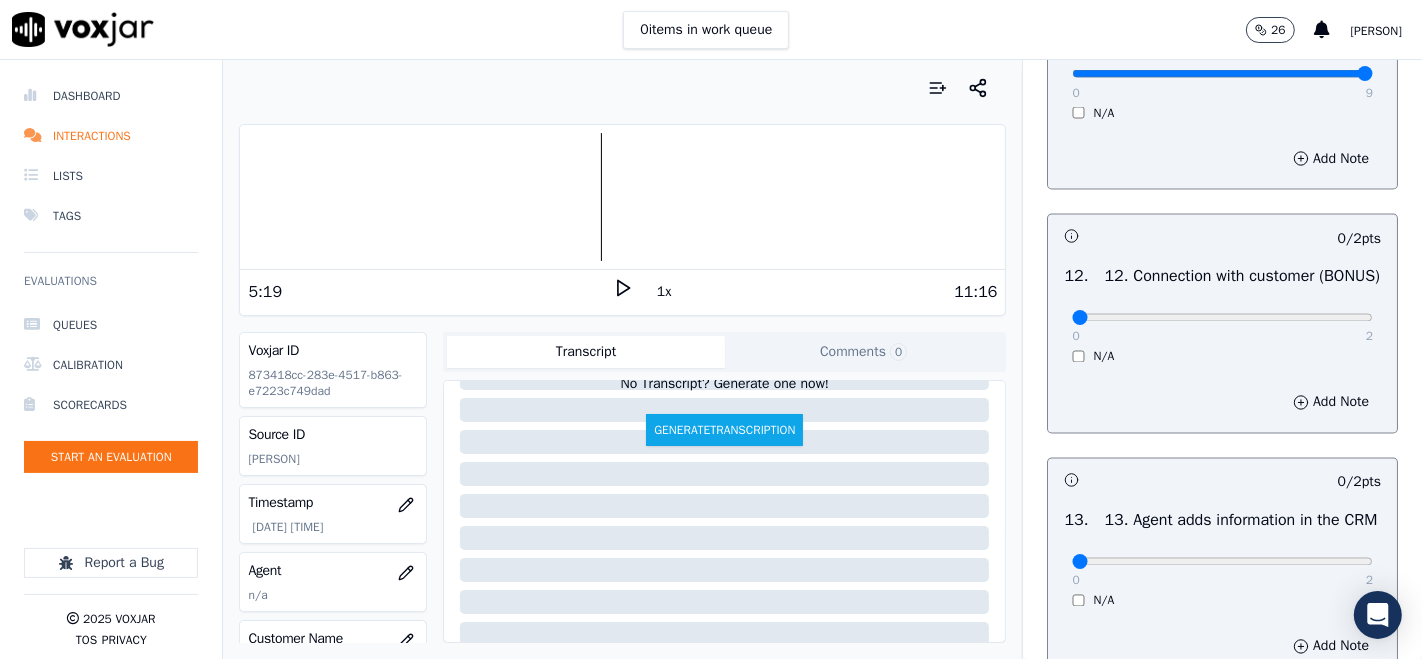 scroll, scrollTop: 3000, scrollLeft: 0, axis: vertical 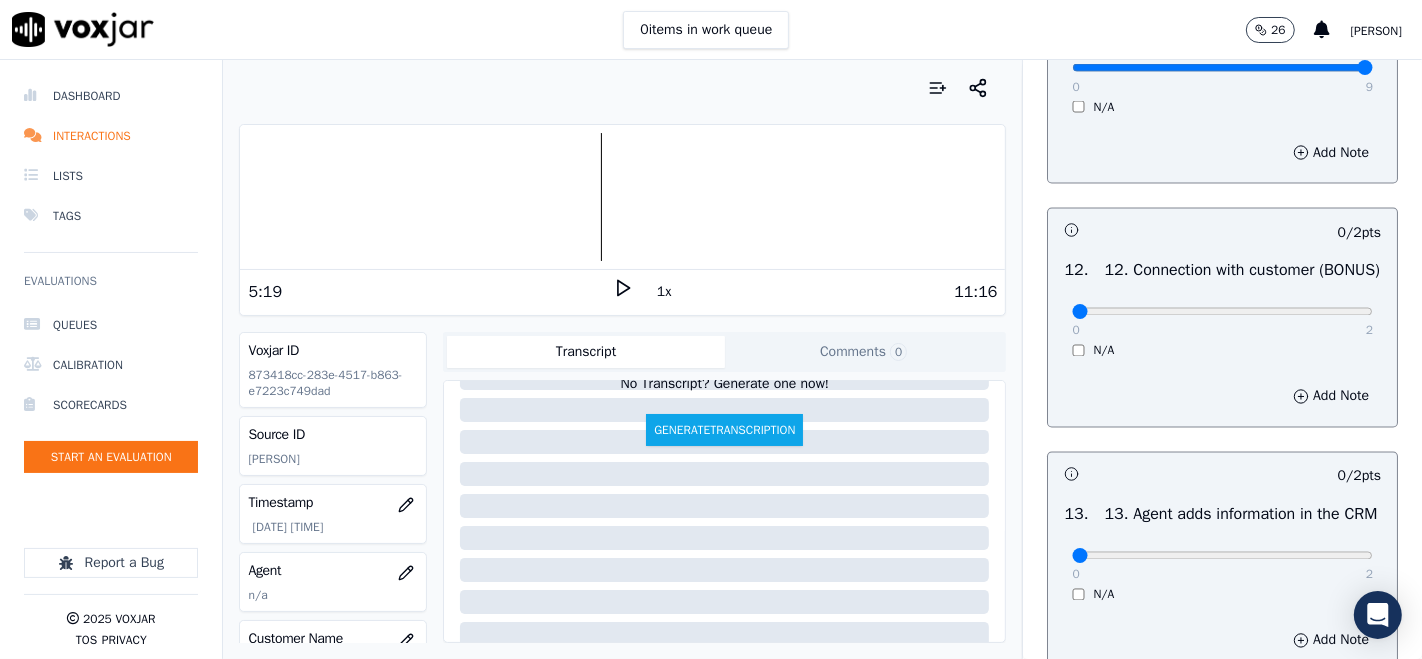 click on "0   2     N/A" at bounding box center [1222, 321] 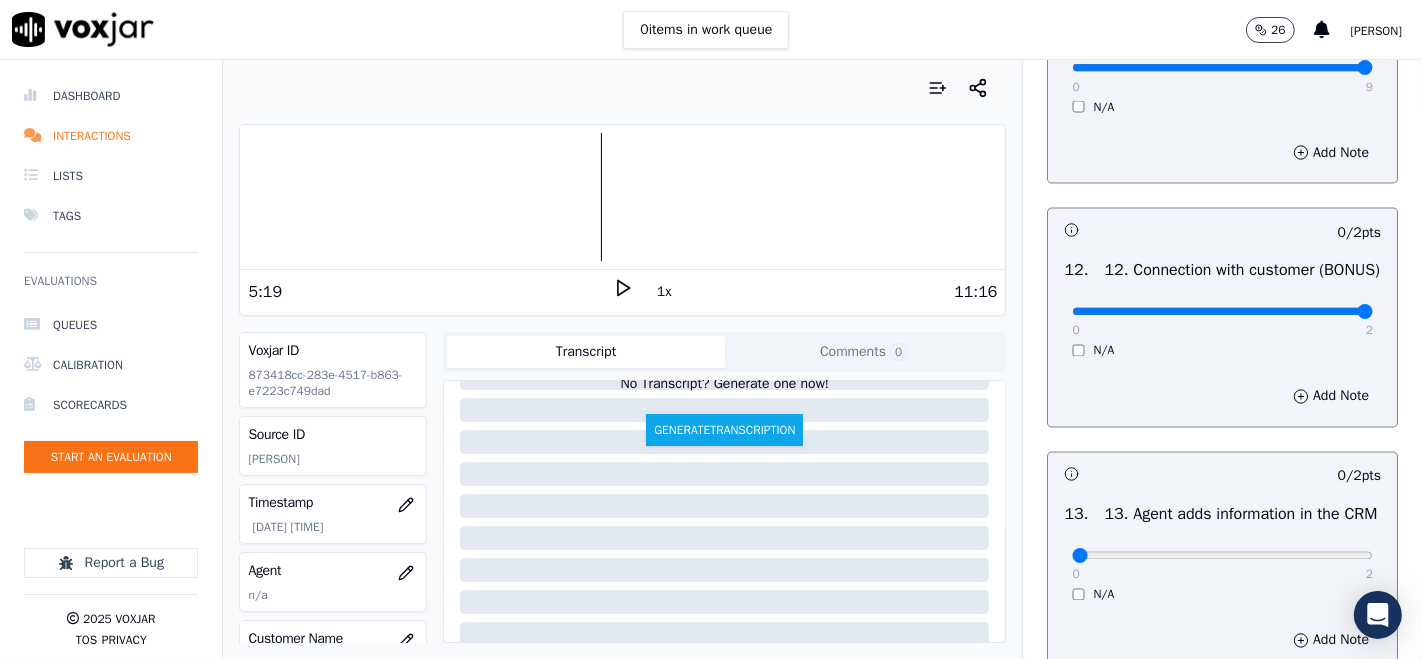 type on "2" 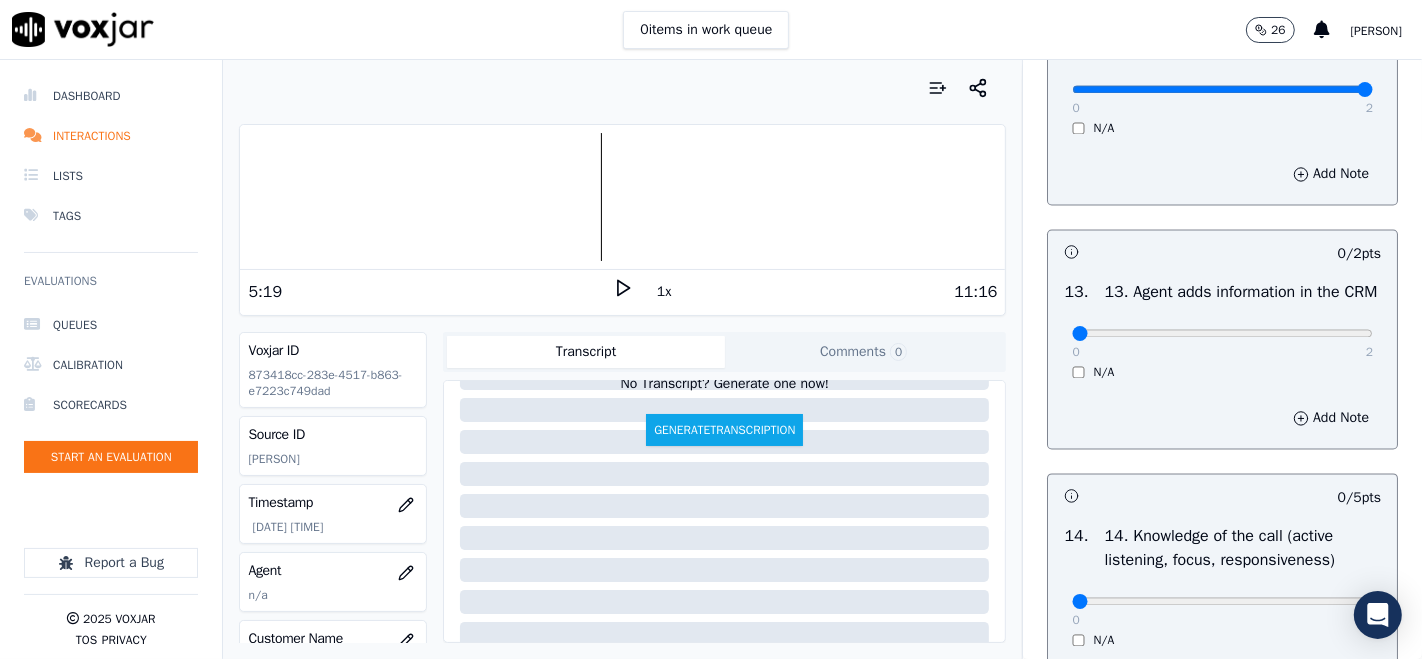 scroll, scrollTop: 3333, scrollLeft: 0, axis: vertical 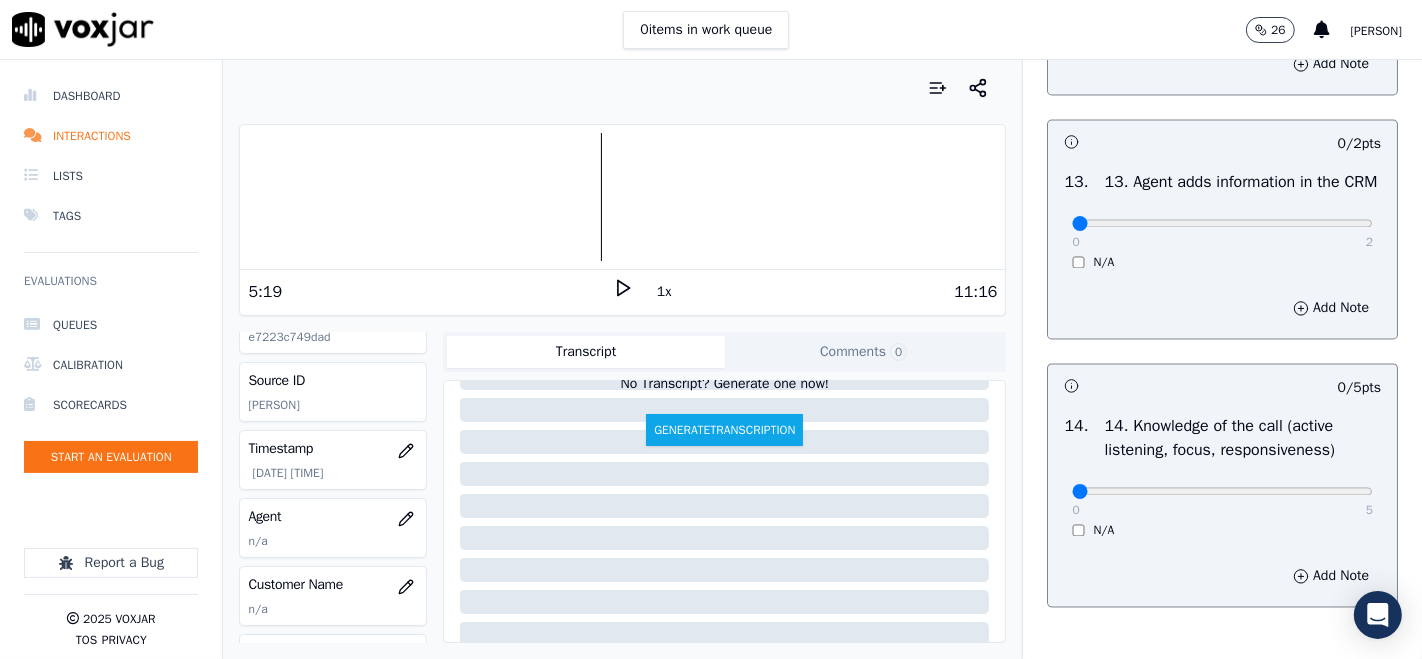 click at bounding box center [622, 197] 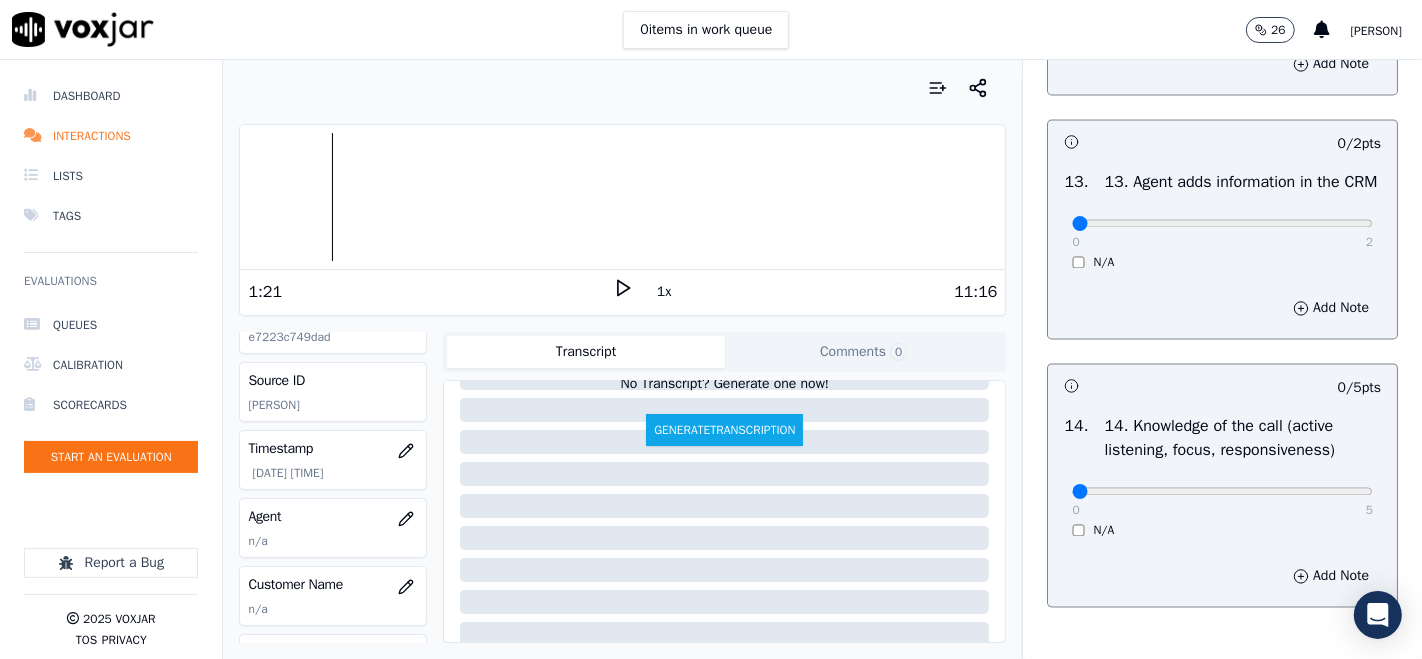 click on "1:21" at bounding box center [430, 292] 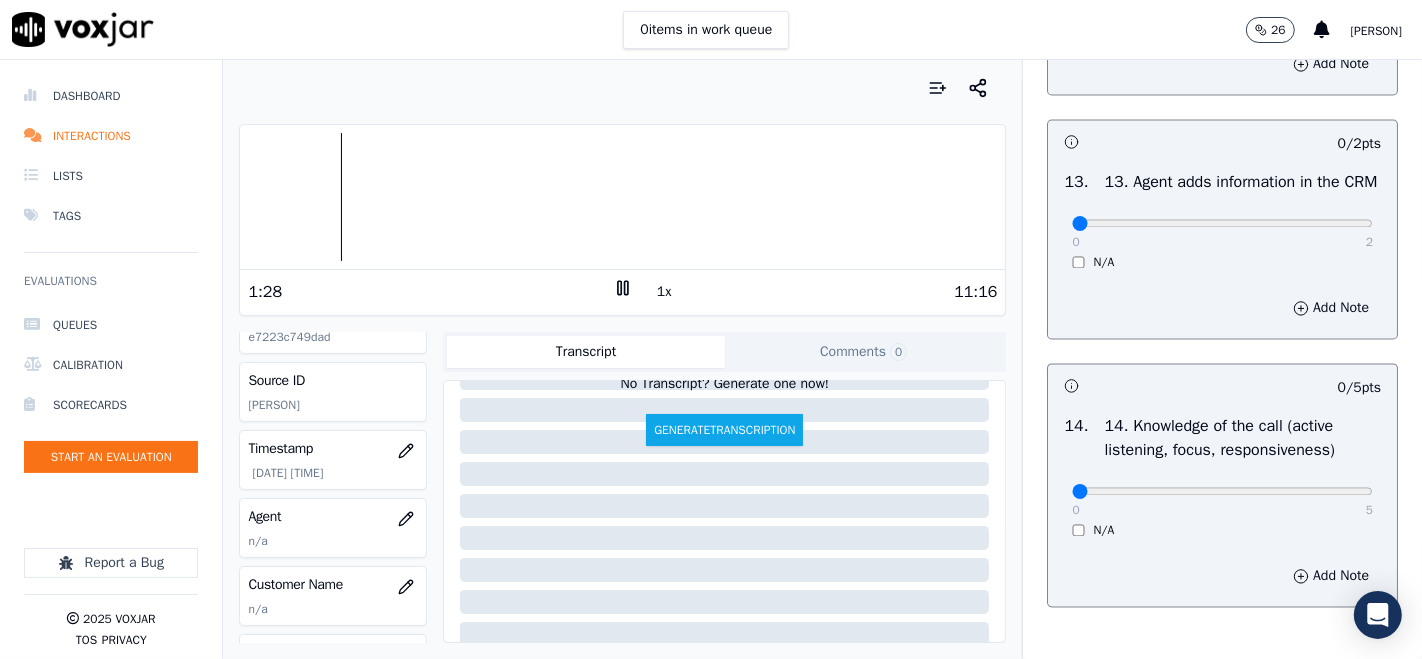 click at bounding box center [622, 197] 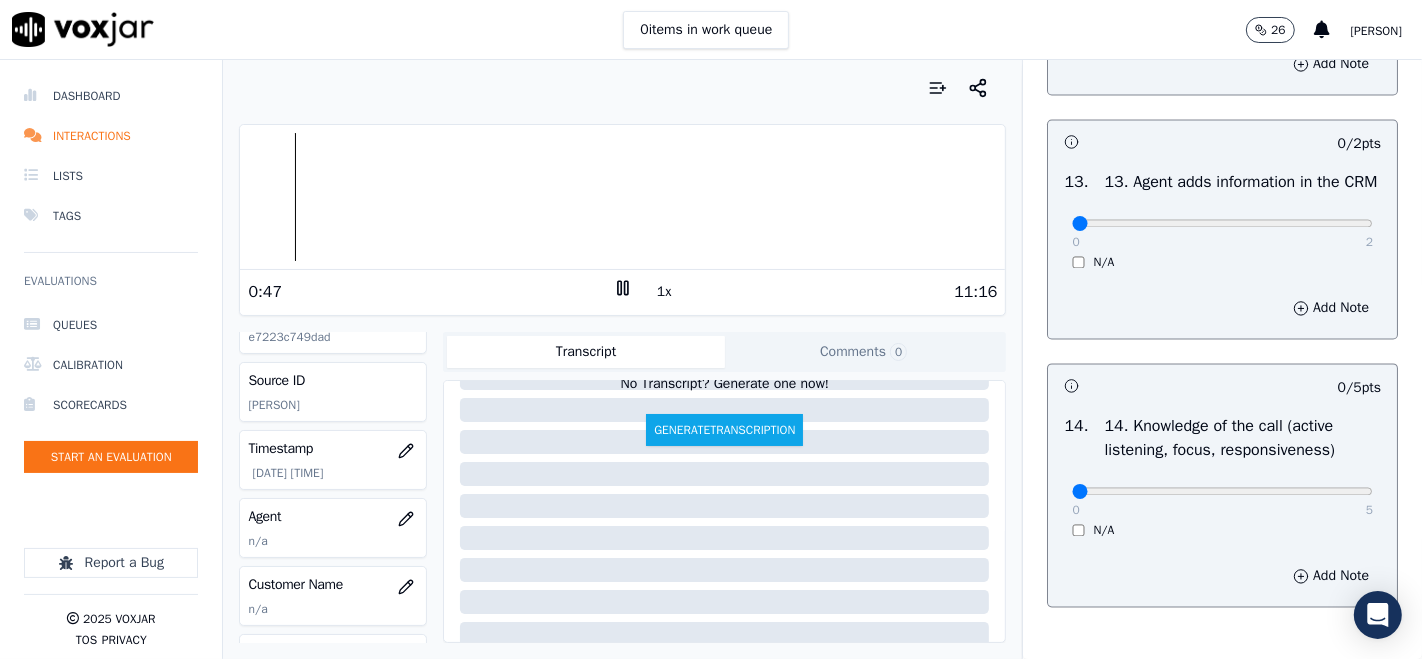 click at bounding box center [622, 197] 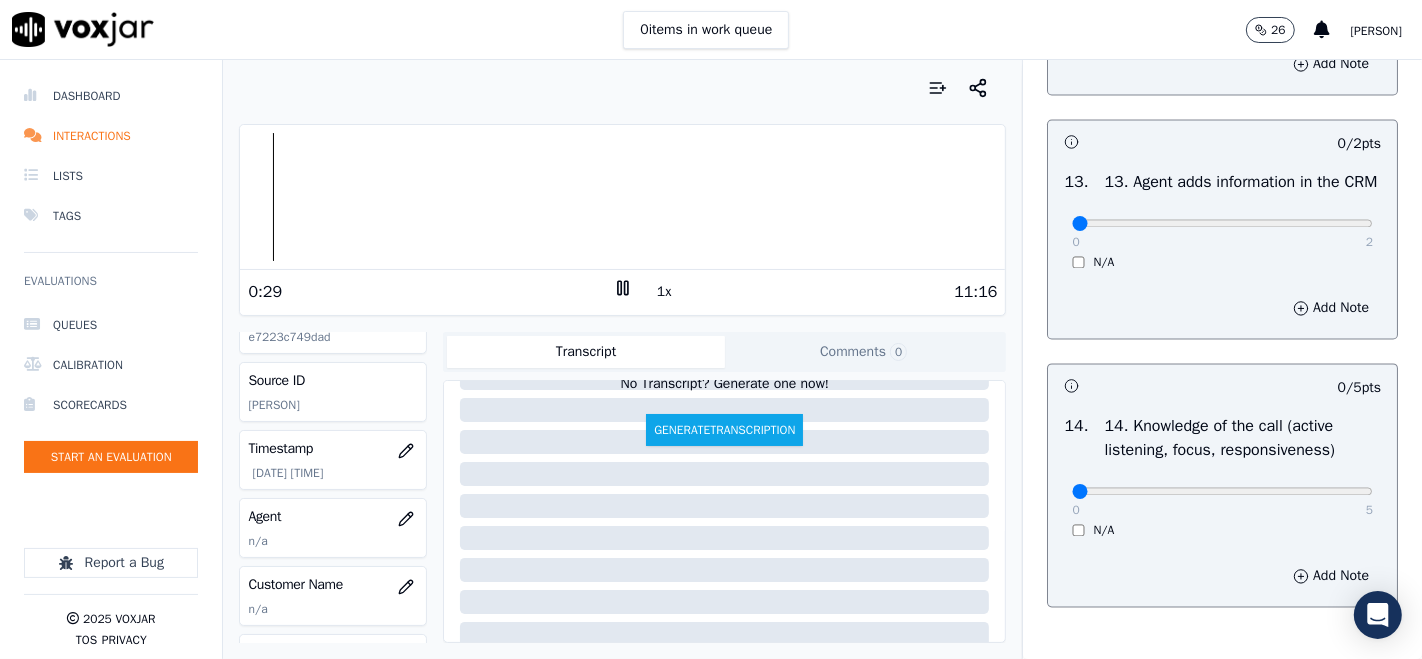click at bounding box center (622, 197) 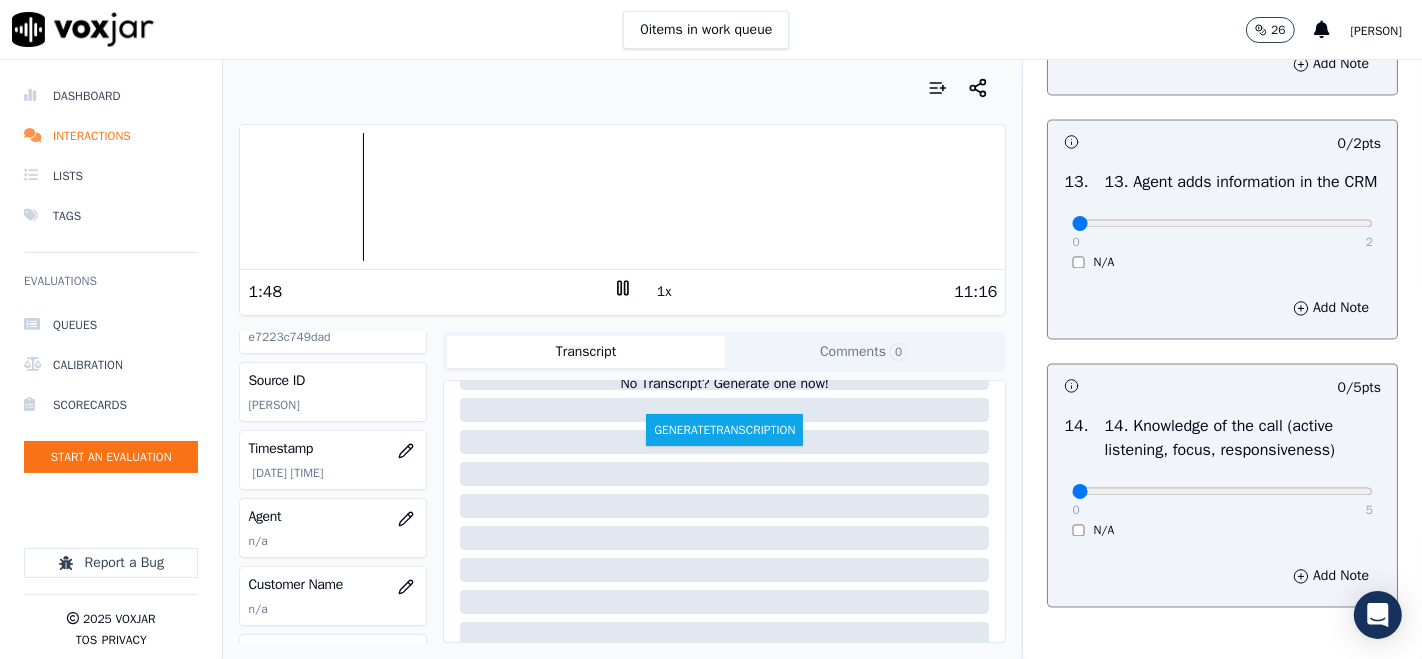 click at bounding box center [622, 197] 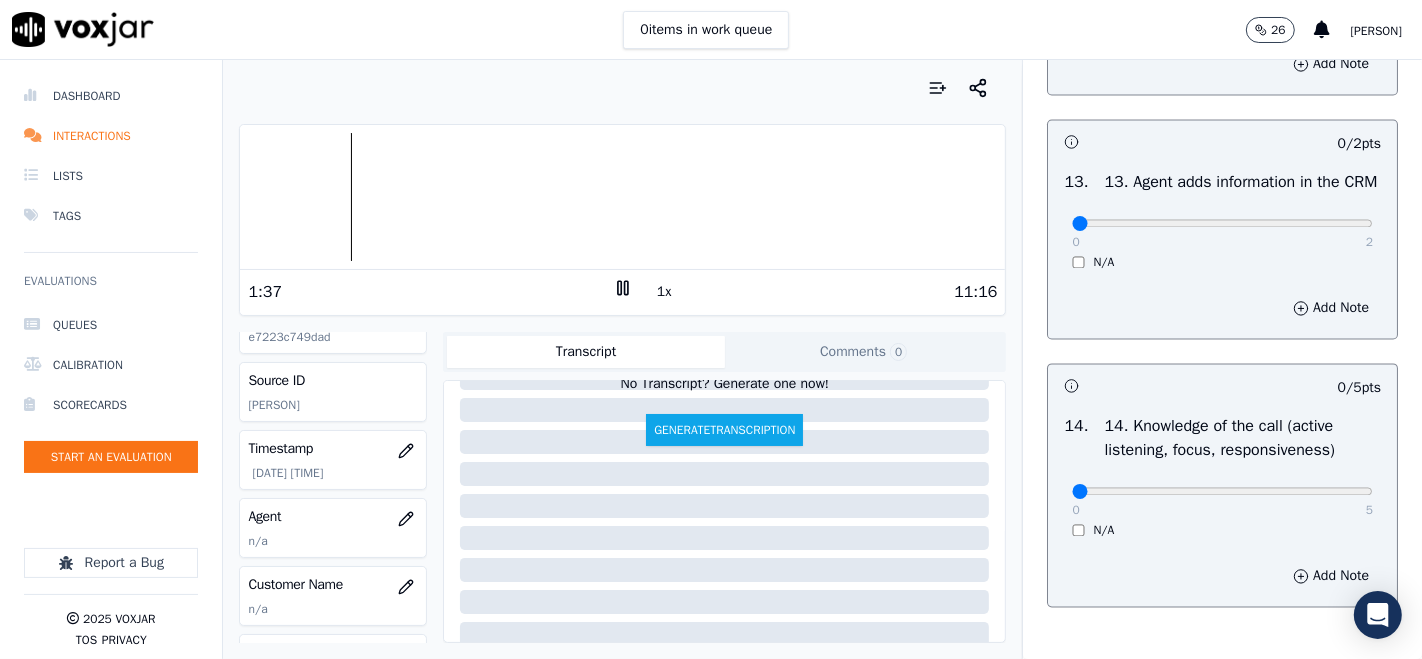 click at bounding box center (622, 197) 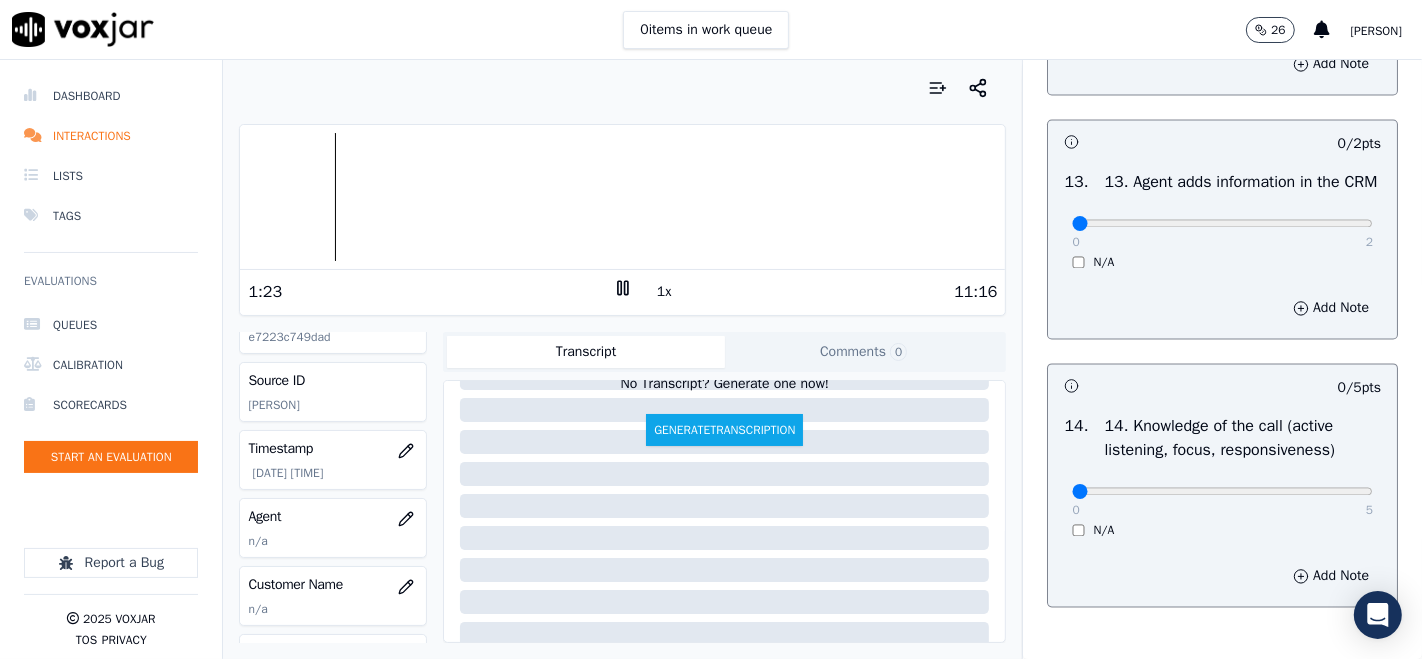 click at bounding box center [622, 197] 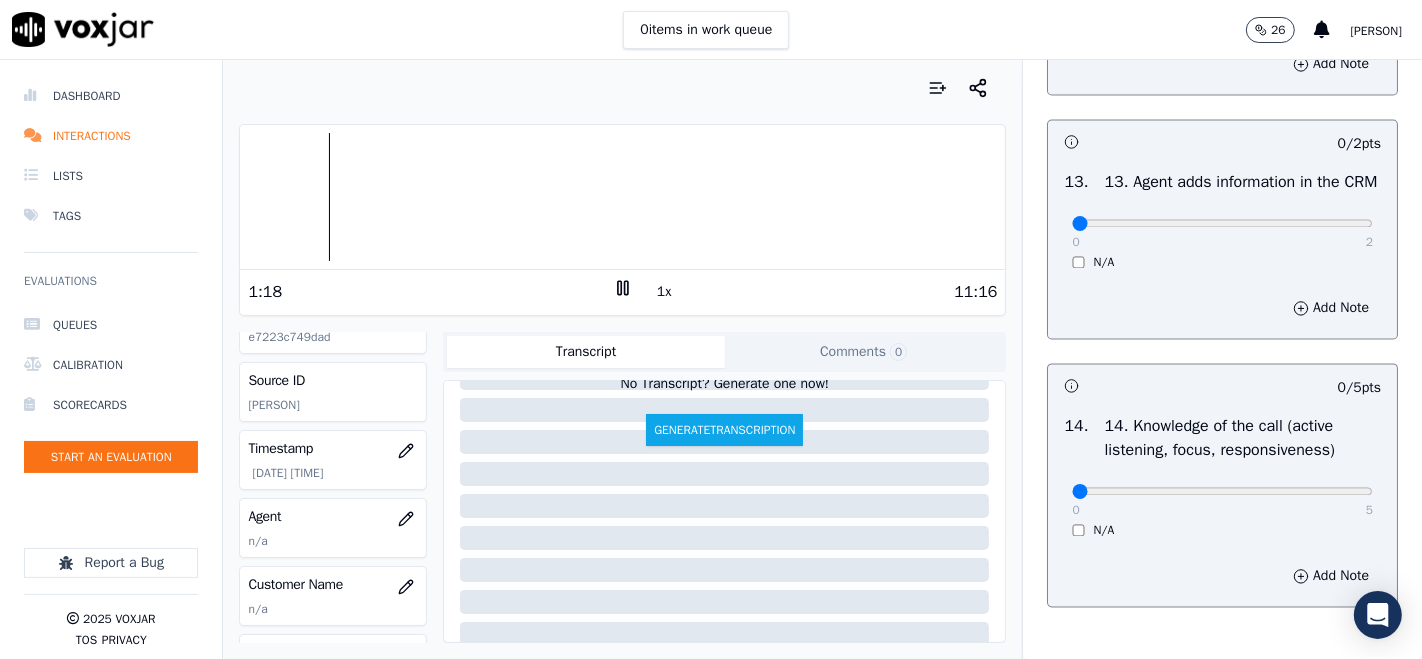 click at bounding box center (622, 197) 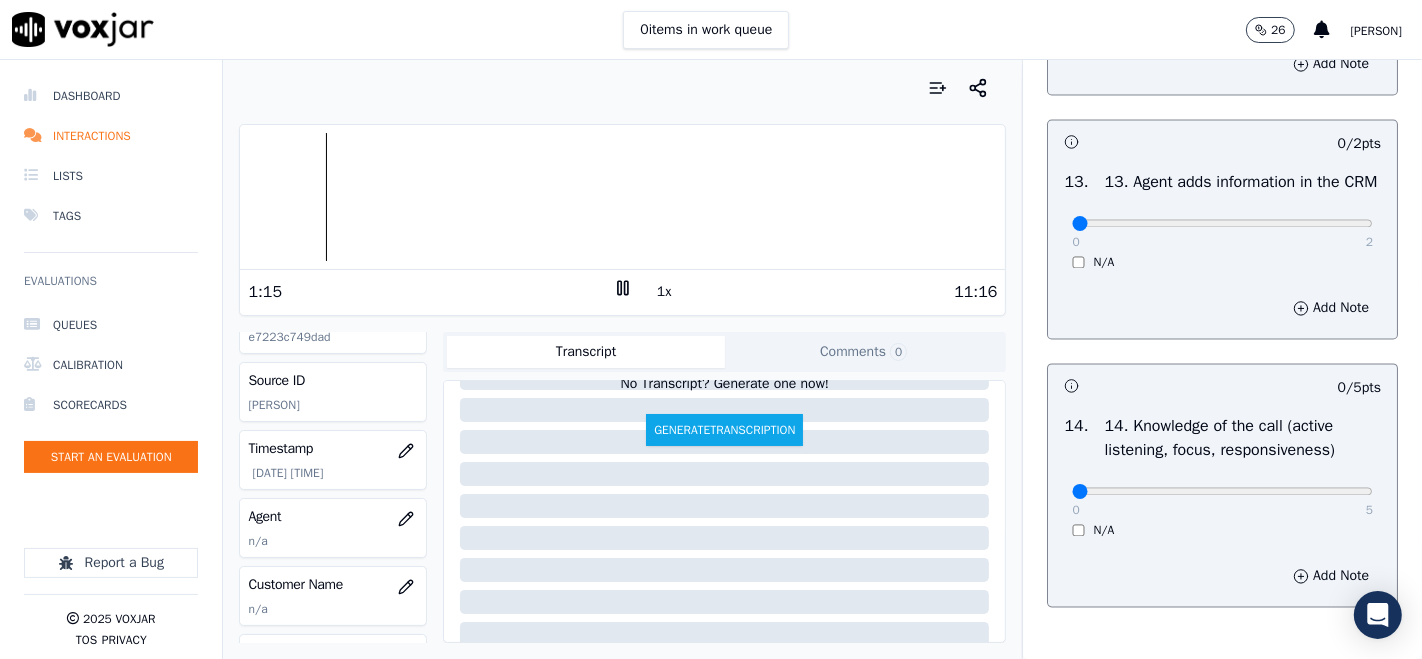 click 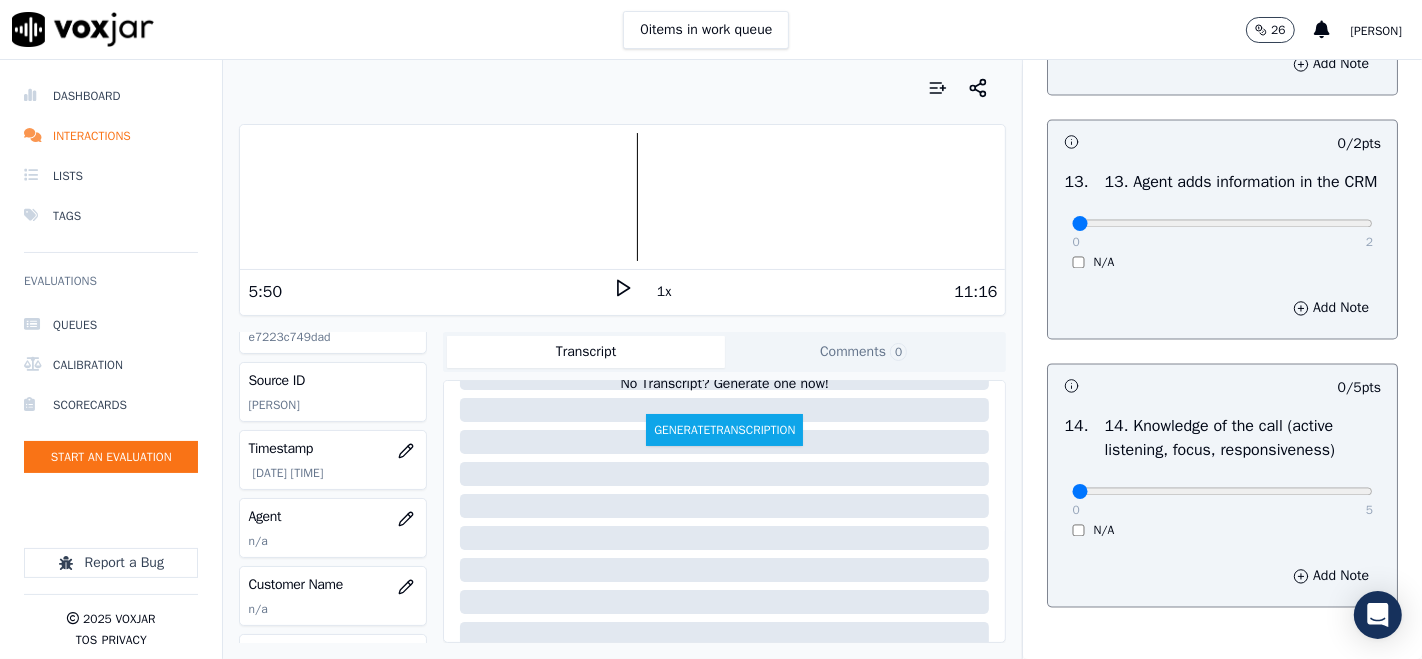 click 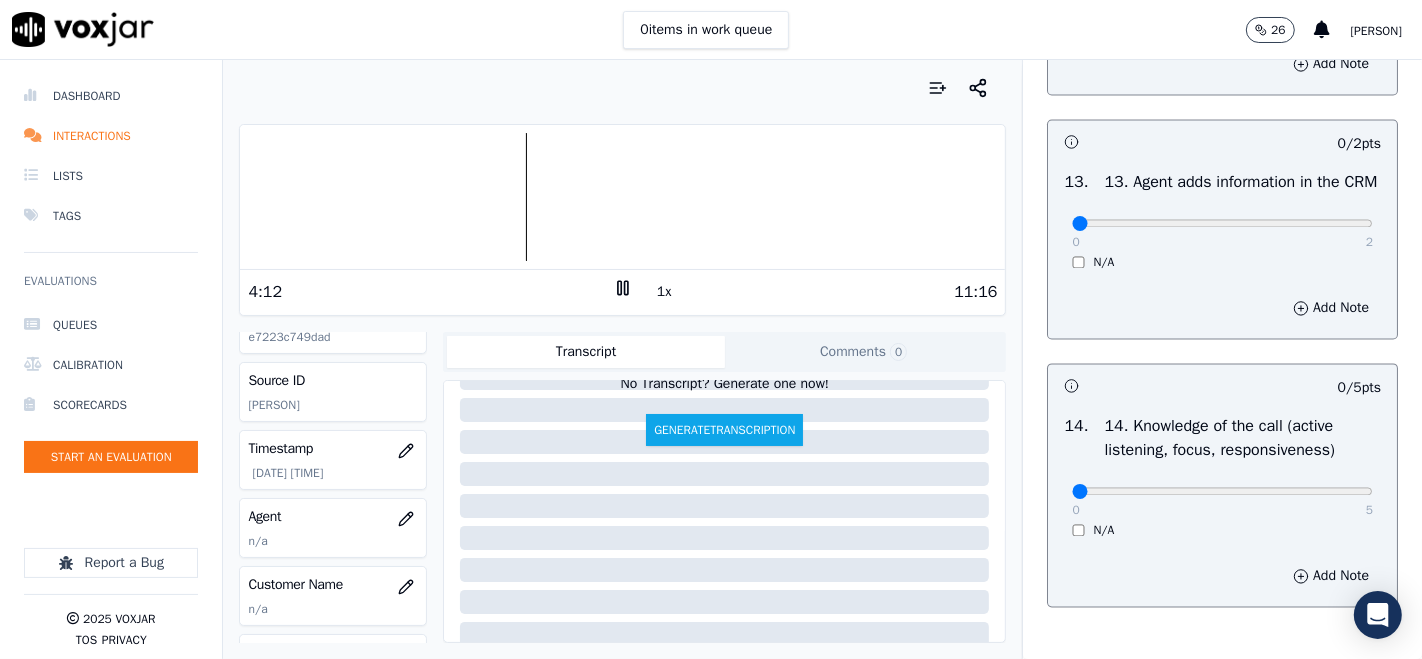 click at bounding box center [622, 197] 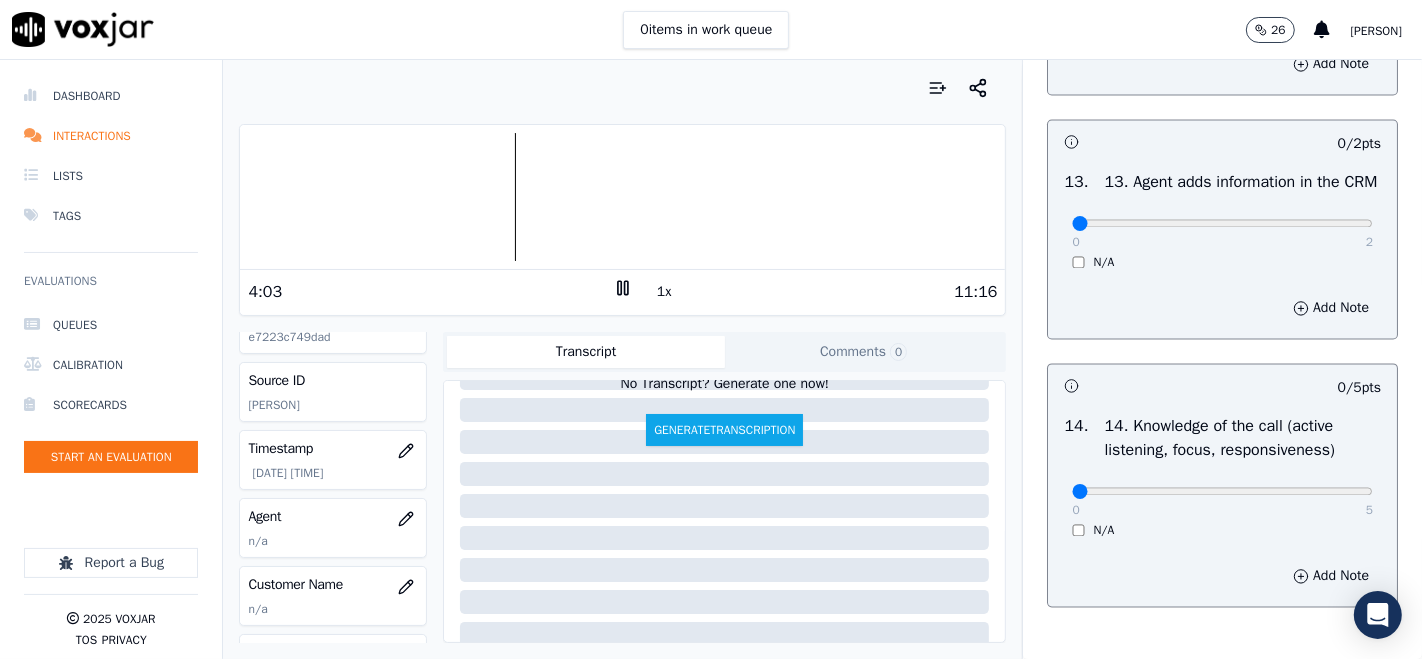 click at bounding box center (622, 197) 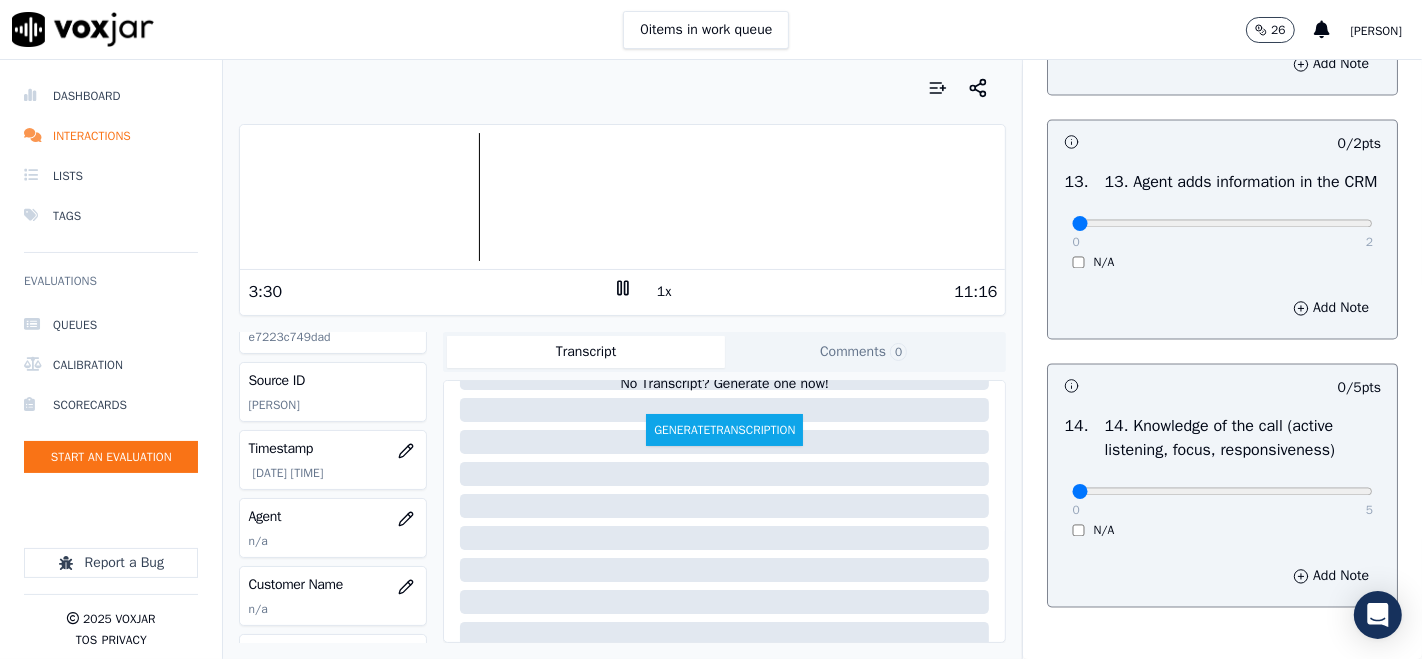 click at bounding box center [622, 197] 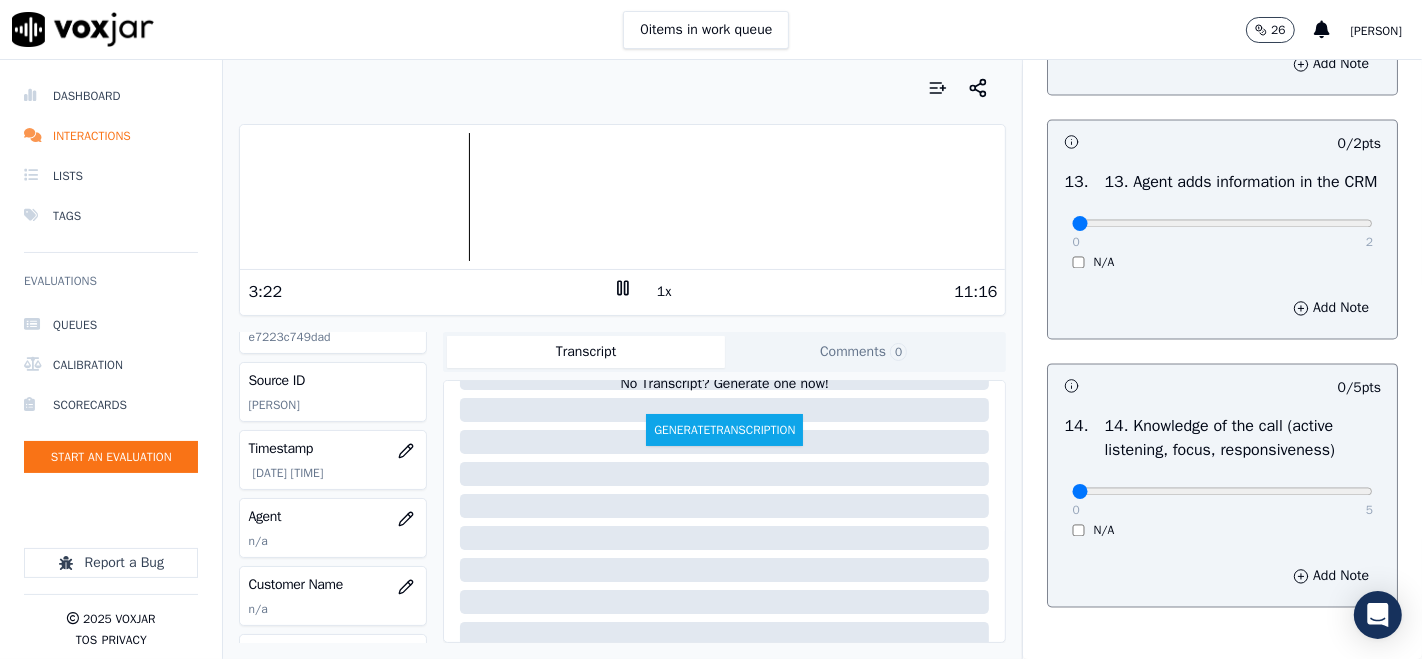 click at bounding box center (622, 197) 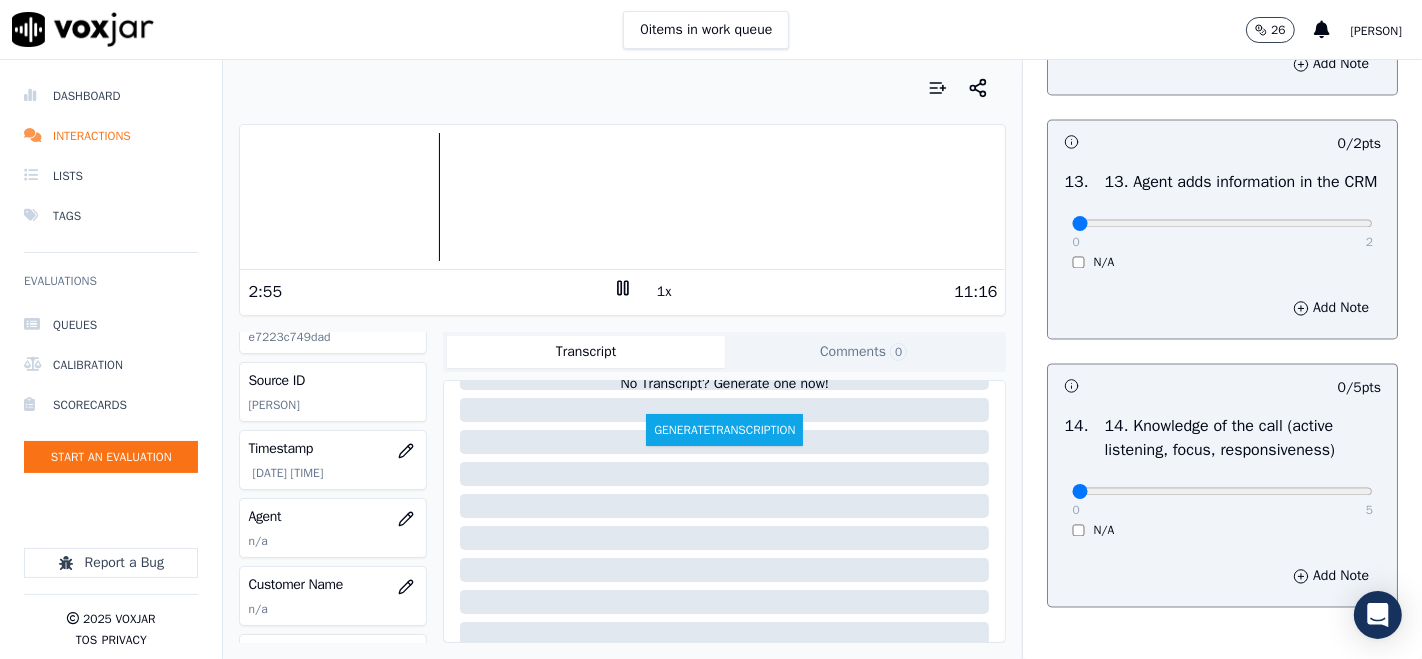 click 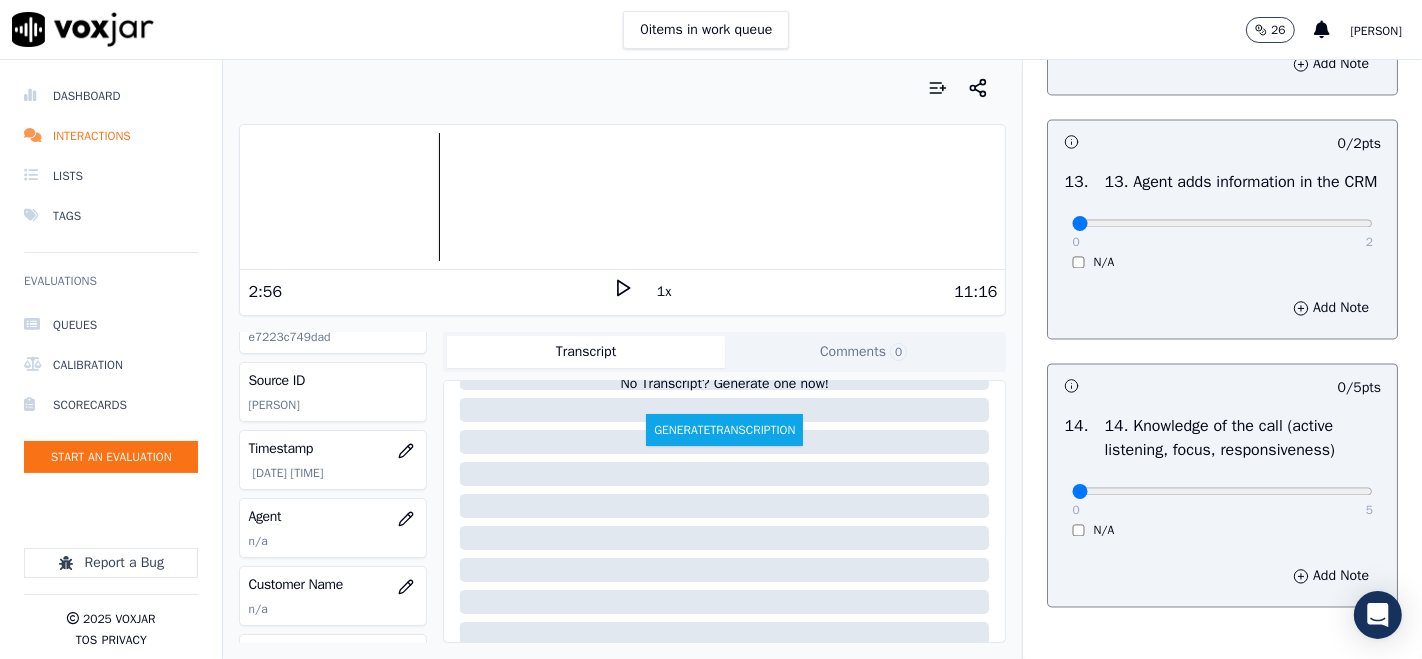 click at bounding box center (622, 197) 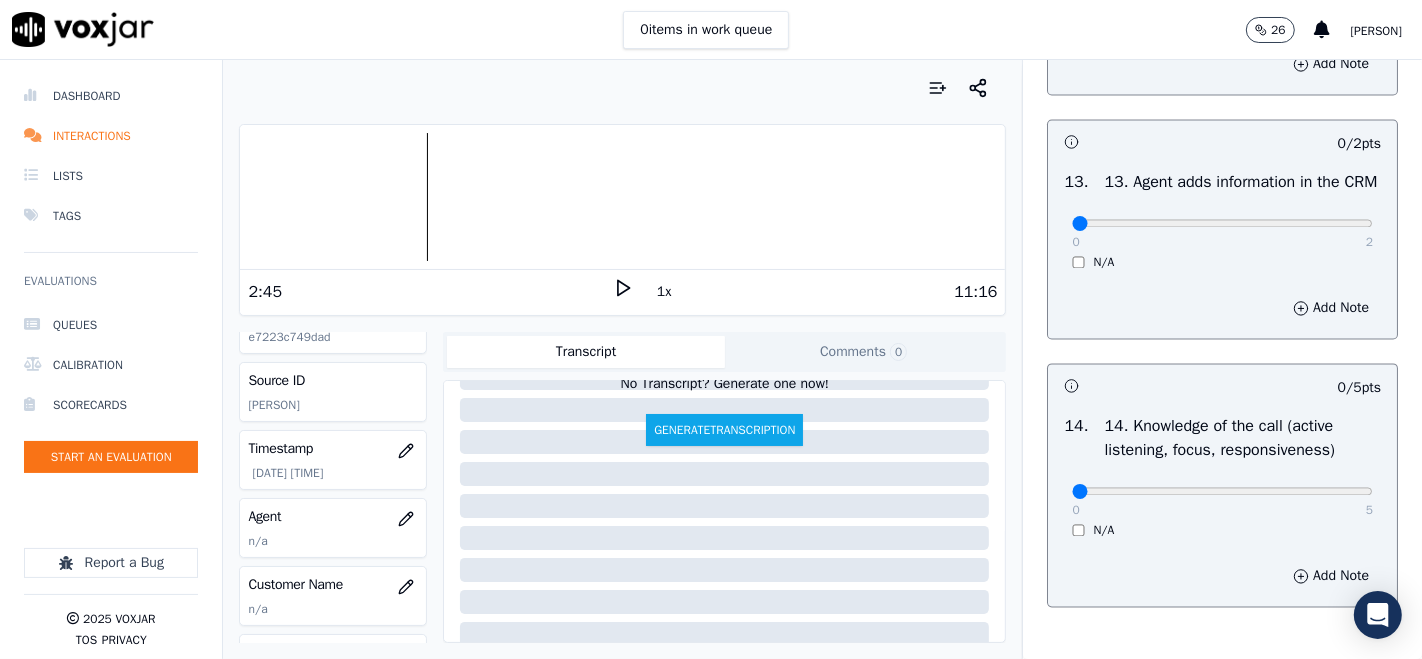 click 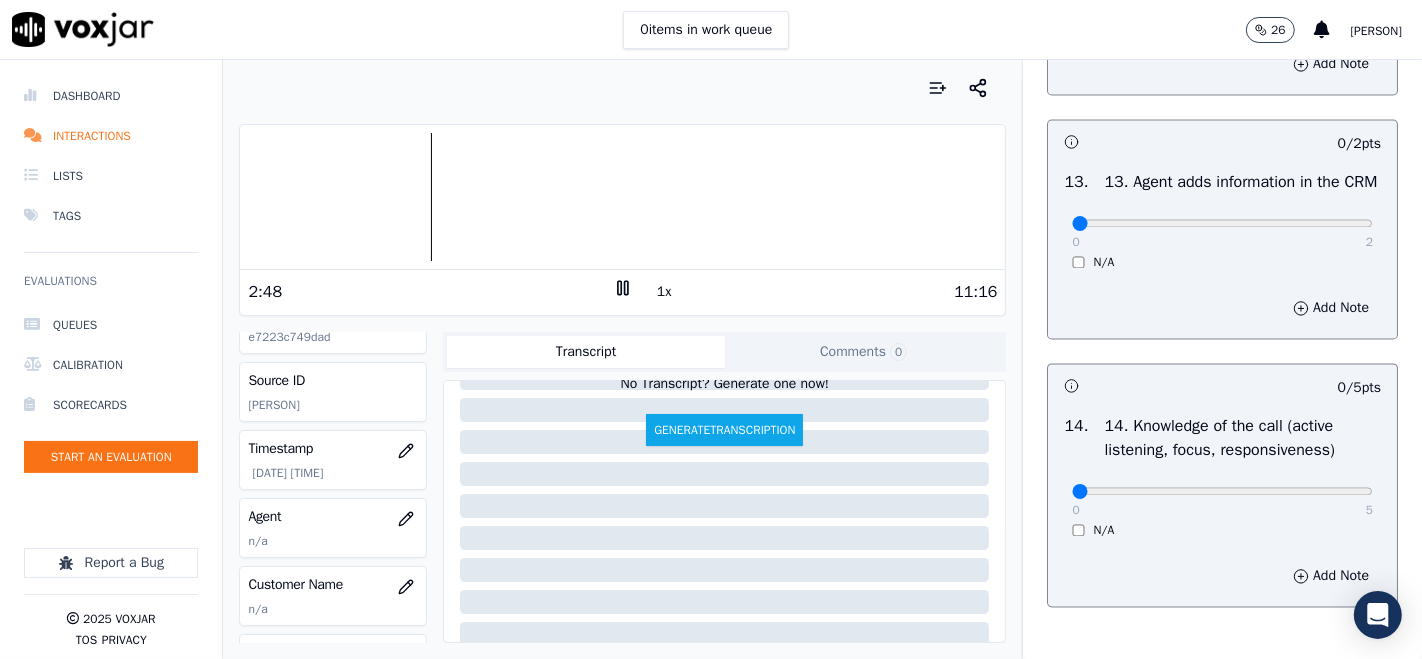click at bounding box center (622, 197) 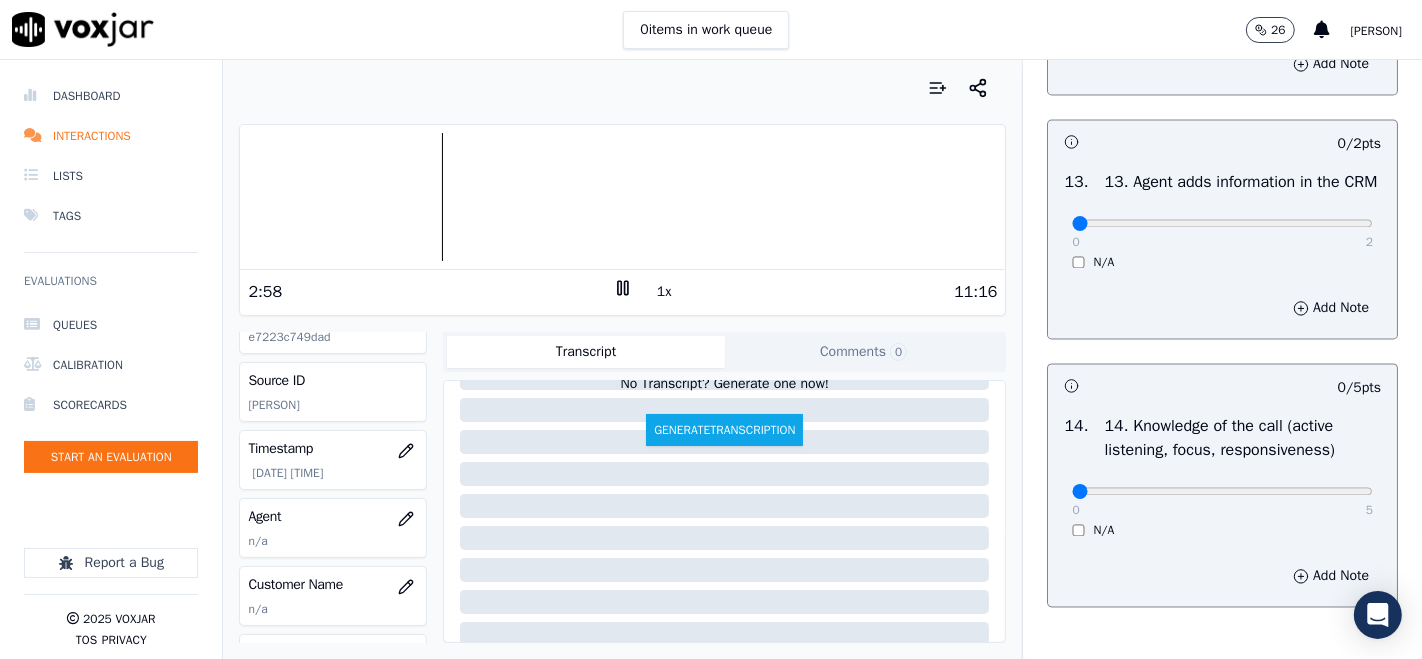 click 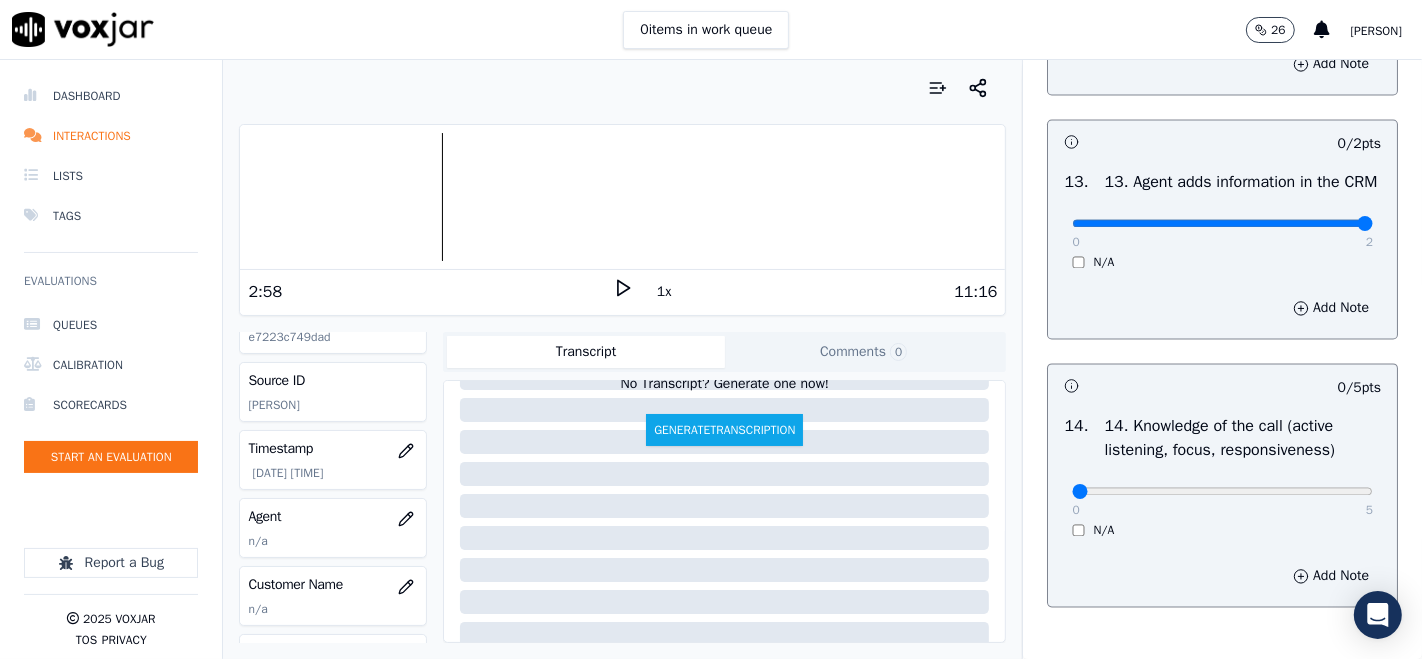 type on "2" 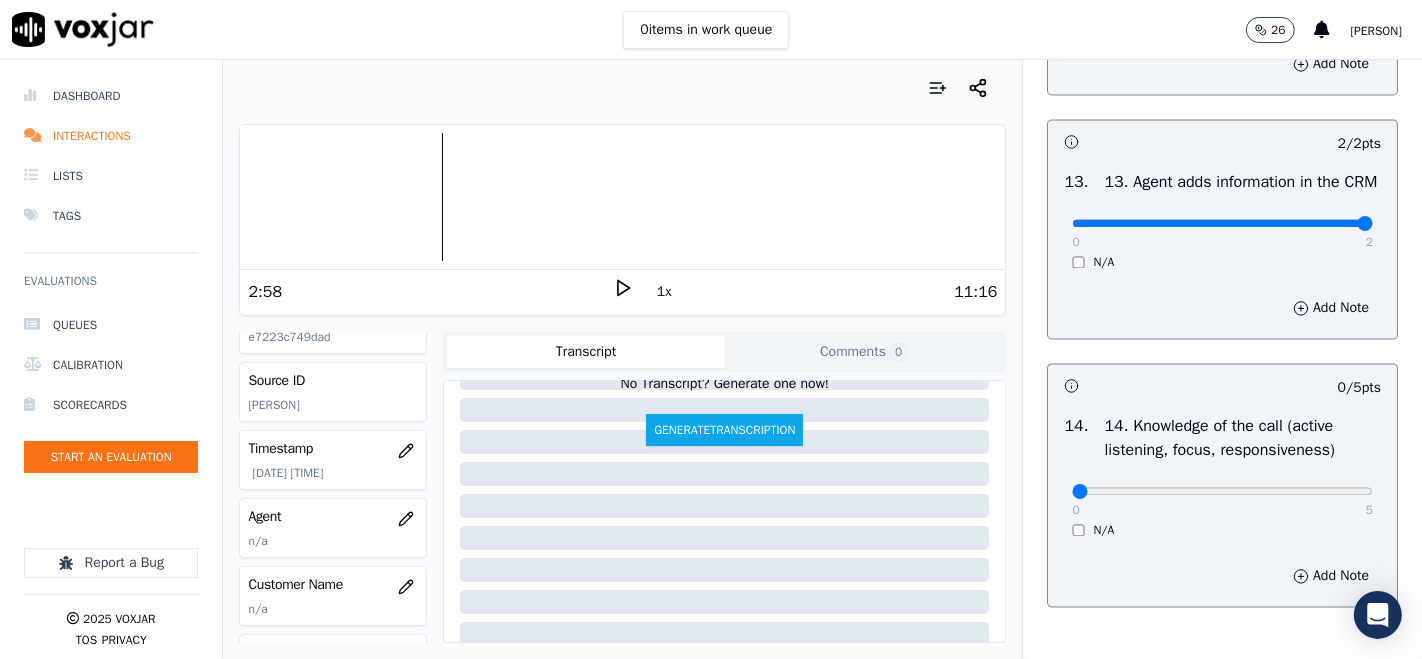 scroll, scrollTop: 3555, scrollLeft: 0, axis: vertical 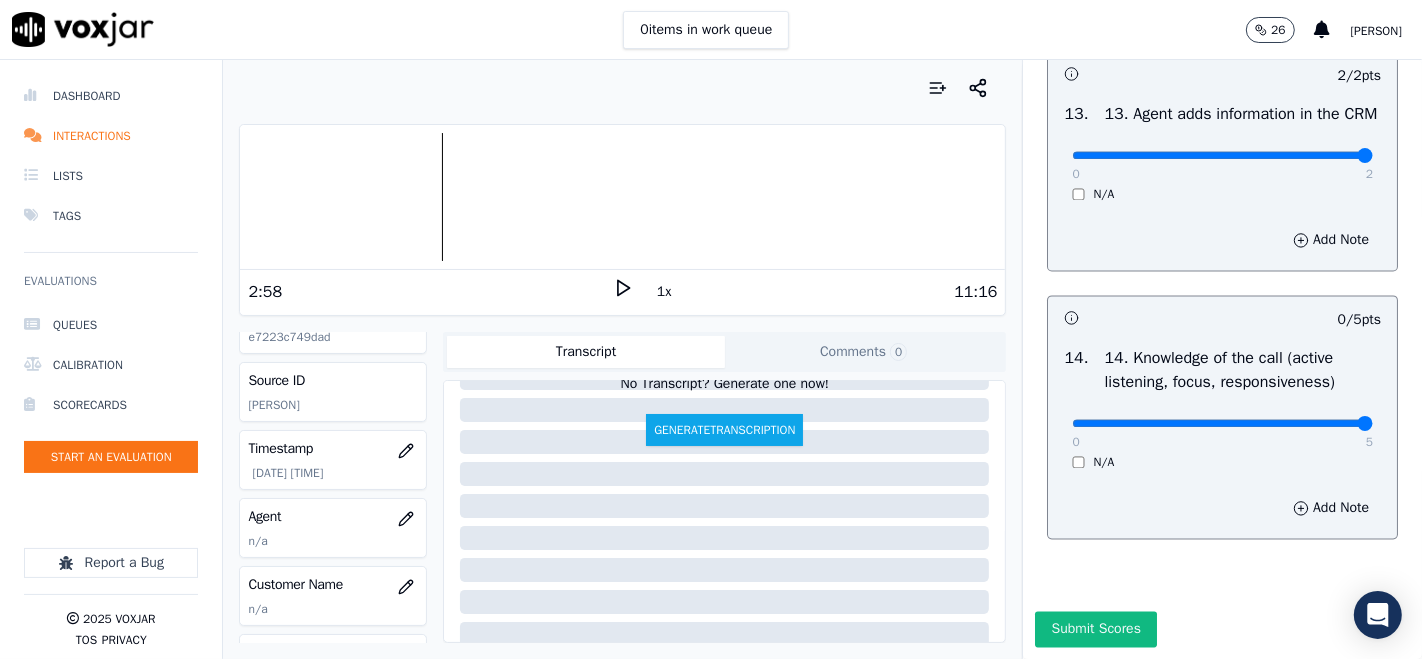 type on "5" 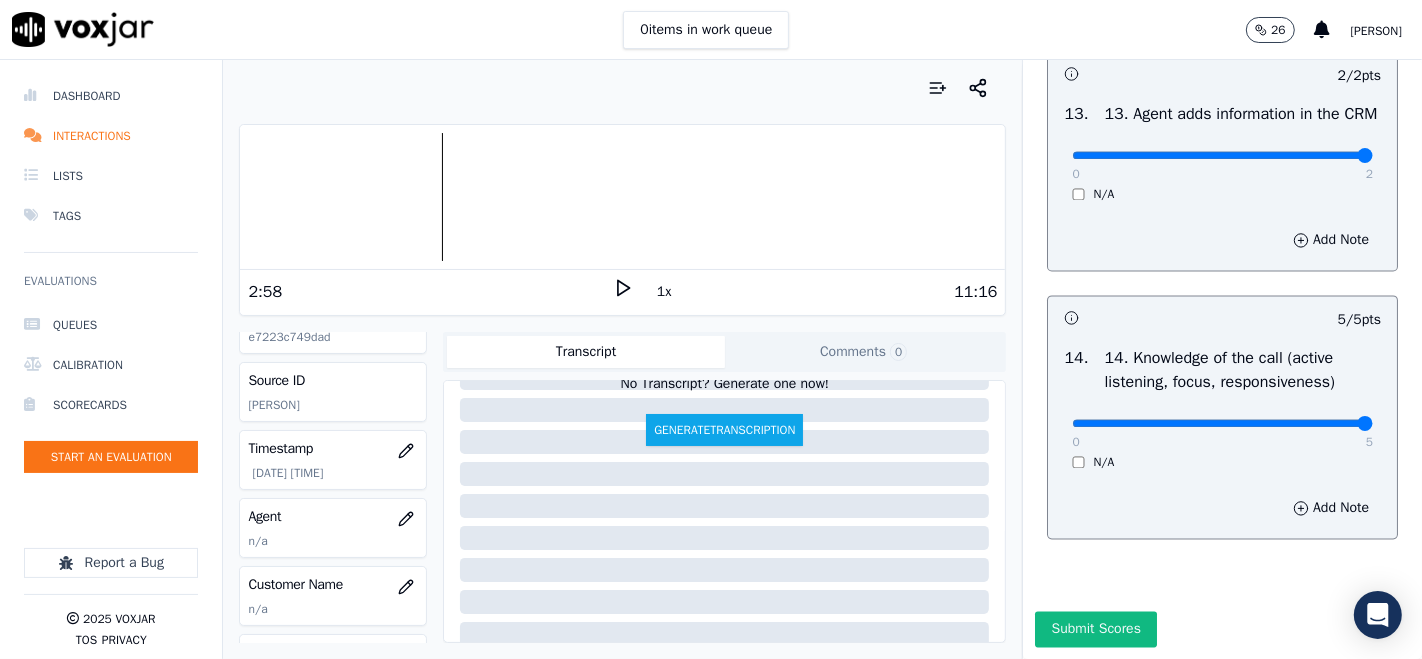 scroll, scrollTop: 3606, scrollLeft: 0, axis: vertical 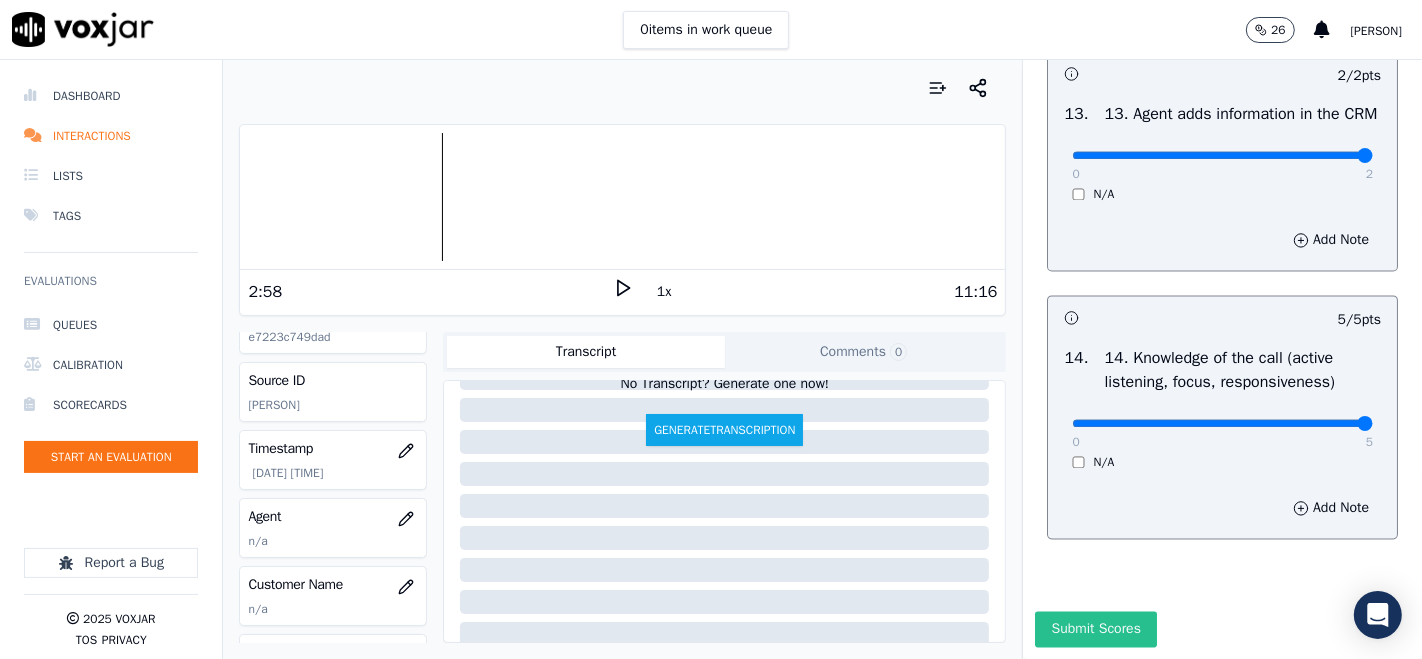 click on "Submit Scores" at bounding box center [1095, 629] 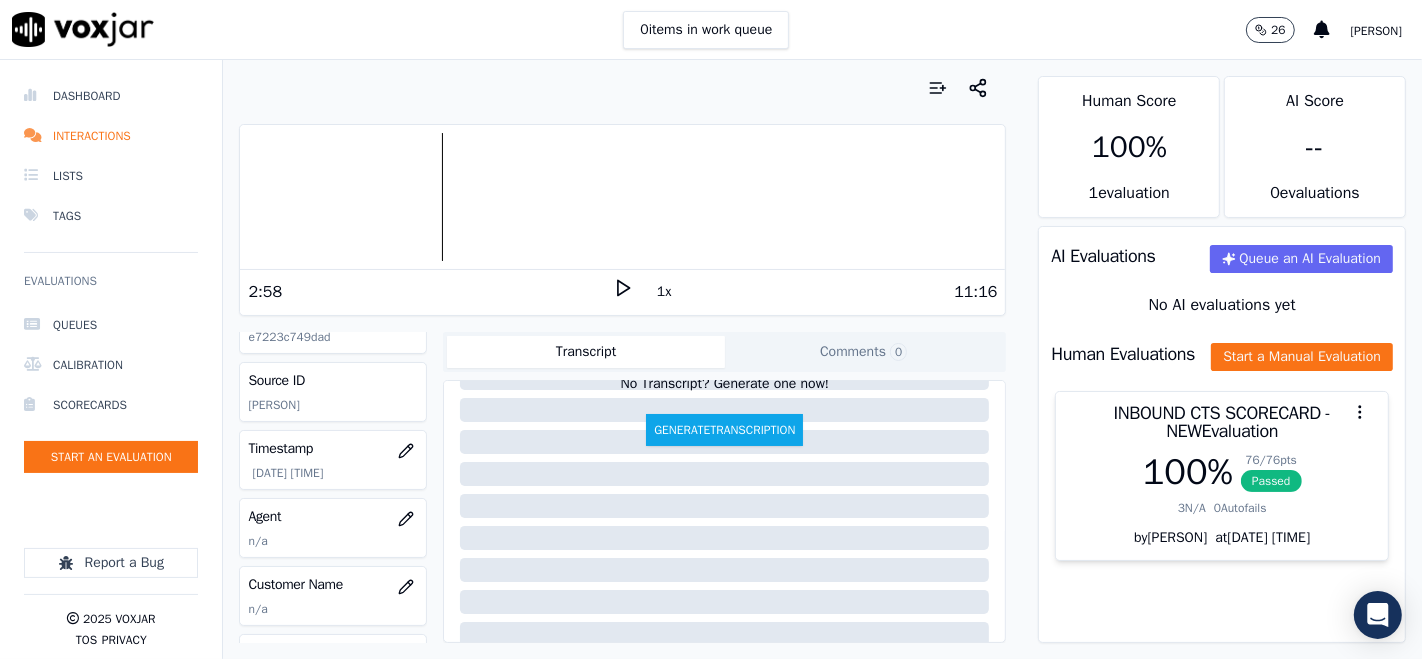 scroll, scrollTop: 165, scrollLeft: 0, axis: vertical 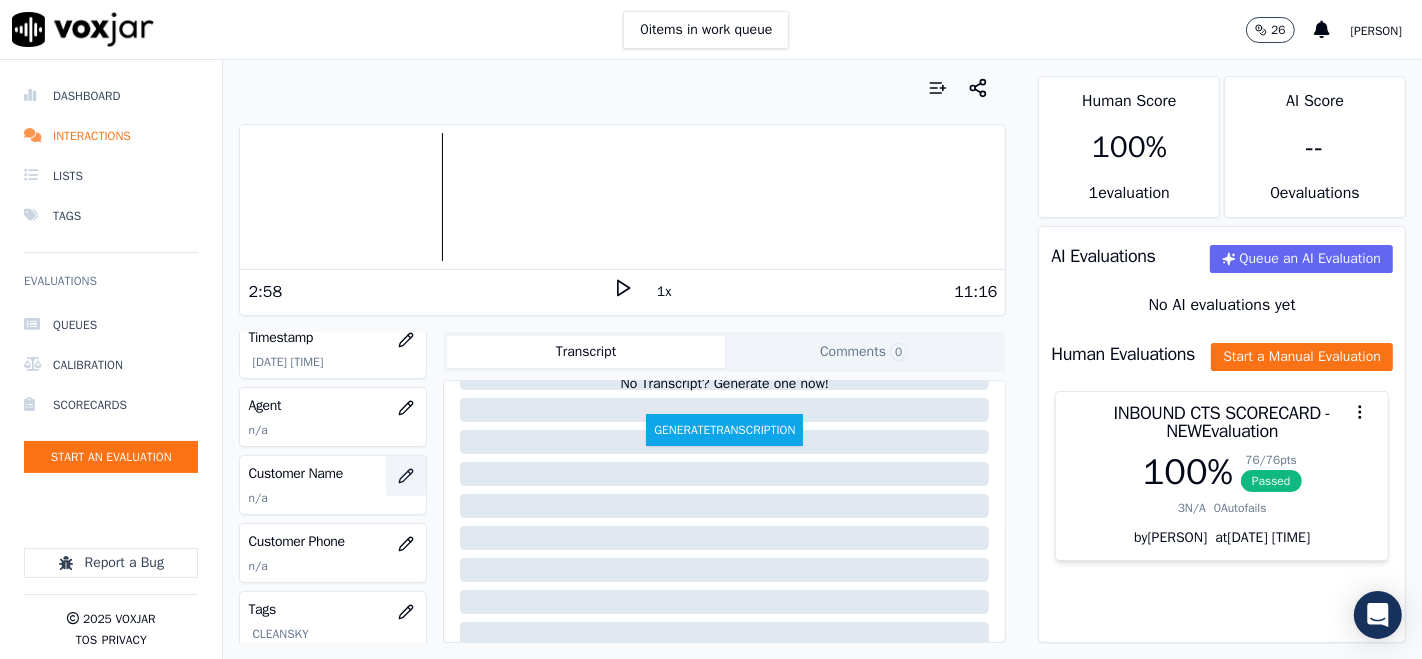 click 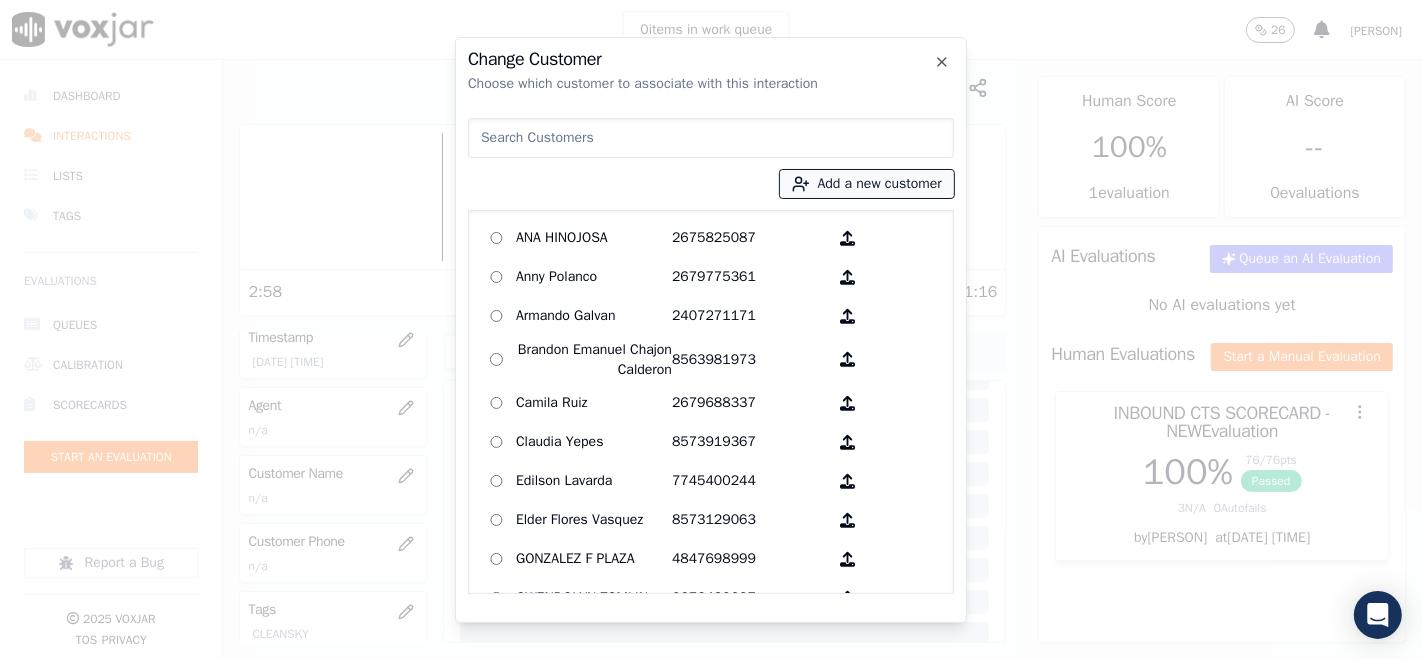 click 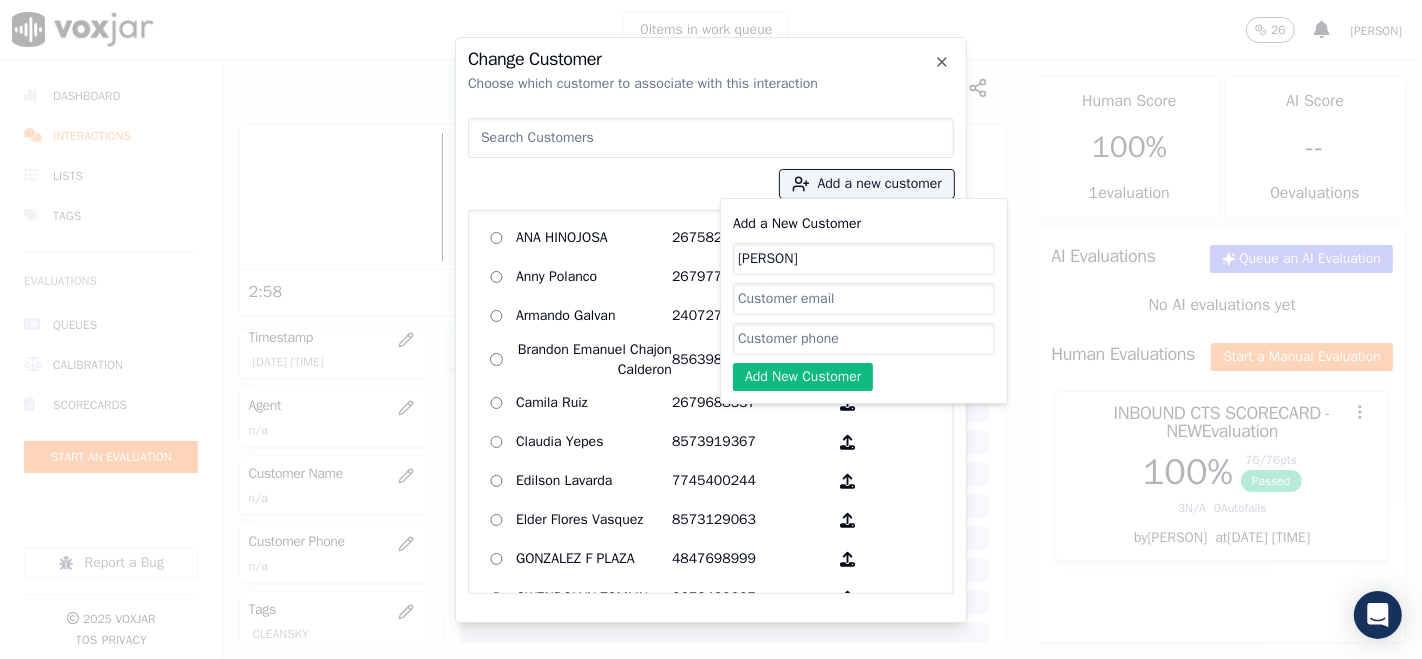 type on "SHIRLY GARCIA" 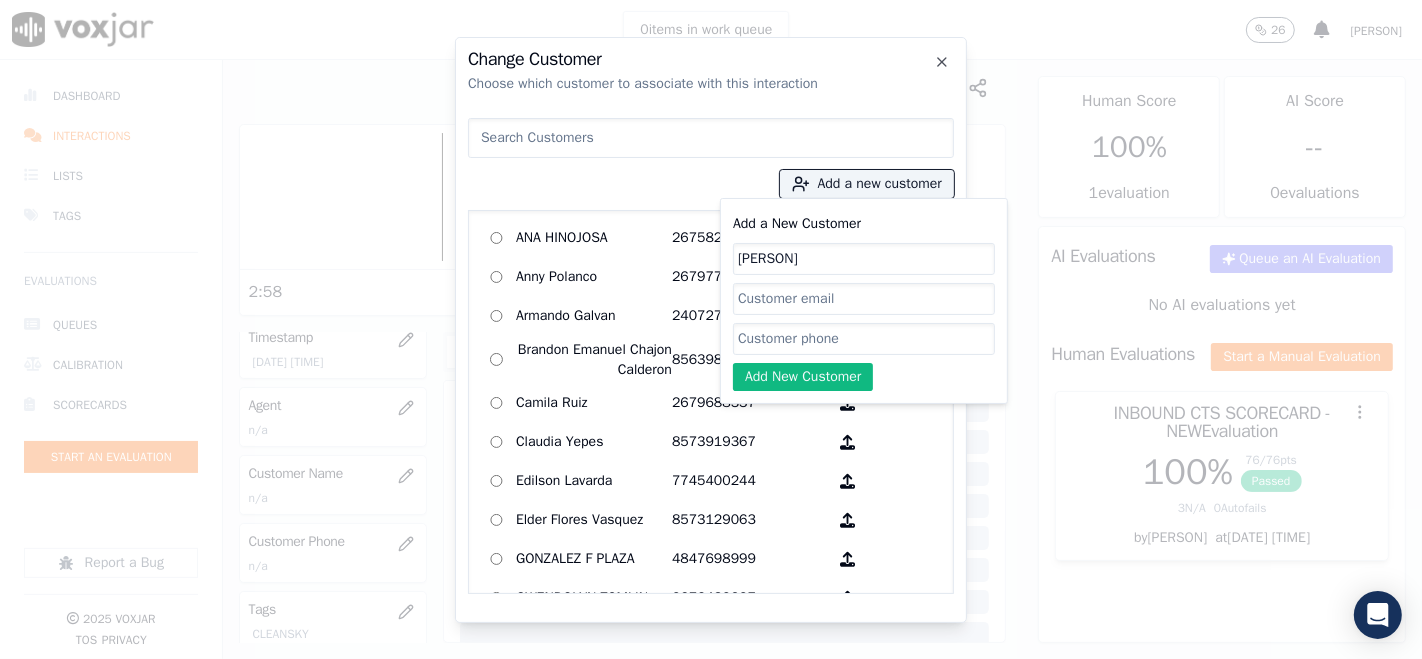 paste on "6147430683" 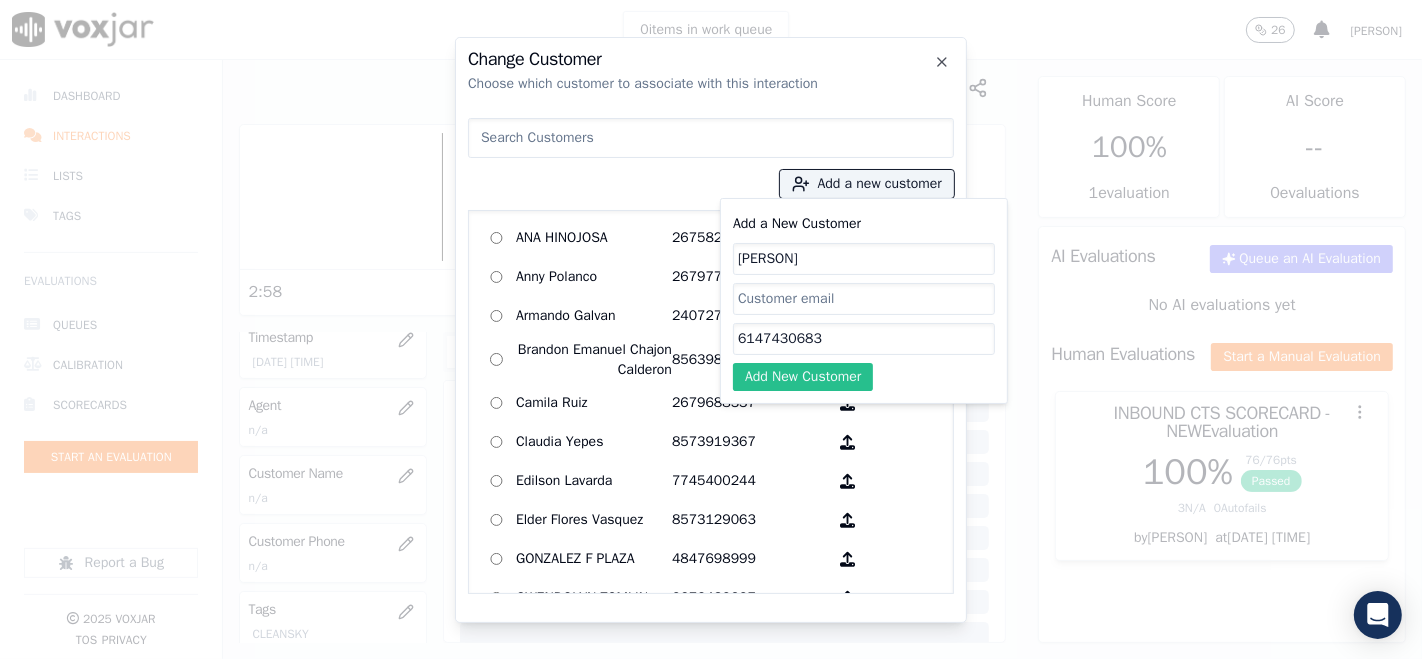type on "6147430683" 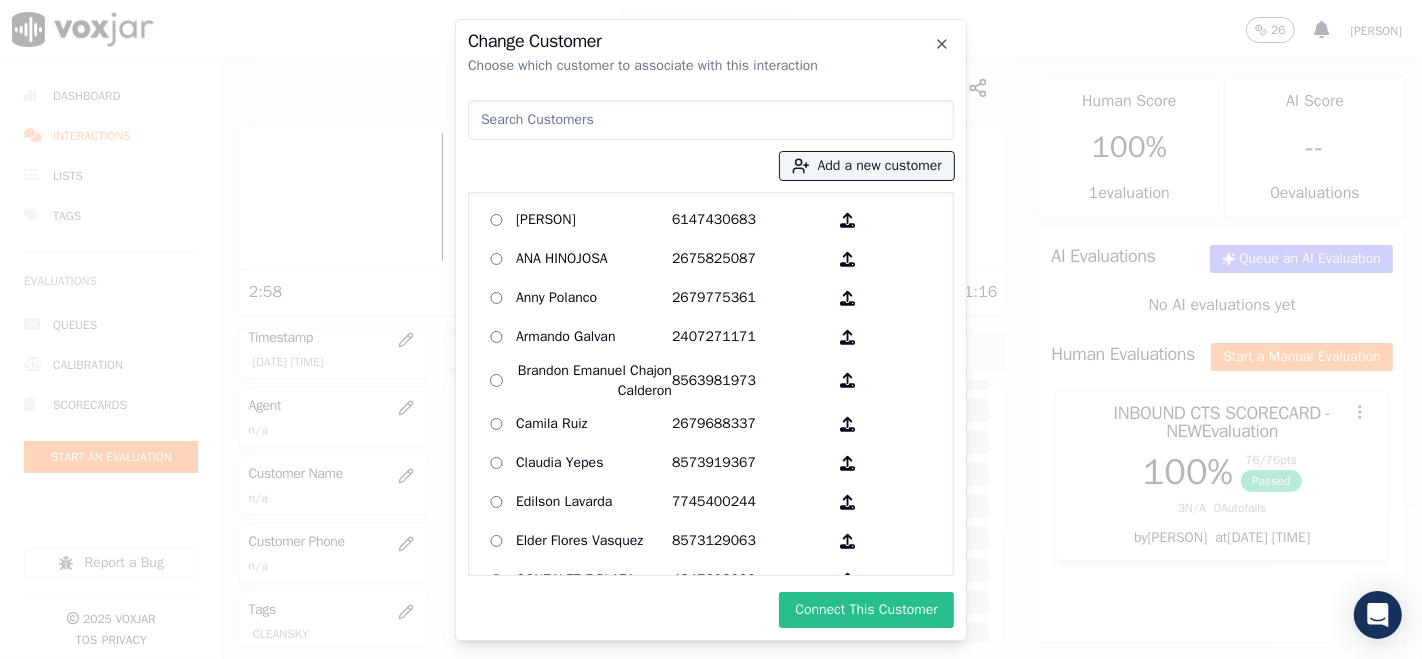 click on "Connect This Customer" at bounding box center (866, 610) 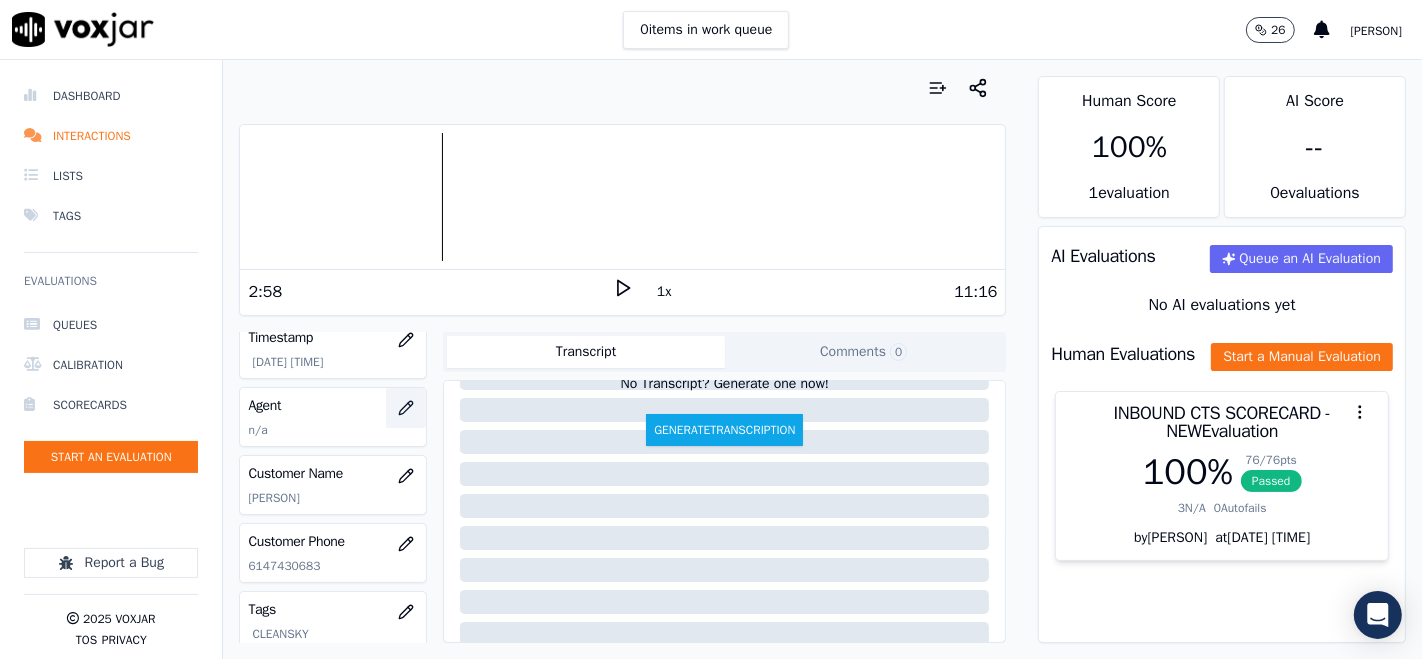 click 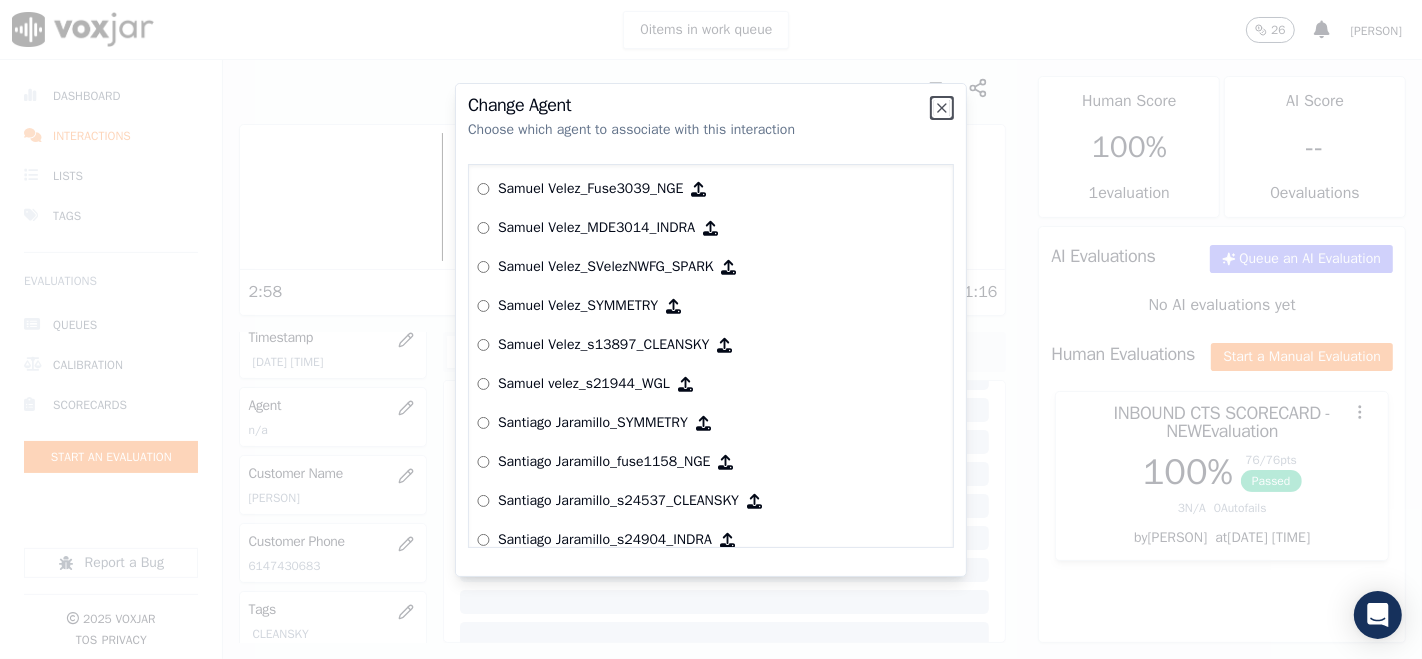 scroll, scrollTop: 7409, scrollLeft: 0, axis: vertical 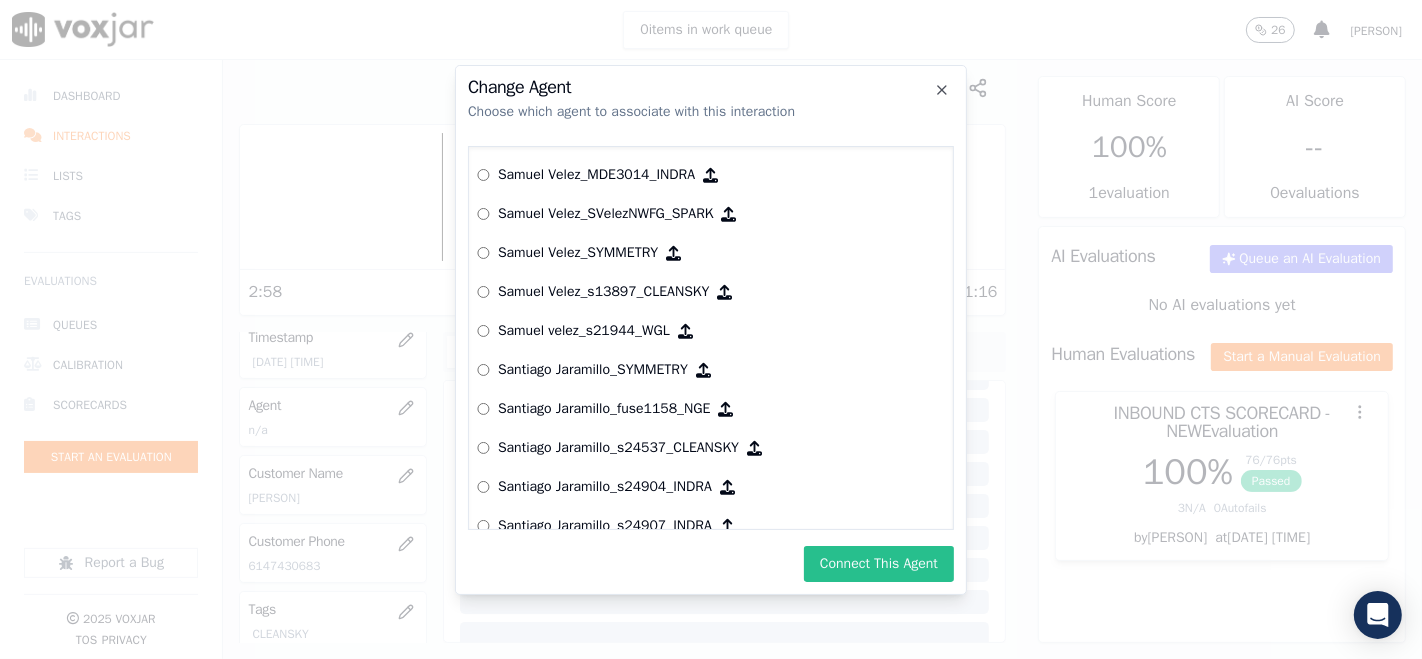 click on "Connect This Agent" at bounding box center (879, 564) 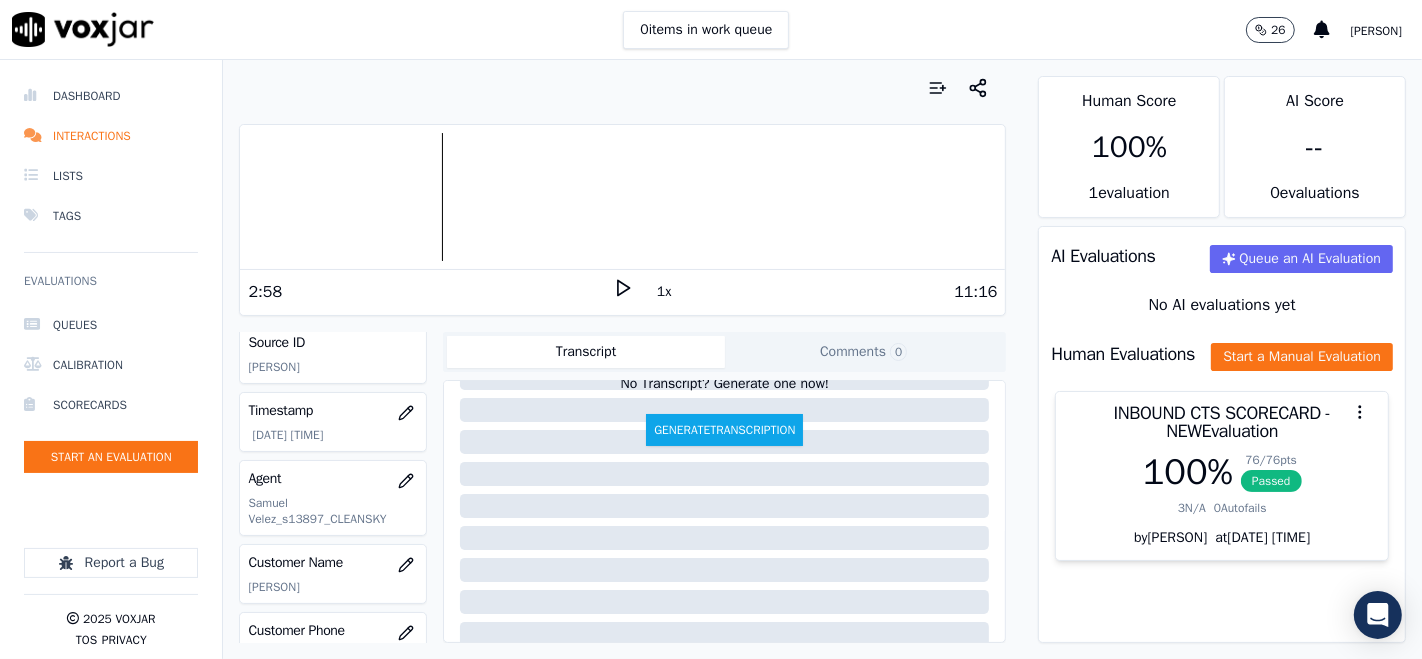 scroll, scrollTop: 15, scrollLeft: 0, axis: vertical 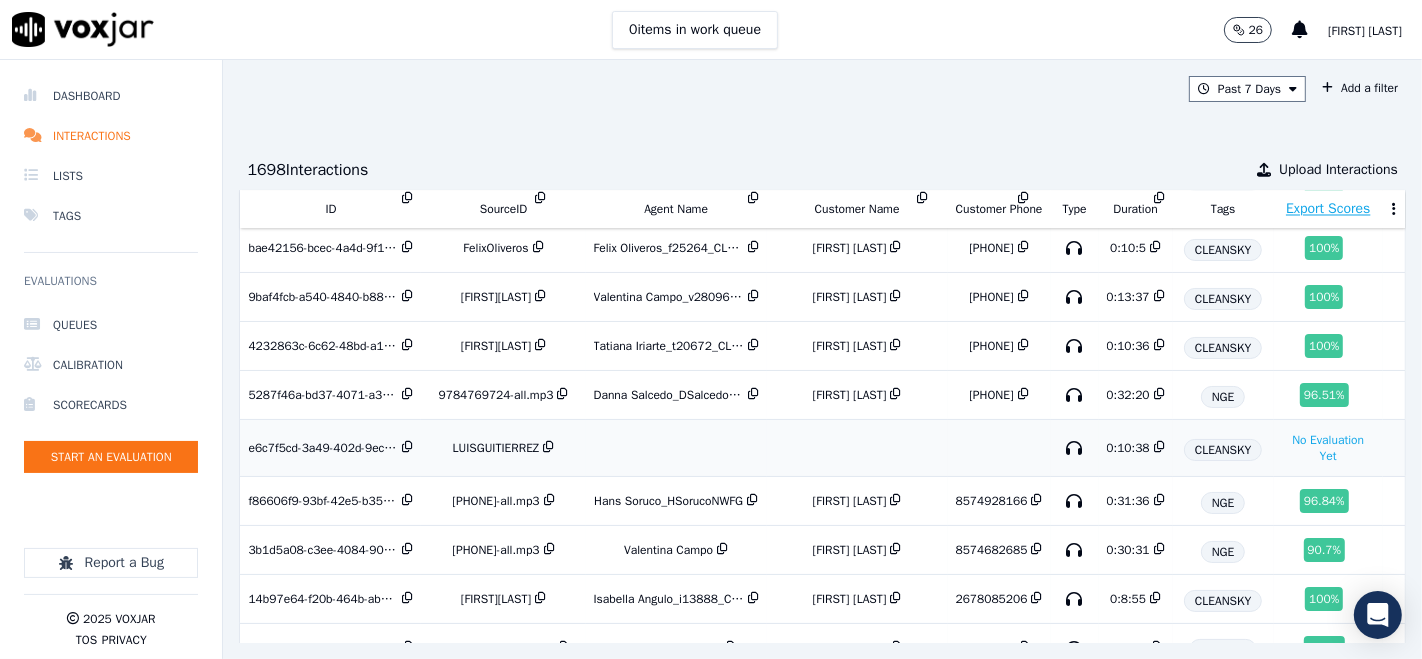 click on "e6c7f5cd-3a49-402d-9ec0-9c43fe0aba97" at bounding box center (323, 448) 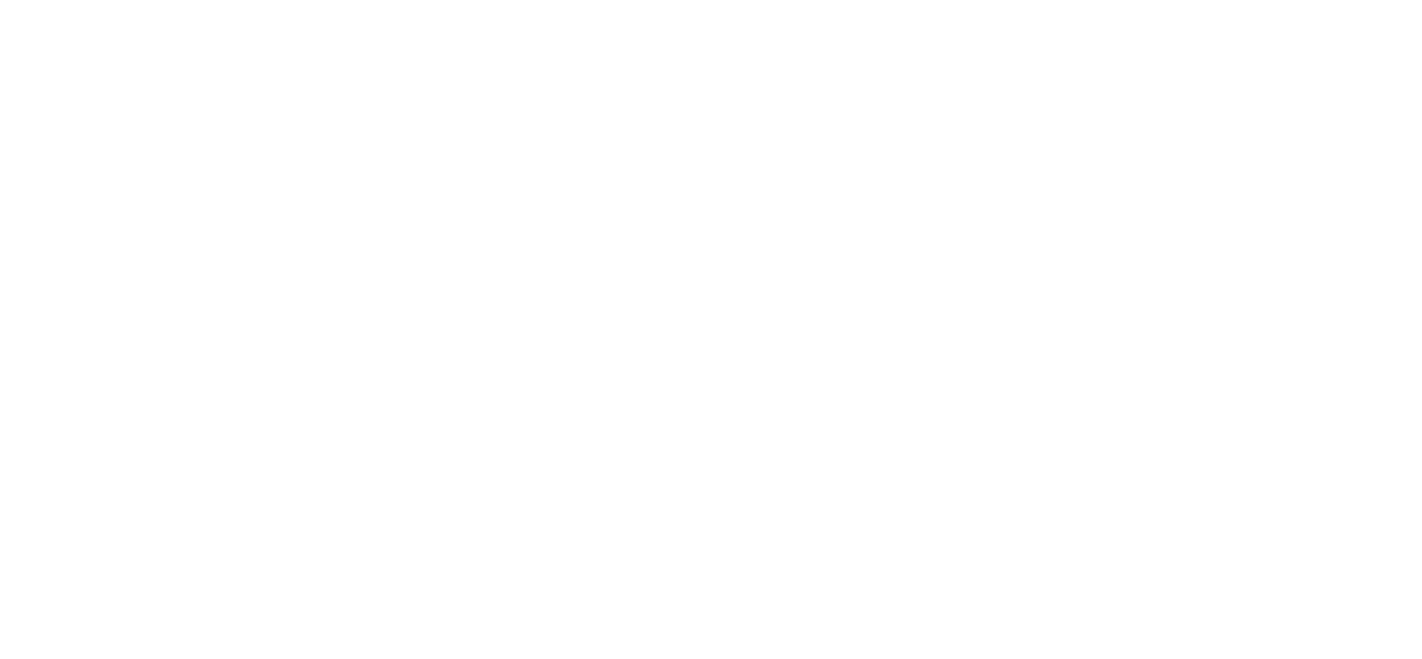 scroll, scrollTop: 0, scrollLeft: 0, axis: both 